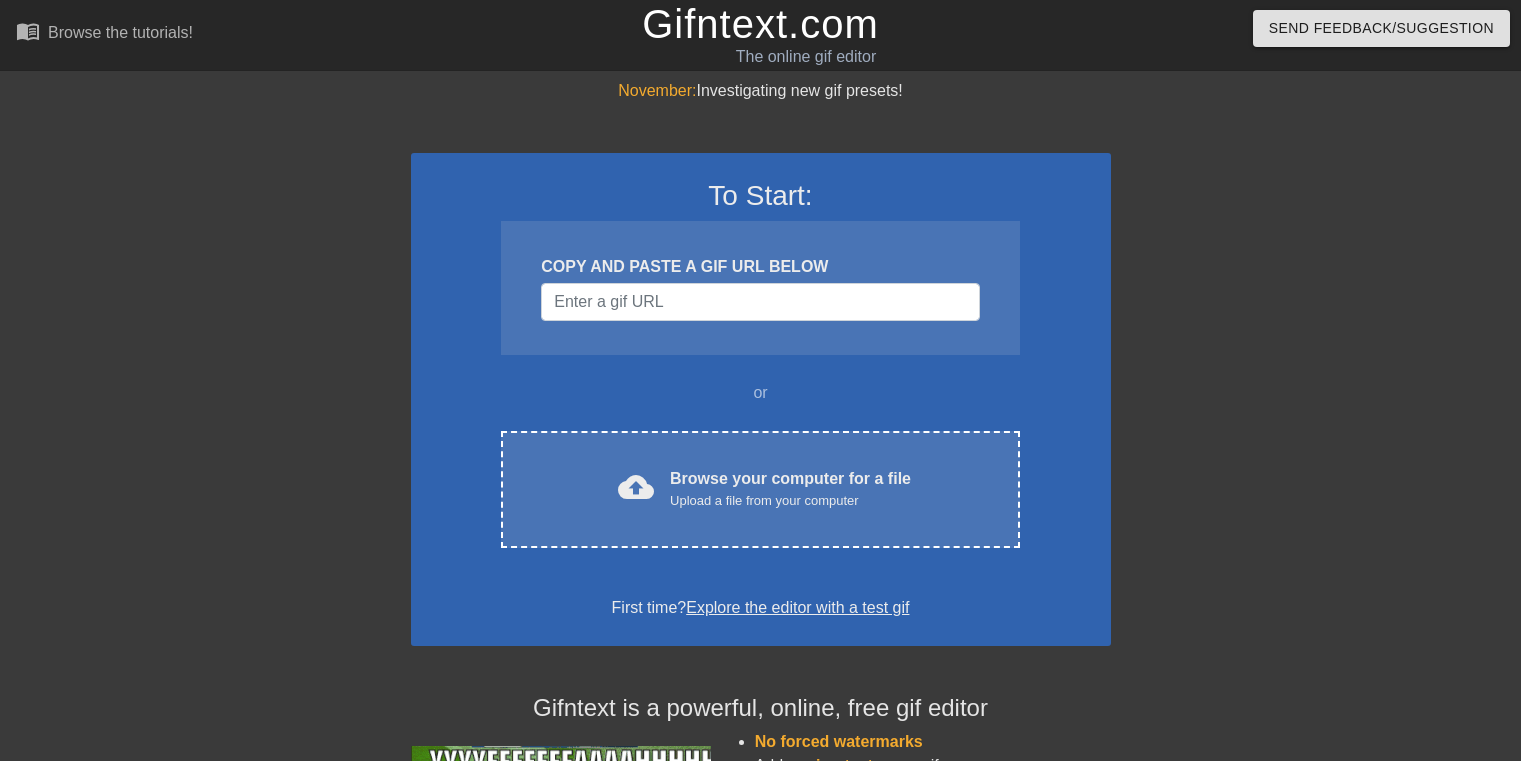 scroll, scrollTop: 0, scrollLeft: 0, axis: both 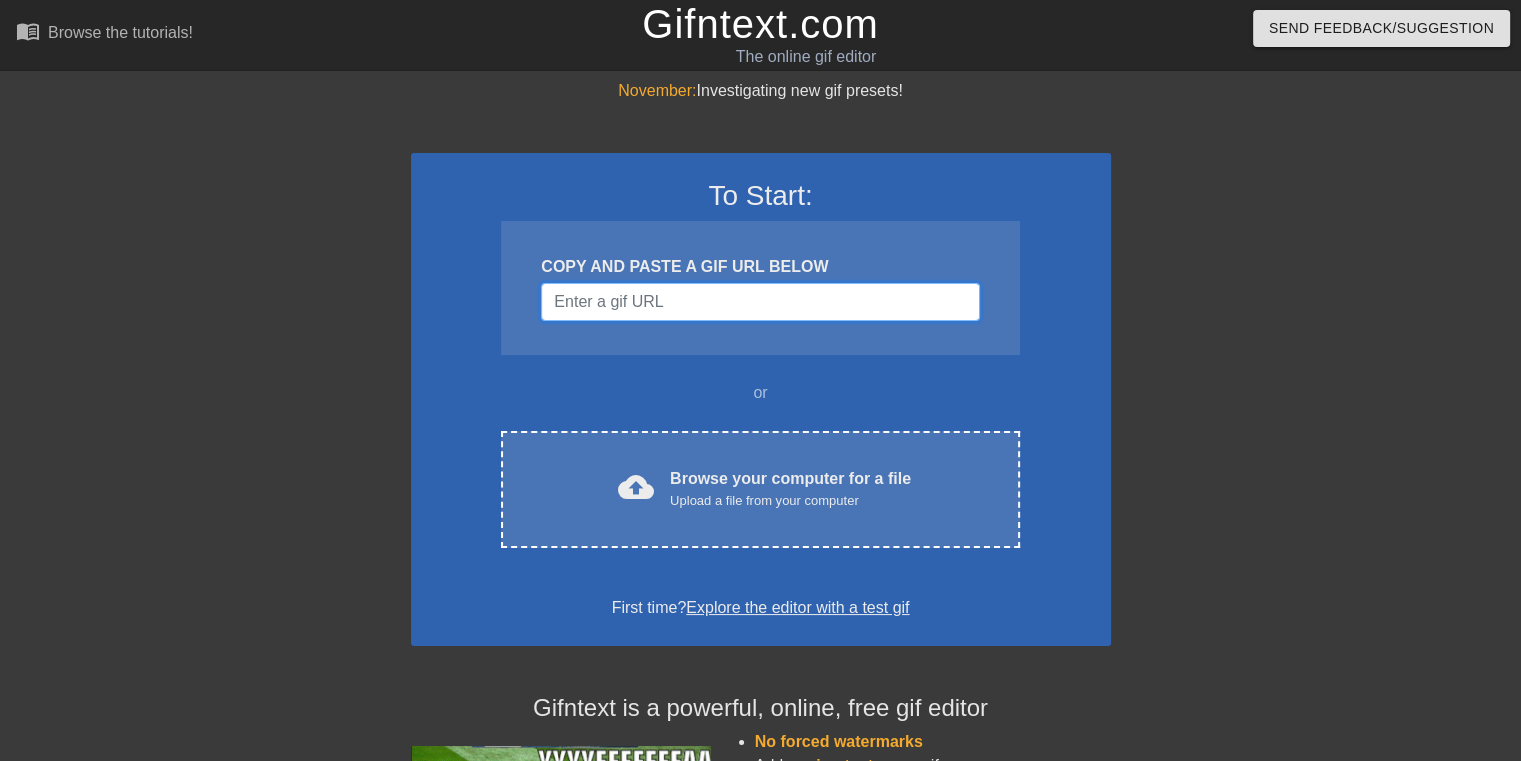 click at bounding box center [760, 302] 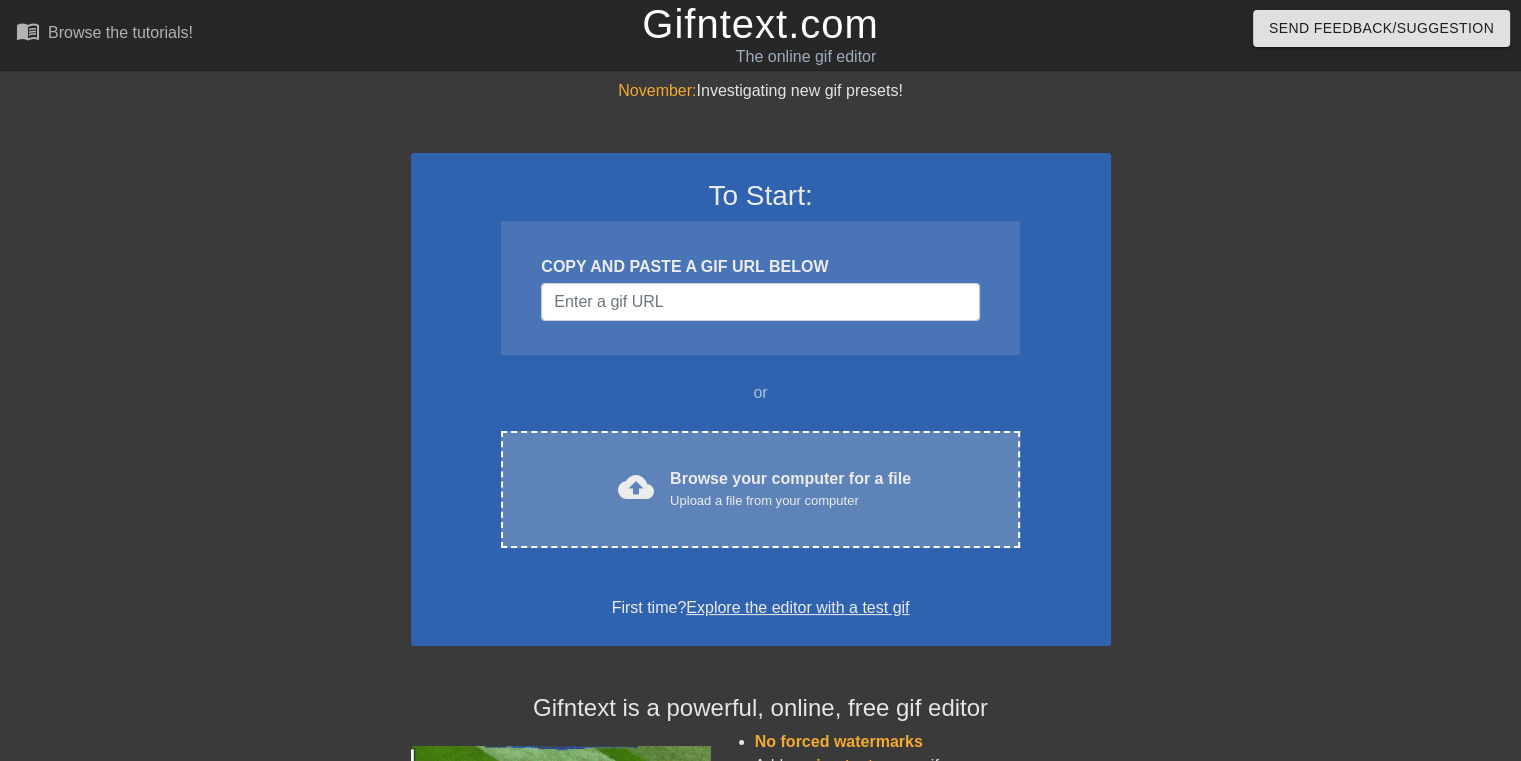 click on "Browse your computer for a file Upload a file from your computer" at bounding box center [790, 489] 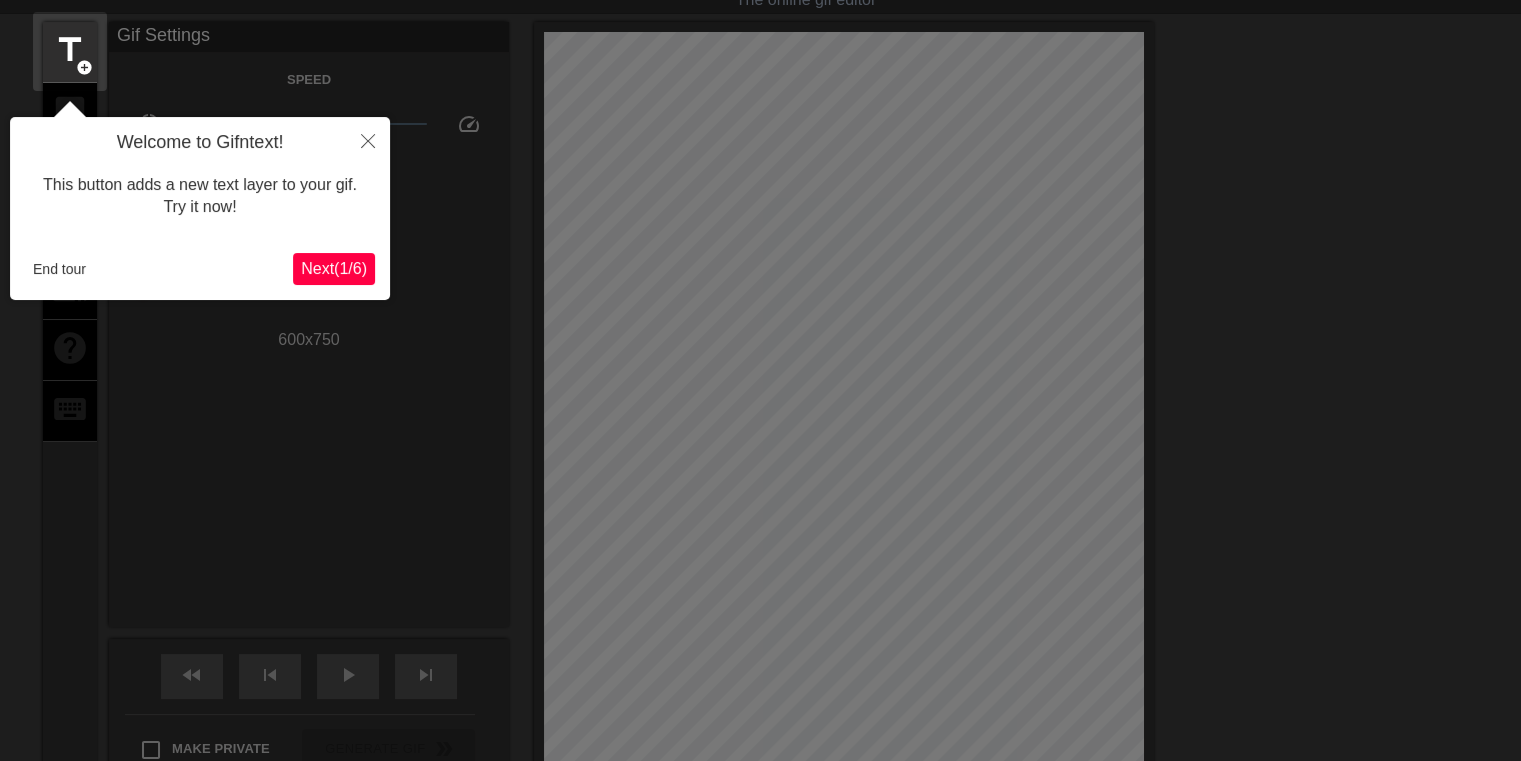 scroll, scrollTop: 48, scrollLeft: 0, axis: vertical 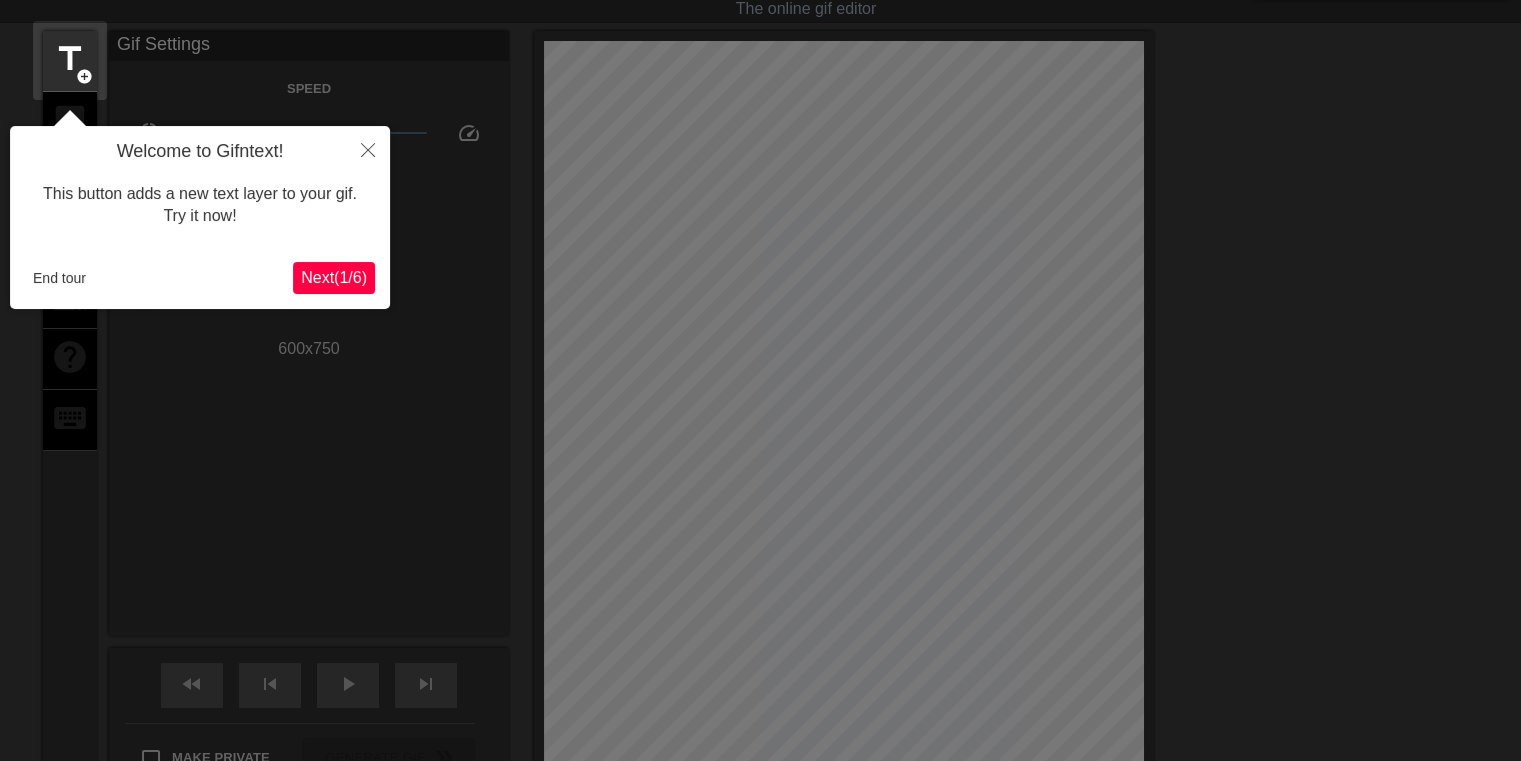 click on "Next  ( 1 / 6 )" at bounding box center (334, 277) 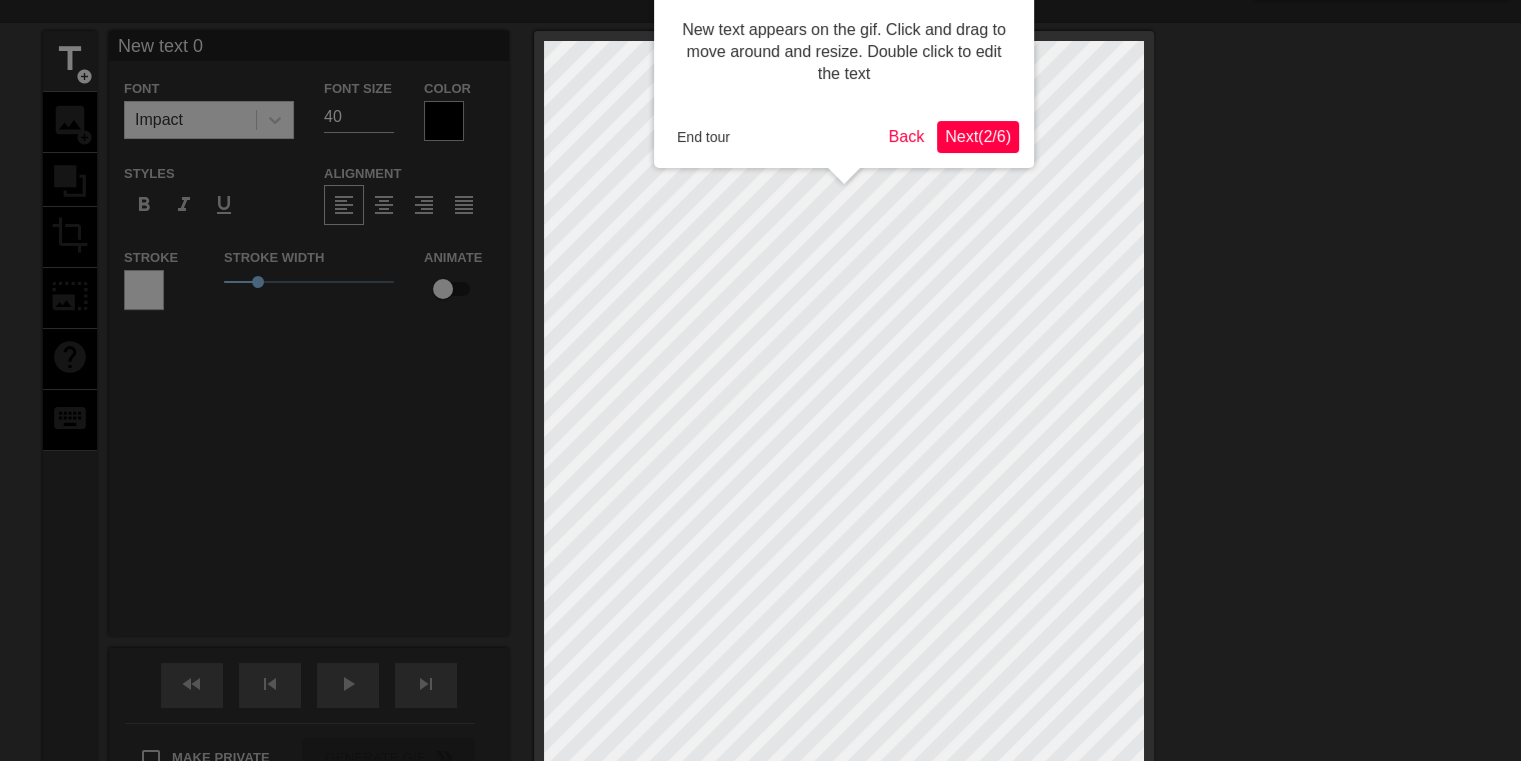 scroll, scrollTop: 0, scrollLeft: 0, axis: both 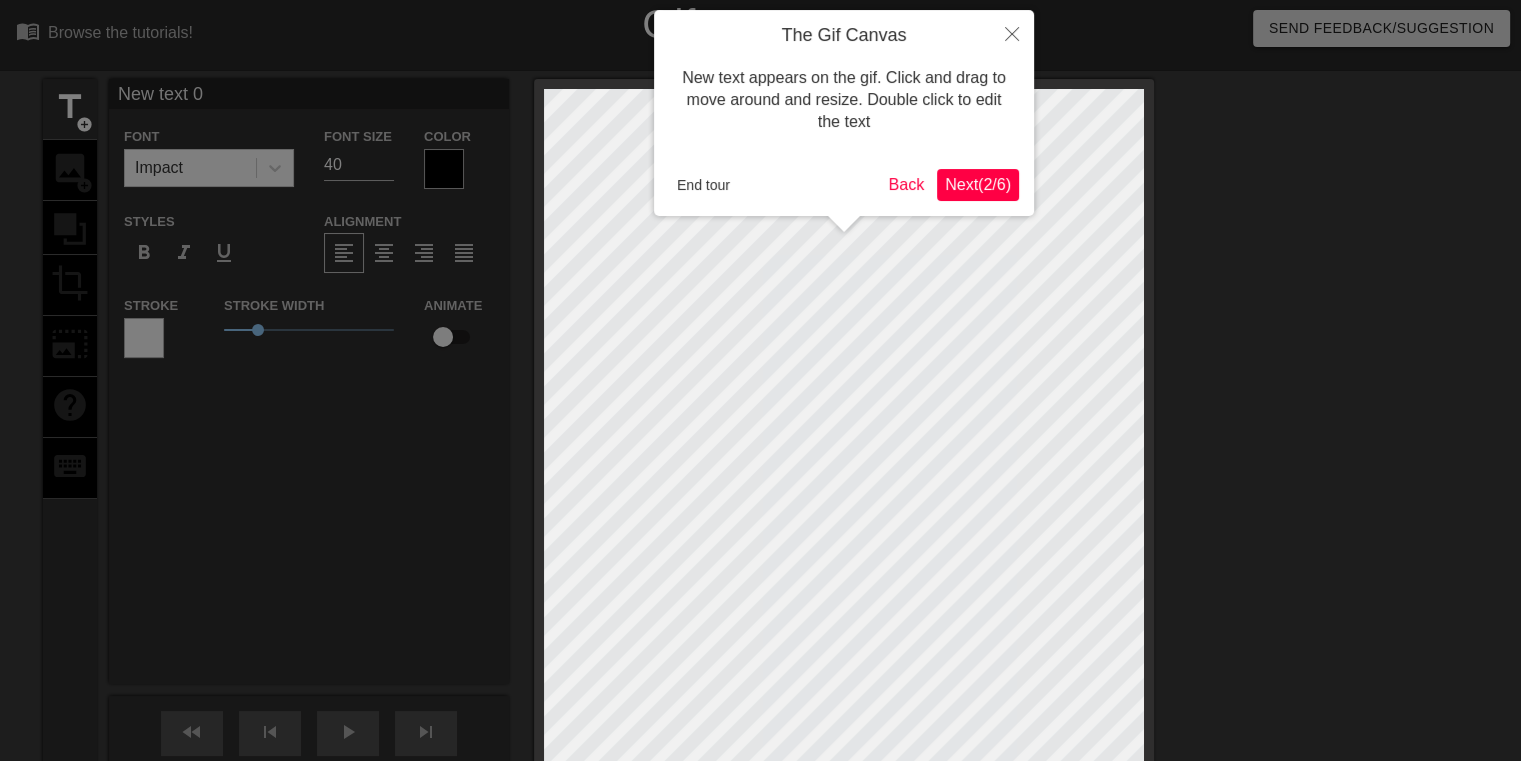 click on "Next  ( 2 / 6 )" at bounding box center (978, 184) 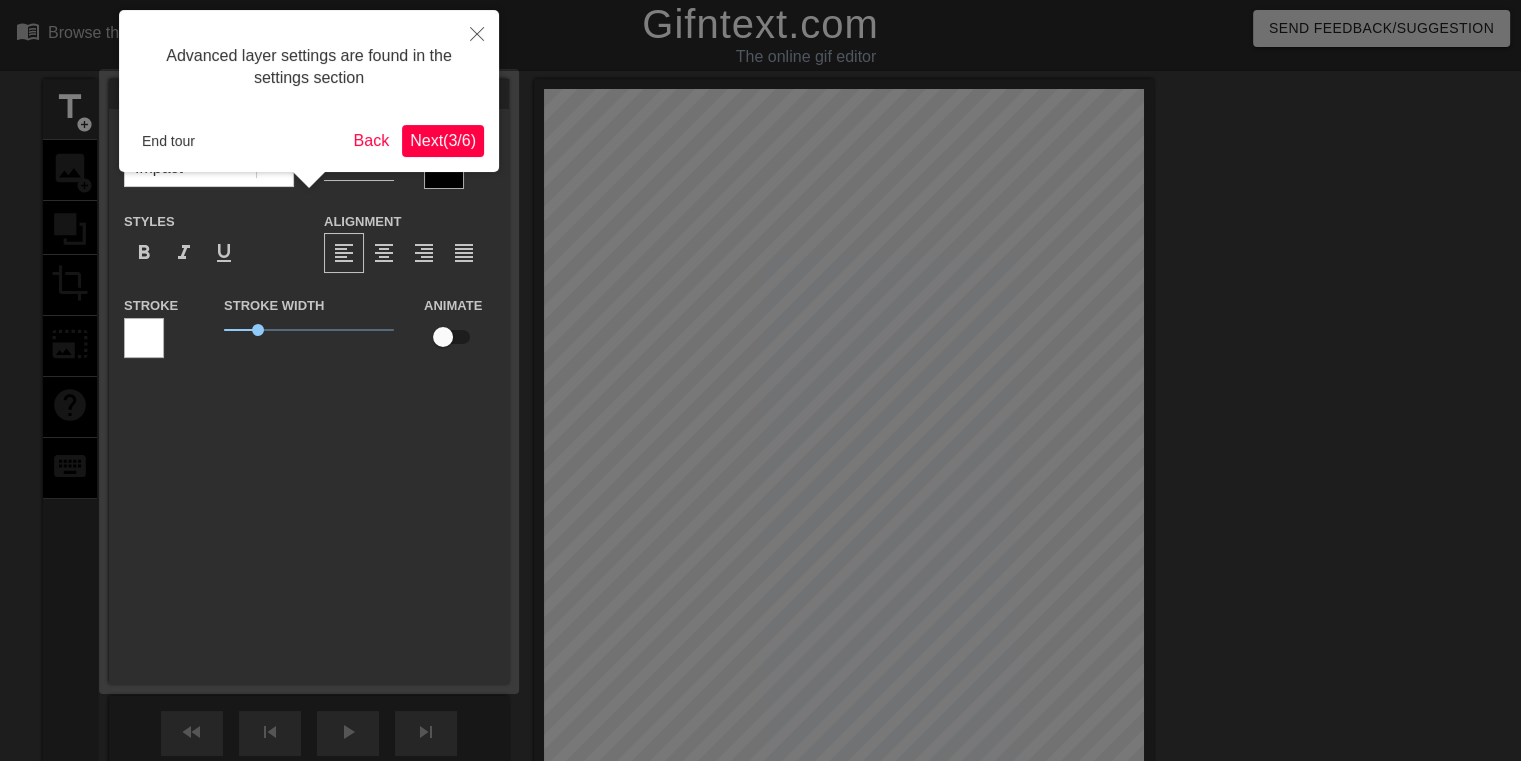 scroll, scrollTop: 48, scrollLeft: 0, axis: vertical 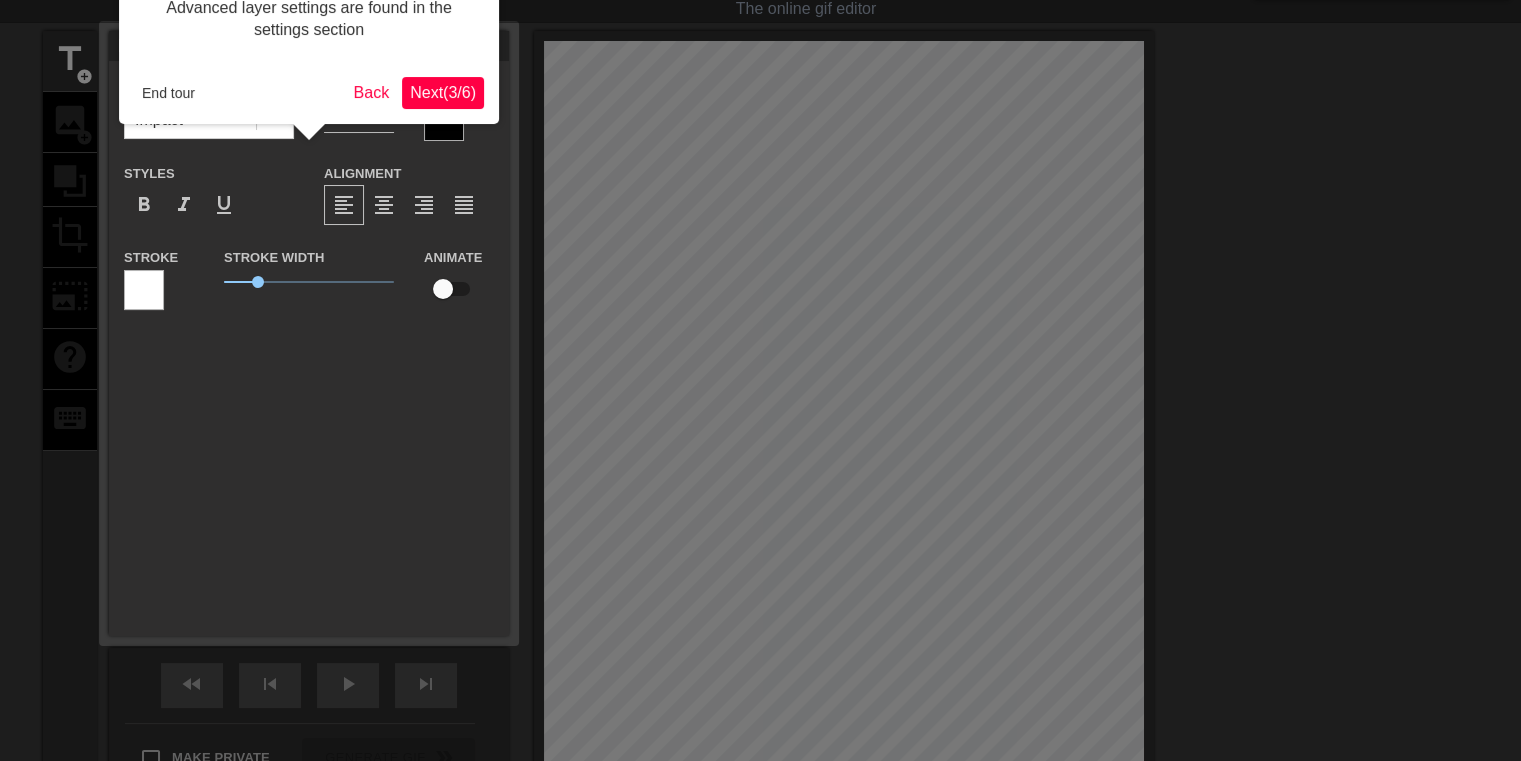click on "Next  ( 3 / 6 )" at bounding box center (443, 92) 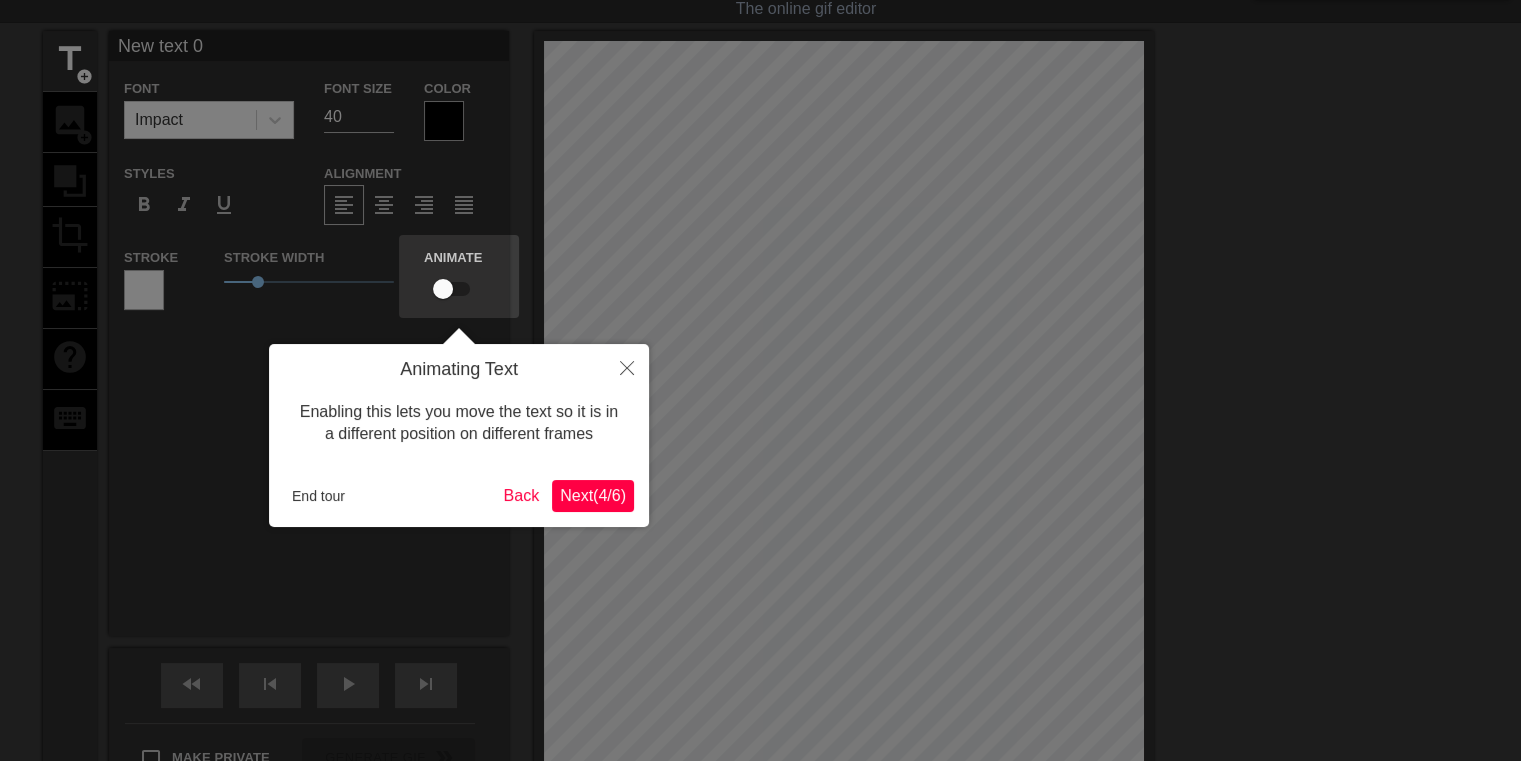 scroll, scrollTop: 0, scrollLeft: 0, axis: both 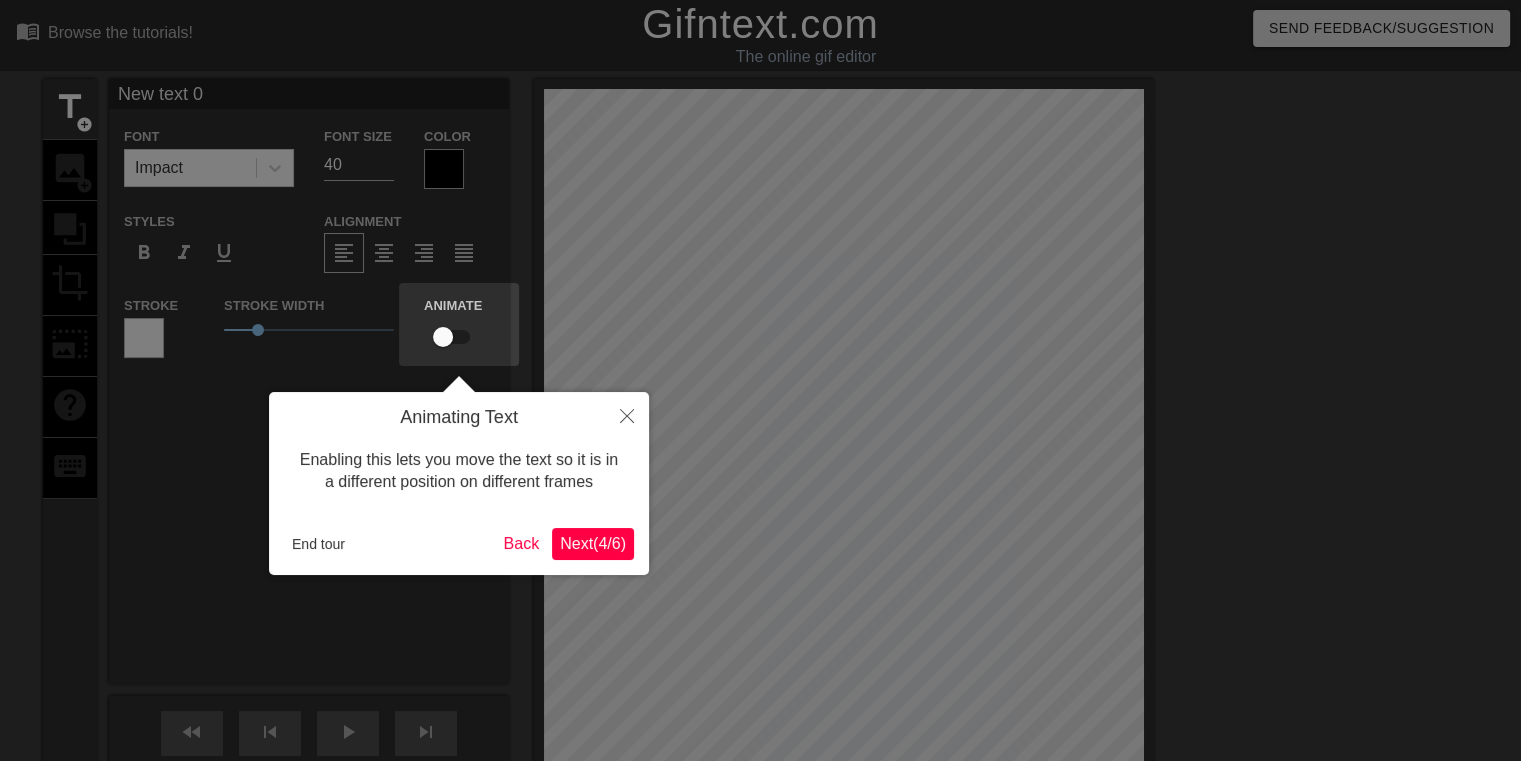 click on "Next  ( 4 / 6 )" at bounding box center (593, 543) 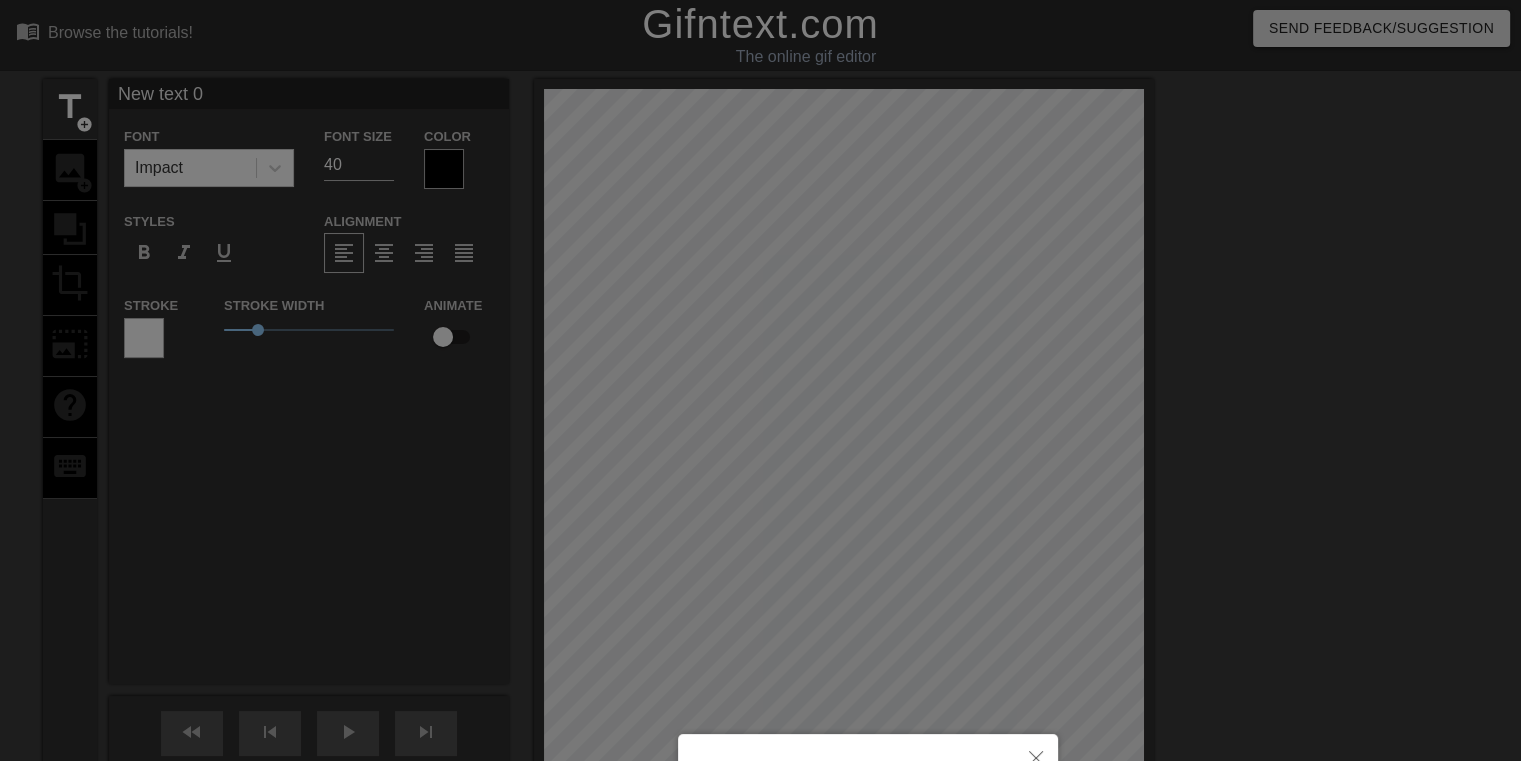 scroll, scrollTop: 234, scrollLeft: 0, axis: vertical 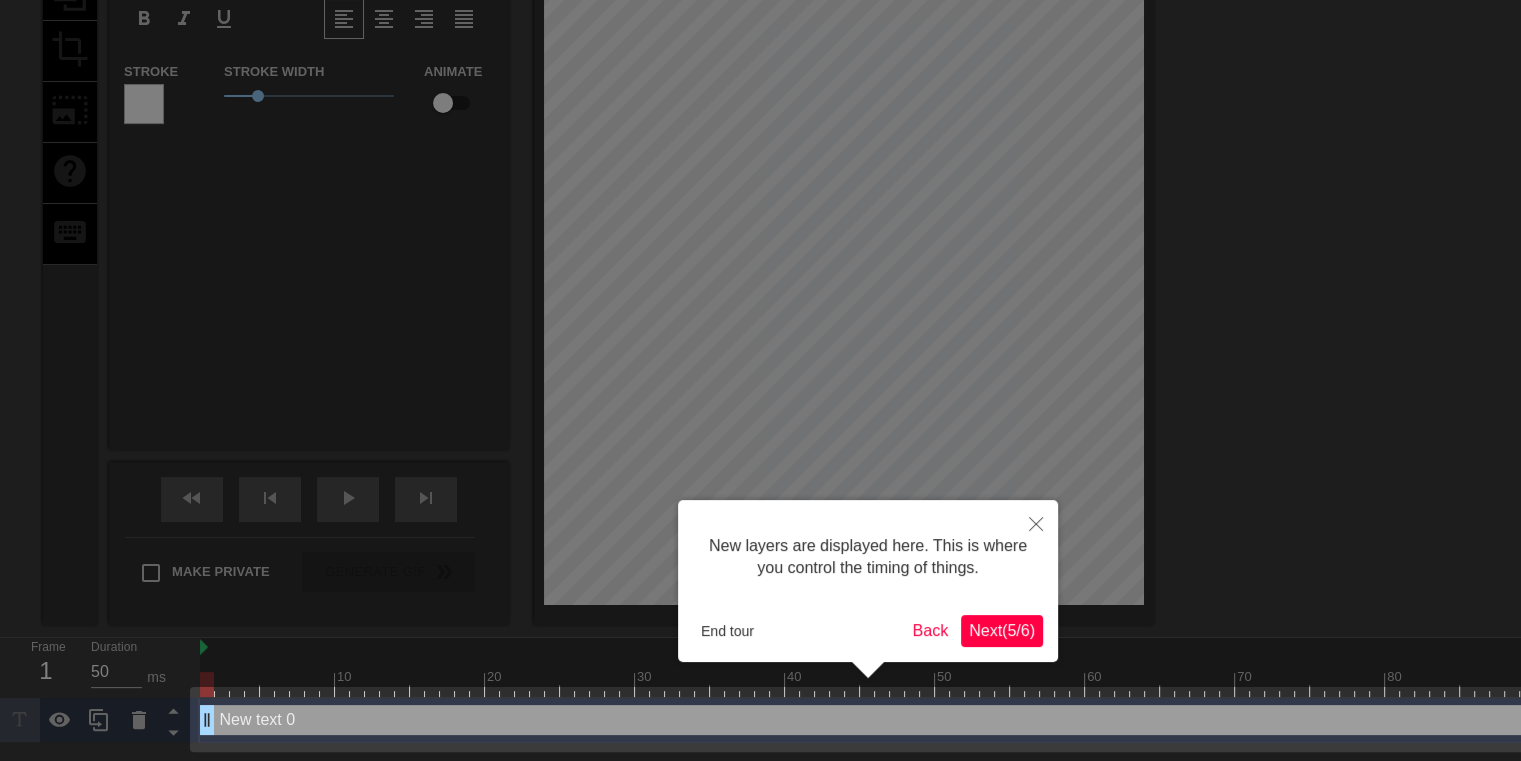 click on "New layers are displayed here. This is where you control the timing of things. End tour Back Next  ( 5 / 6 )" at bounding box center (868, 581) 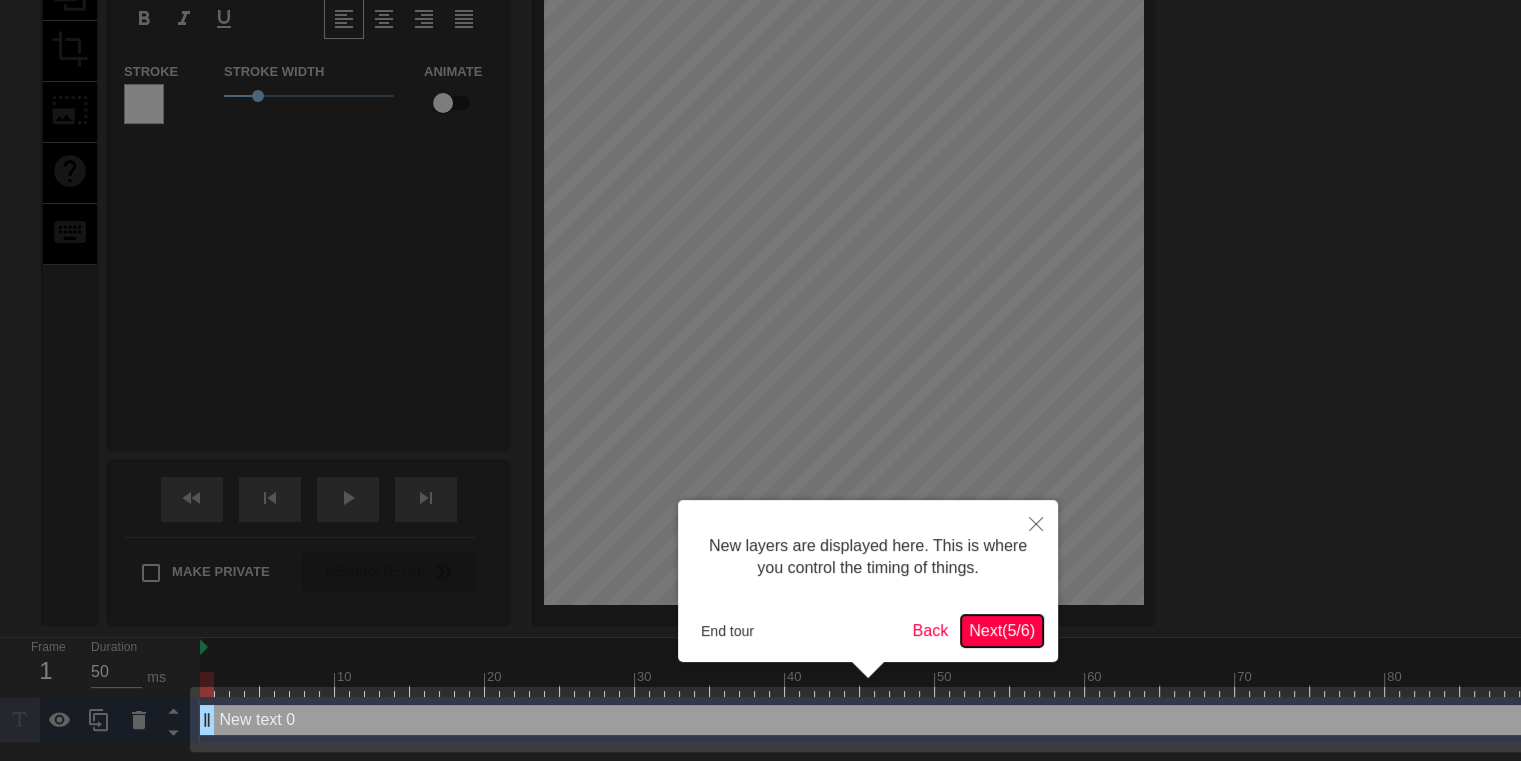 click on "Next  ( 5 / 6 )" at bounding box center (1002, 630) 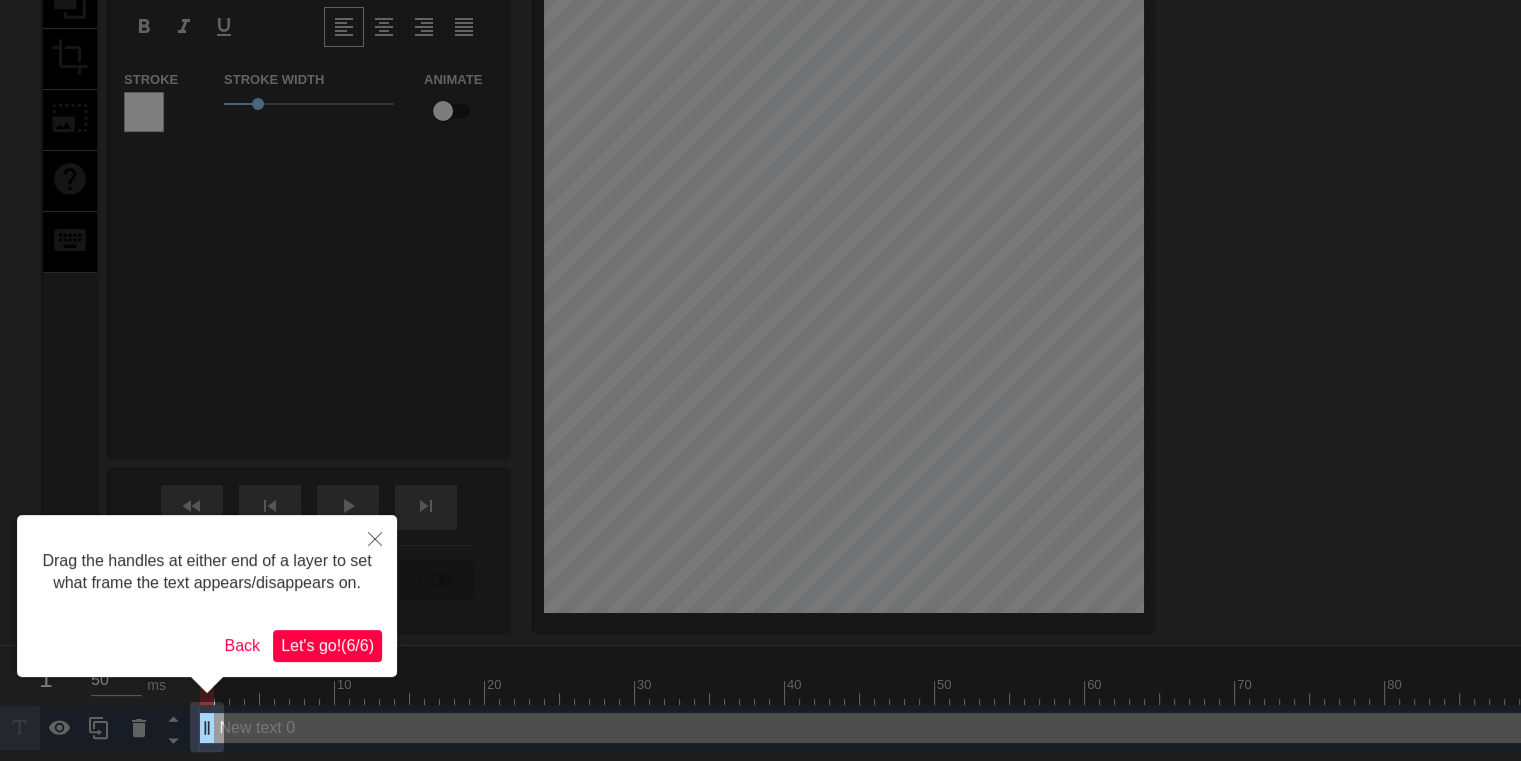 scroll, scrollTop: 36, scrollLeft: 0, axis: vertical 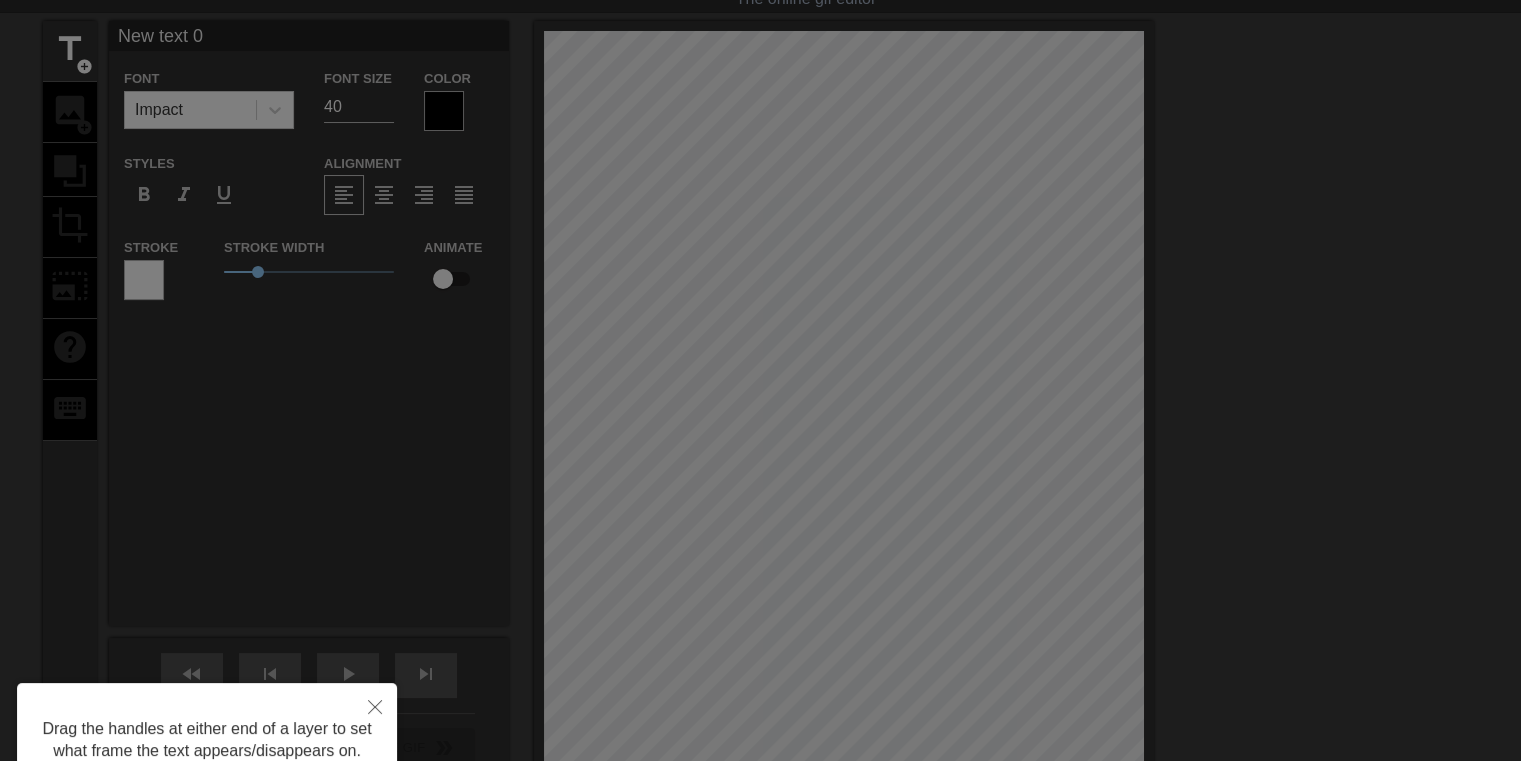 click at bounding box center [760, 435] 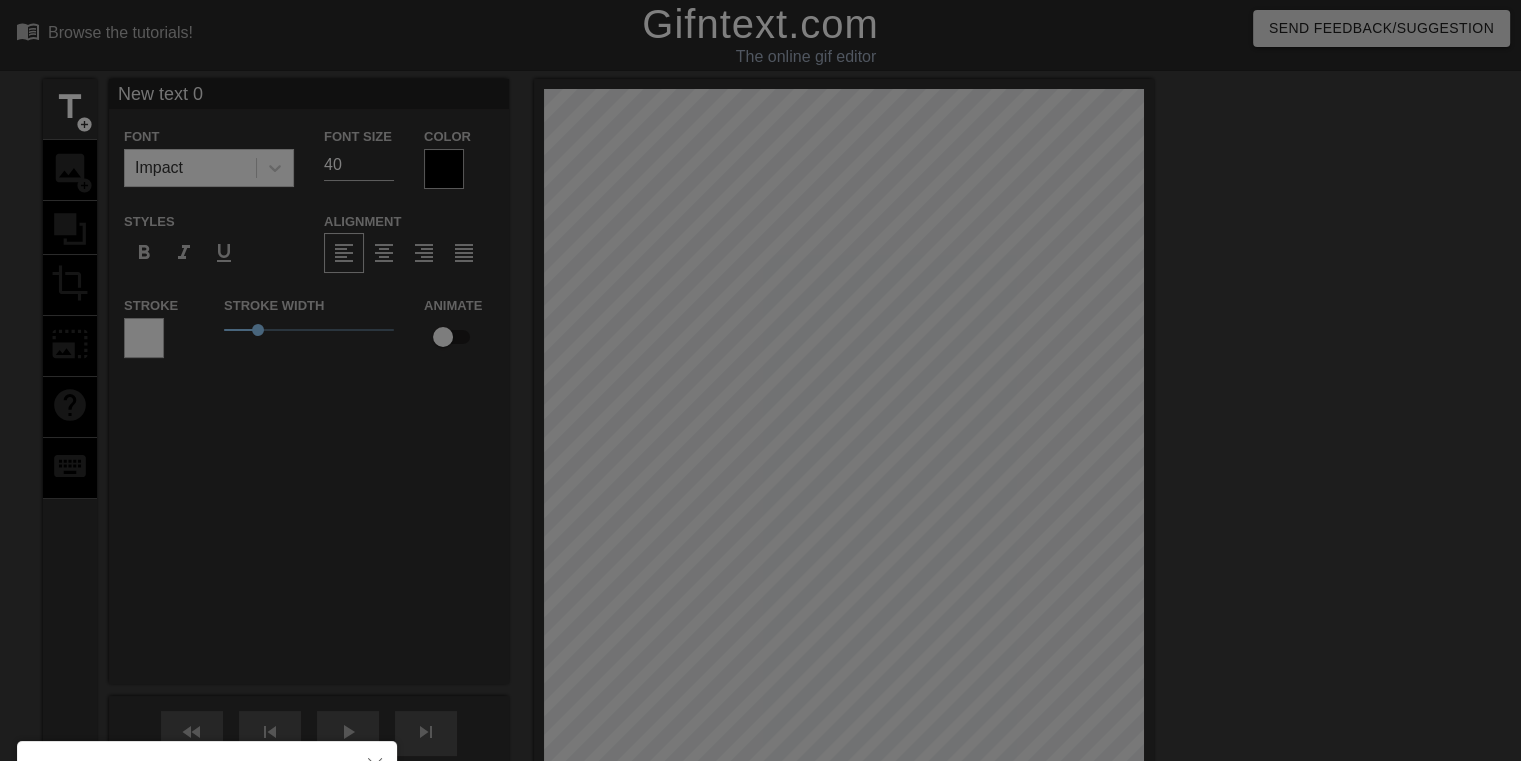 scroll, scrollTop: 226, scrollLeft: 0, axis: vertical 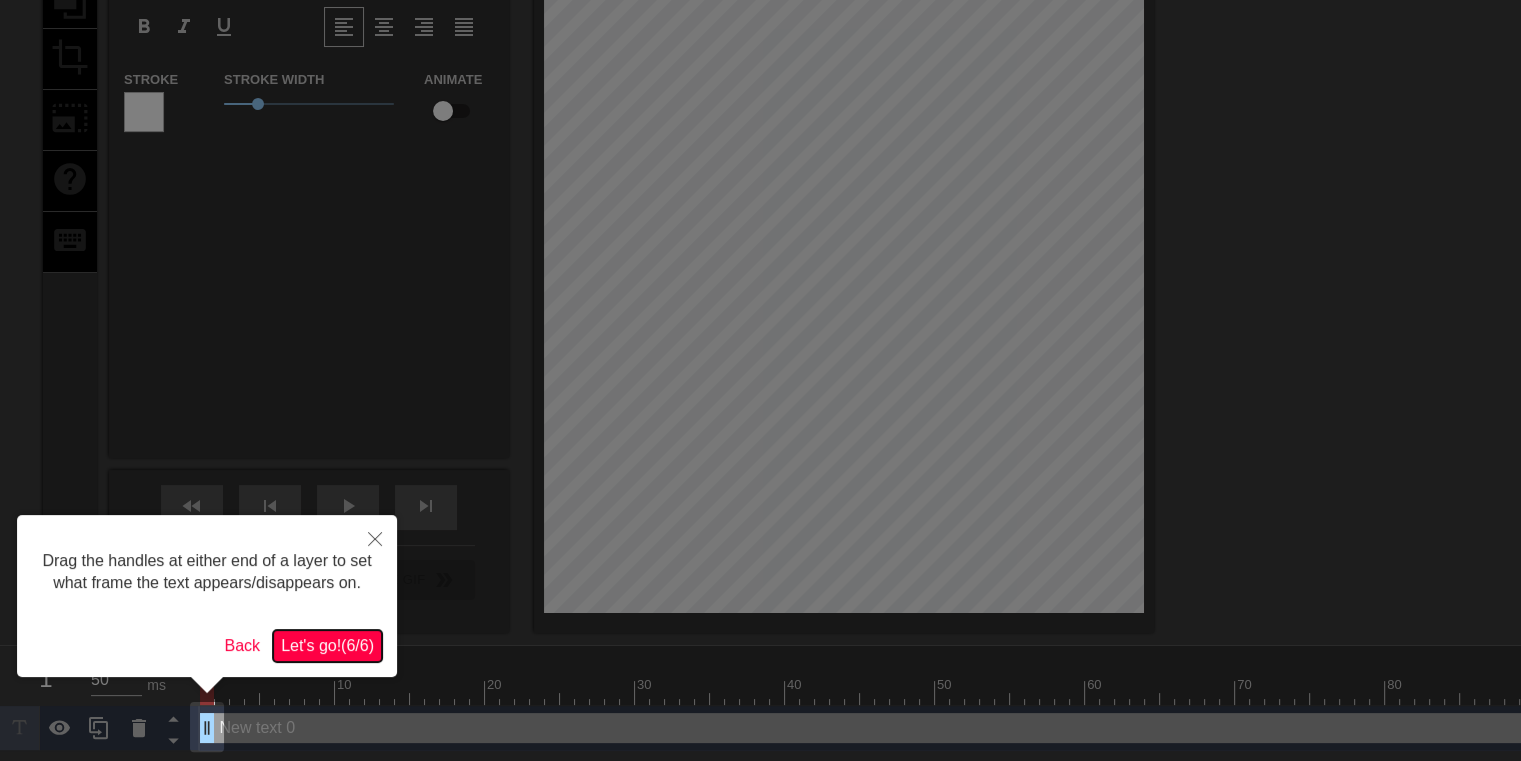 click on "Let's go!  ( 6 / 6 )" at bounding box center (327, 645) 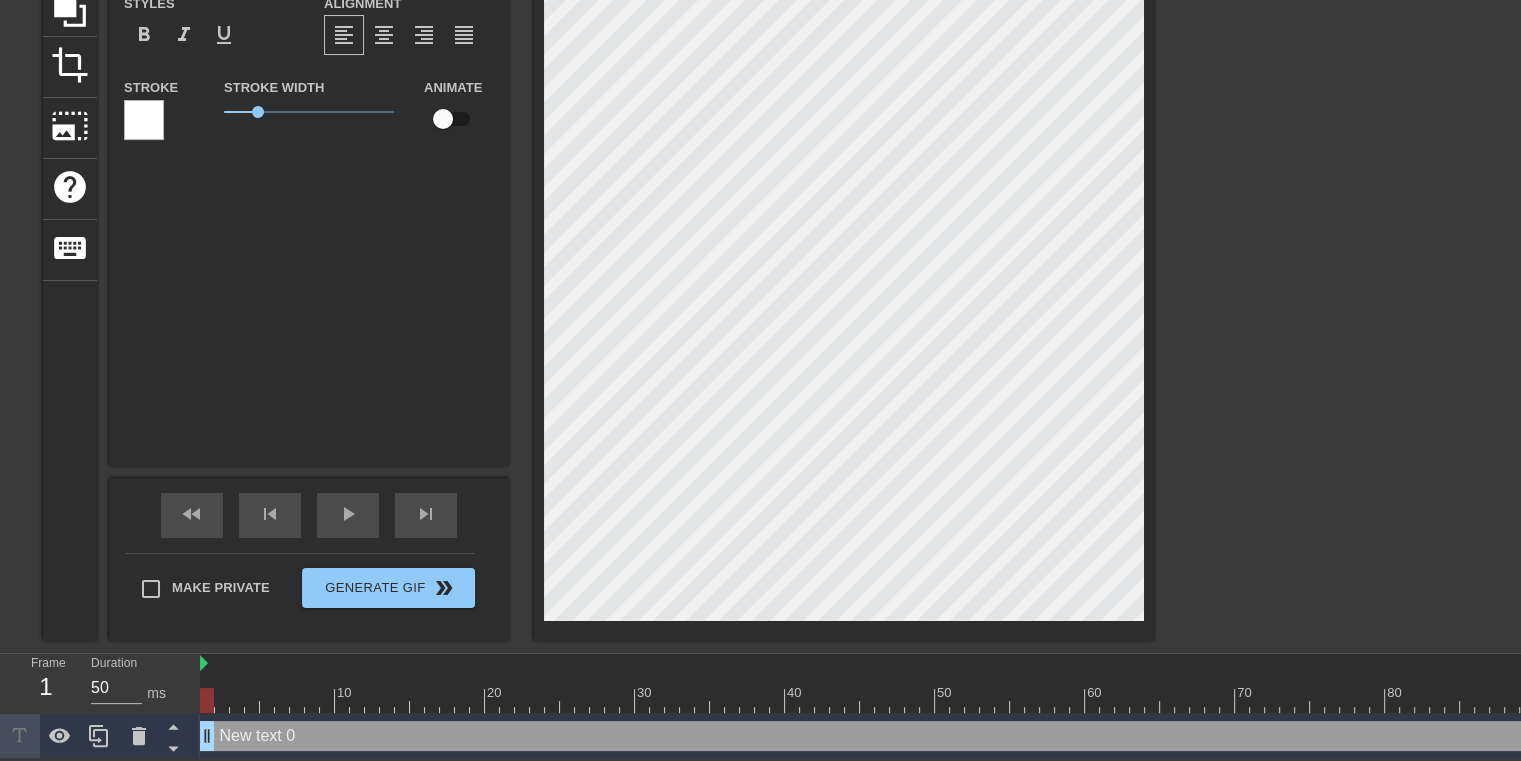 scroll, scrollTop: 0, scrollLeft: 0, axis: both 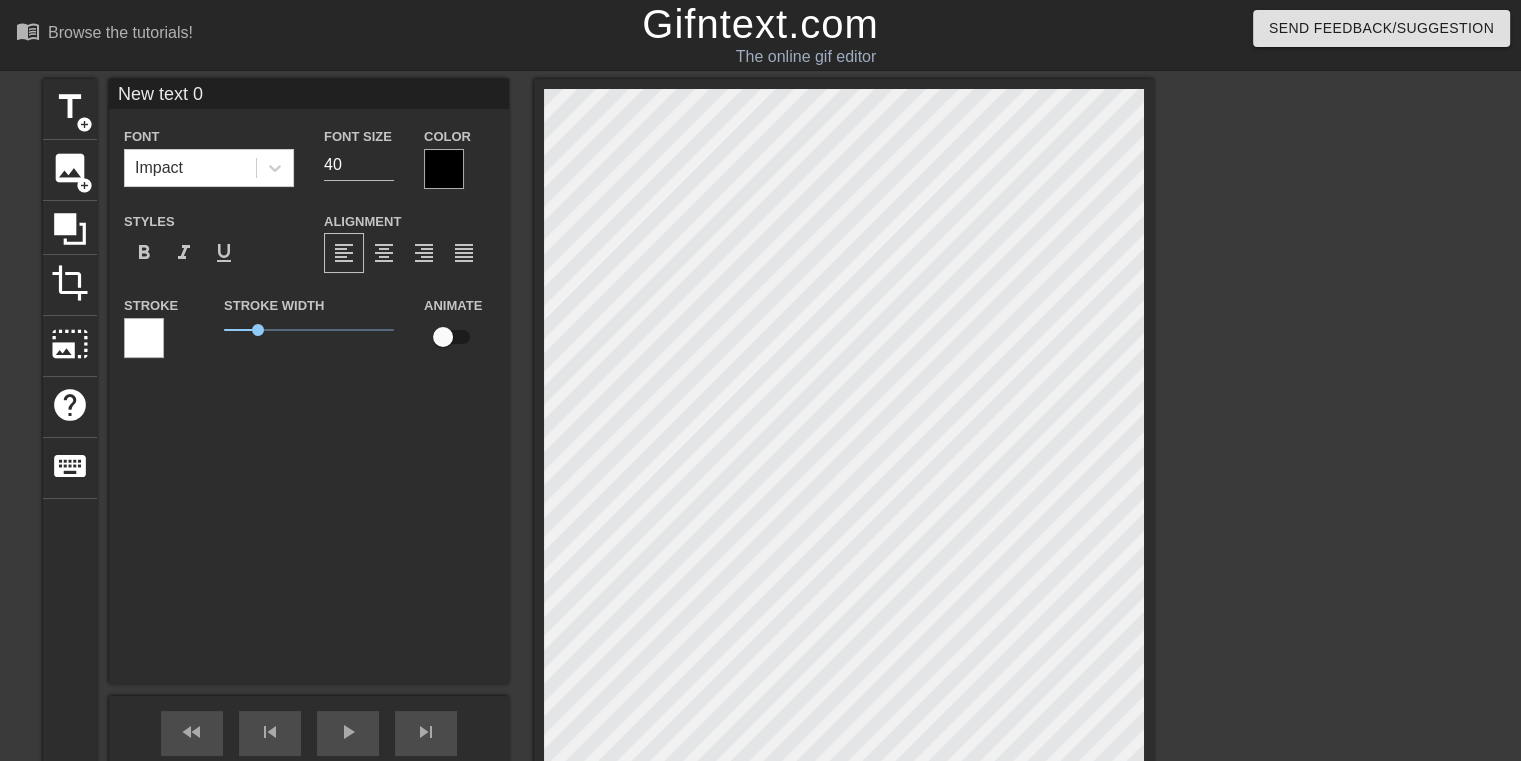 click on "Font Impact" at bounding box center (209, 155) 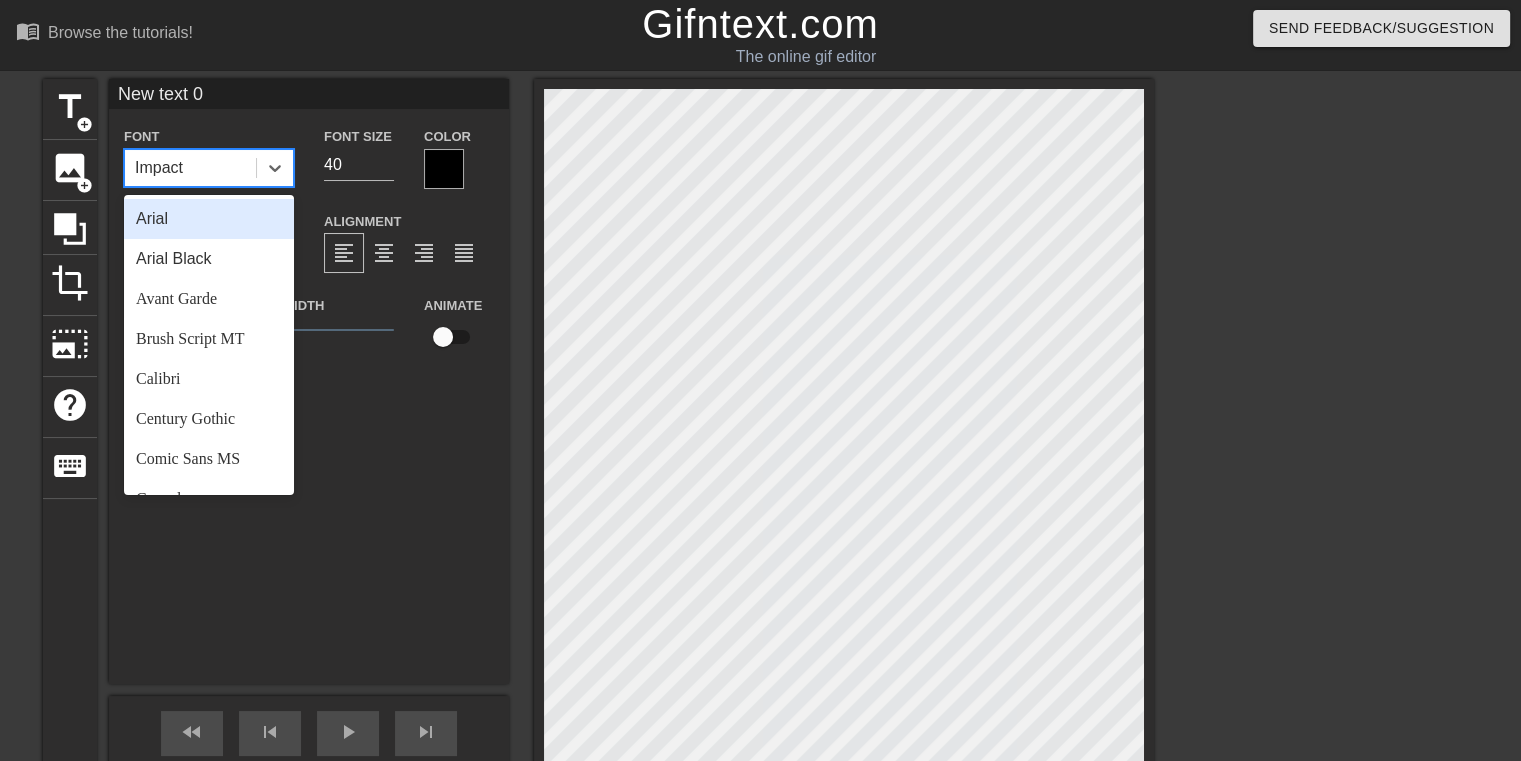 click on "Impact" at bounding box center (190, 168) 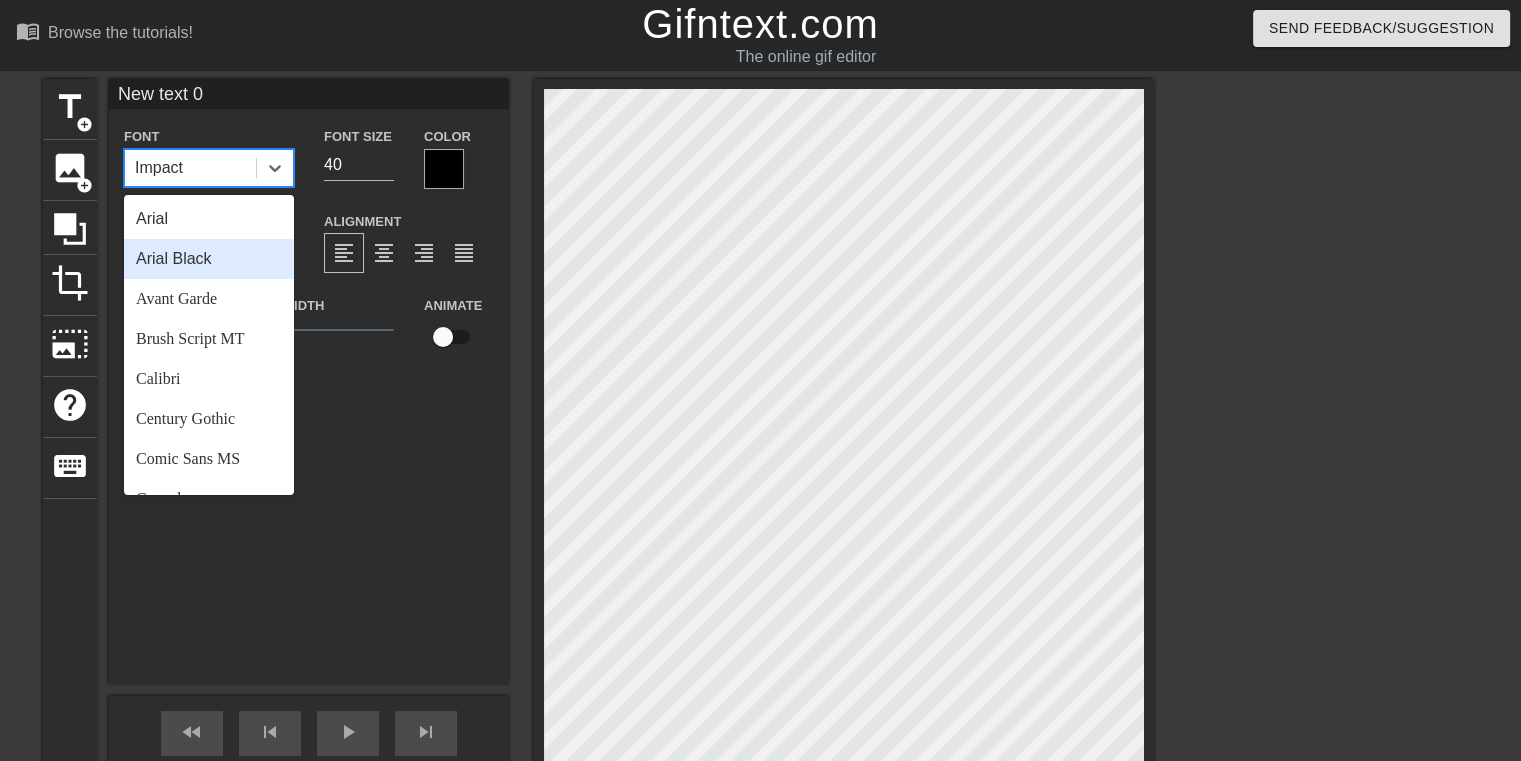 click on "Arial Black" at bounding box center [209, 259] 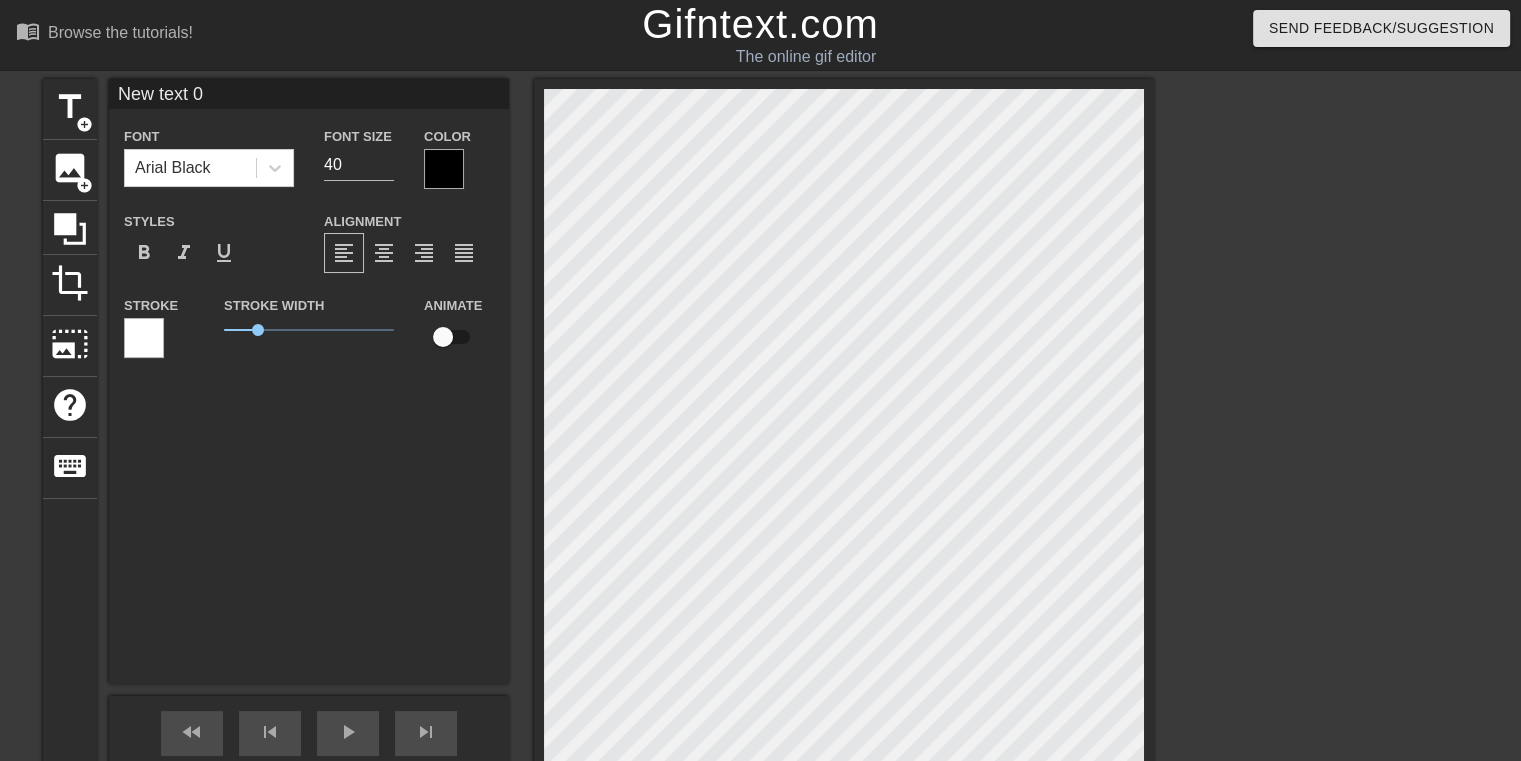 click at bounding box center (144, 338) 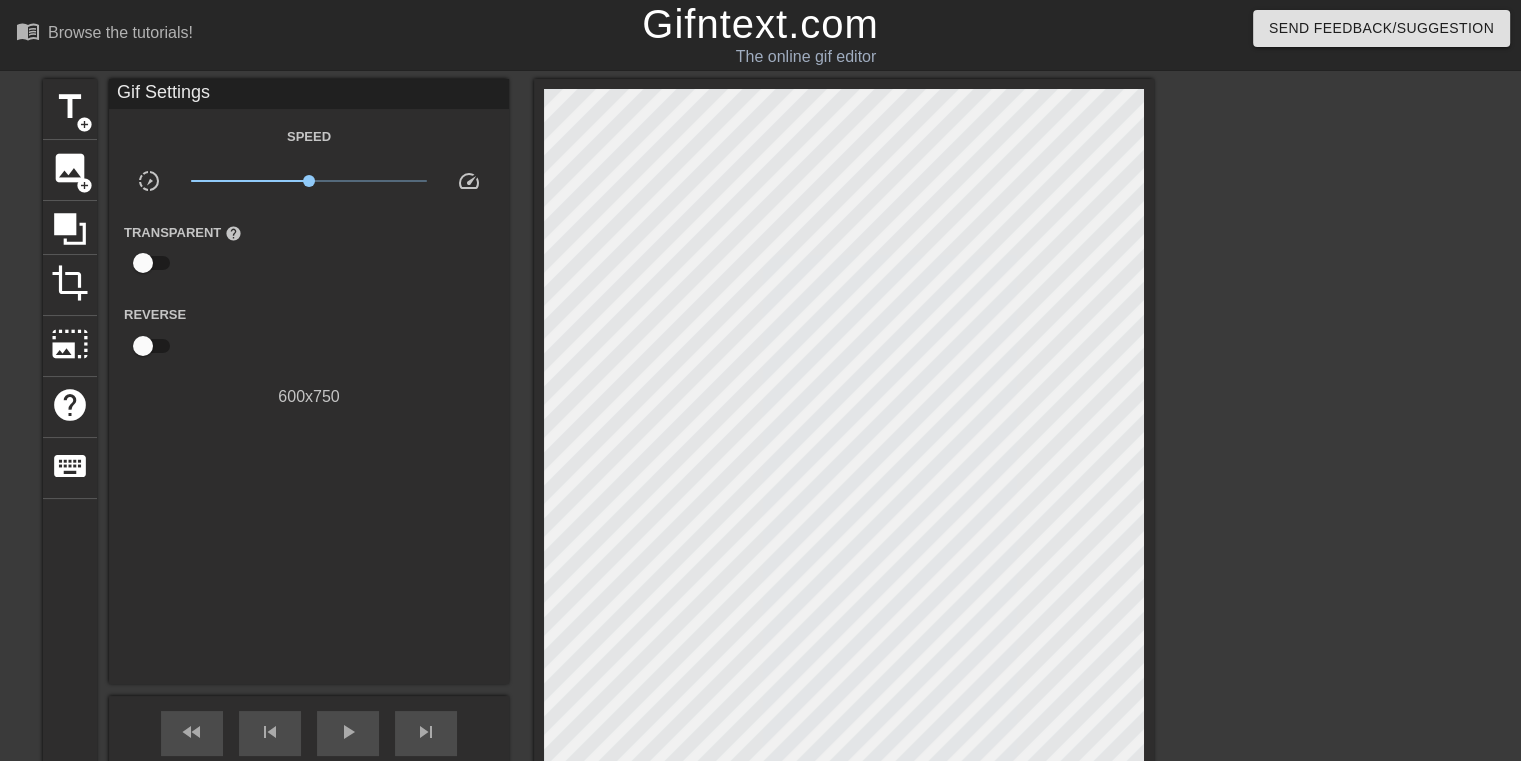 drag, startPoint x: 467, startPoint y: 538, endPoint x: 217, endPoint y: 290, distance: 352.14203 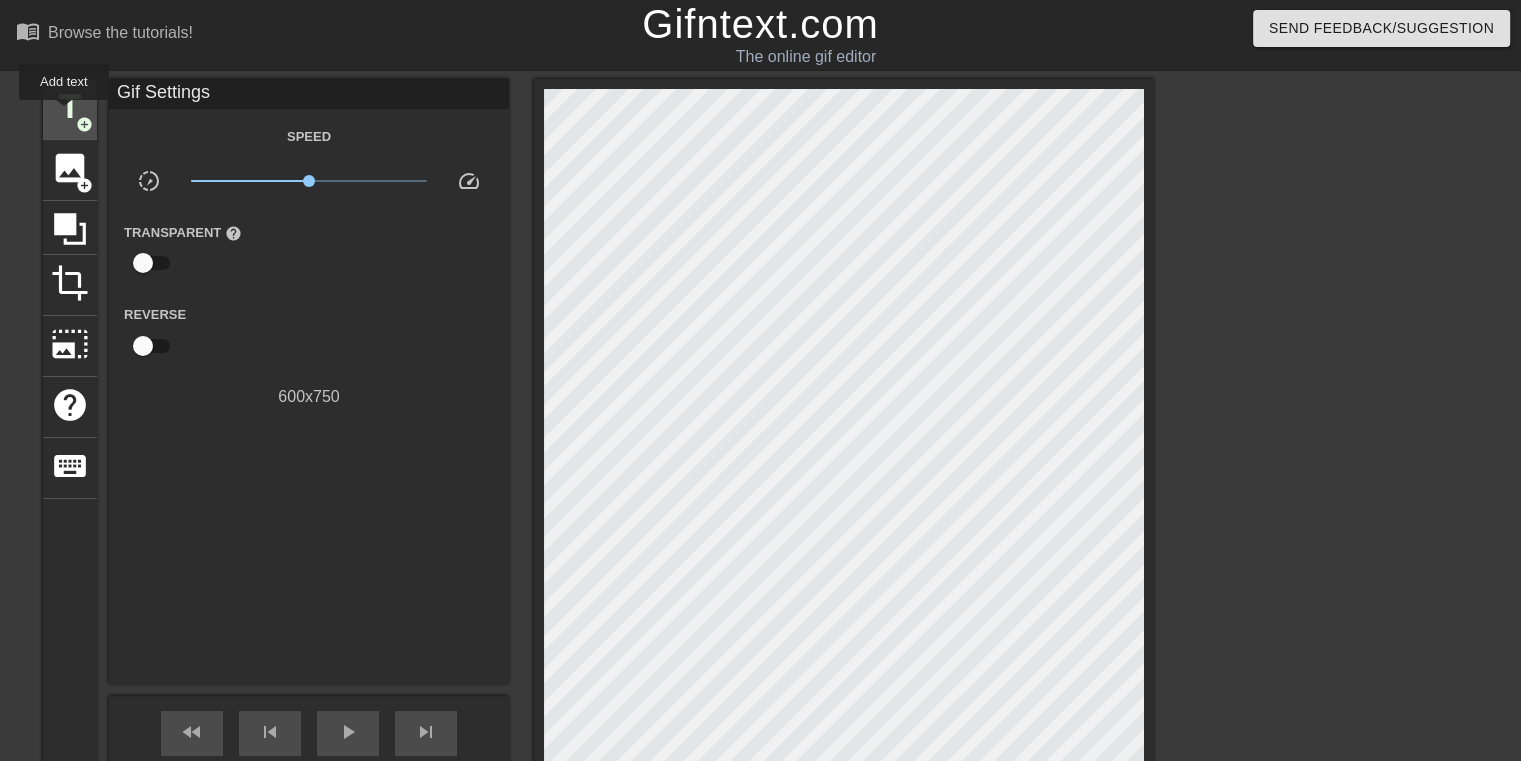 click on "title" at bounding box center [70, 107] 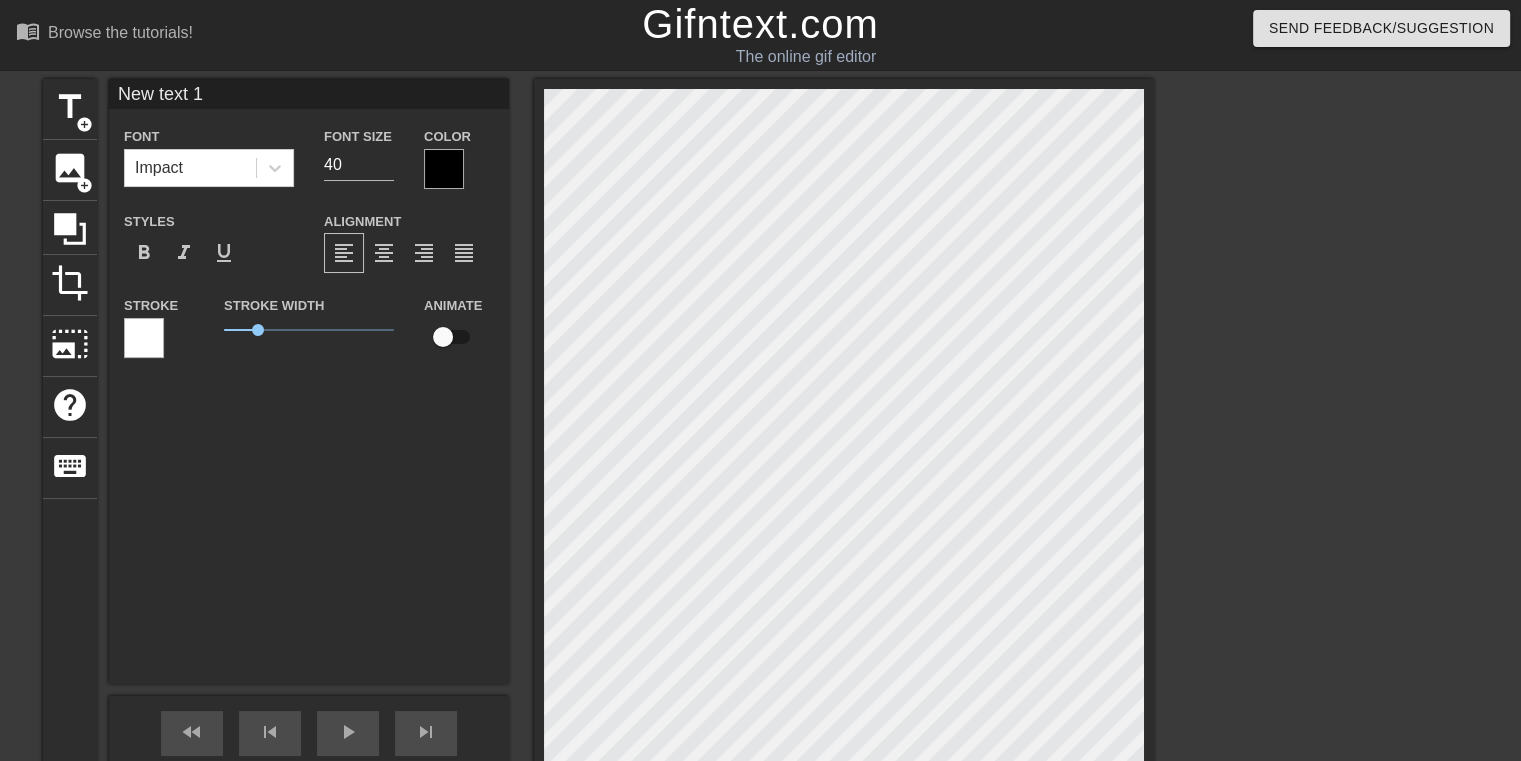 scroll, scrollTop: 2, scrollLeft: 4, axis: both 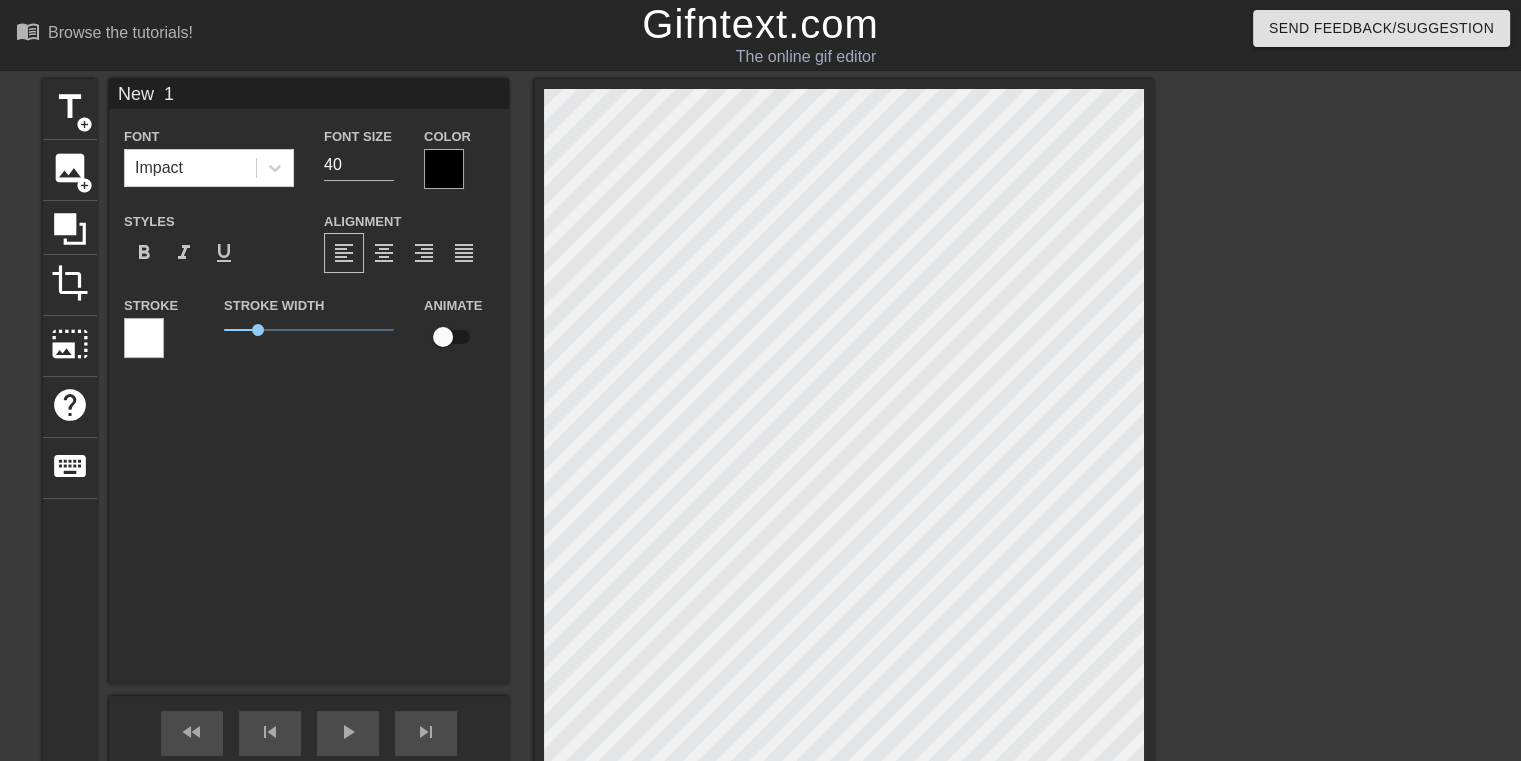 type on "New" 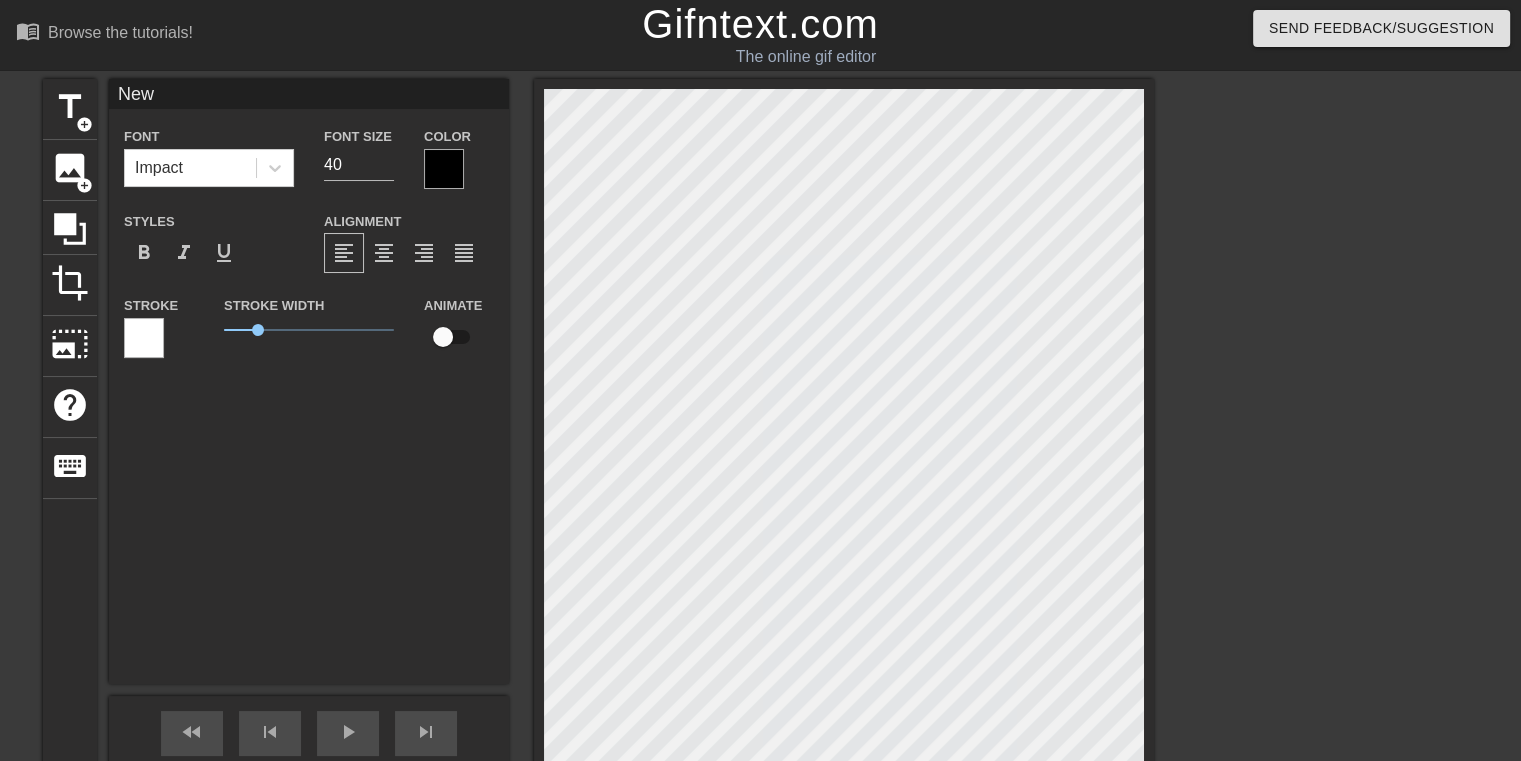 type on "New" 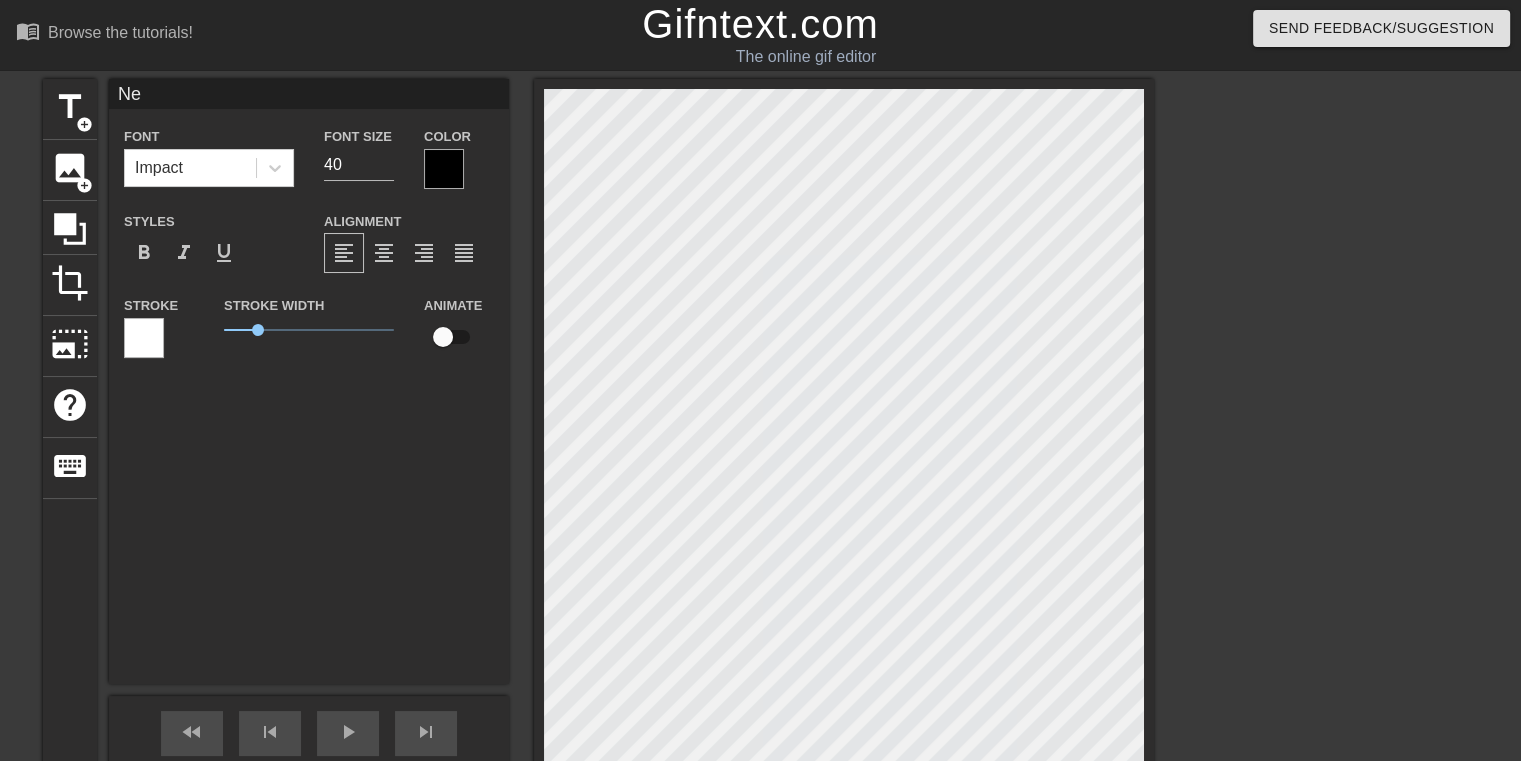 type on "N" 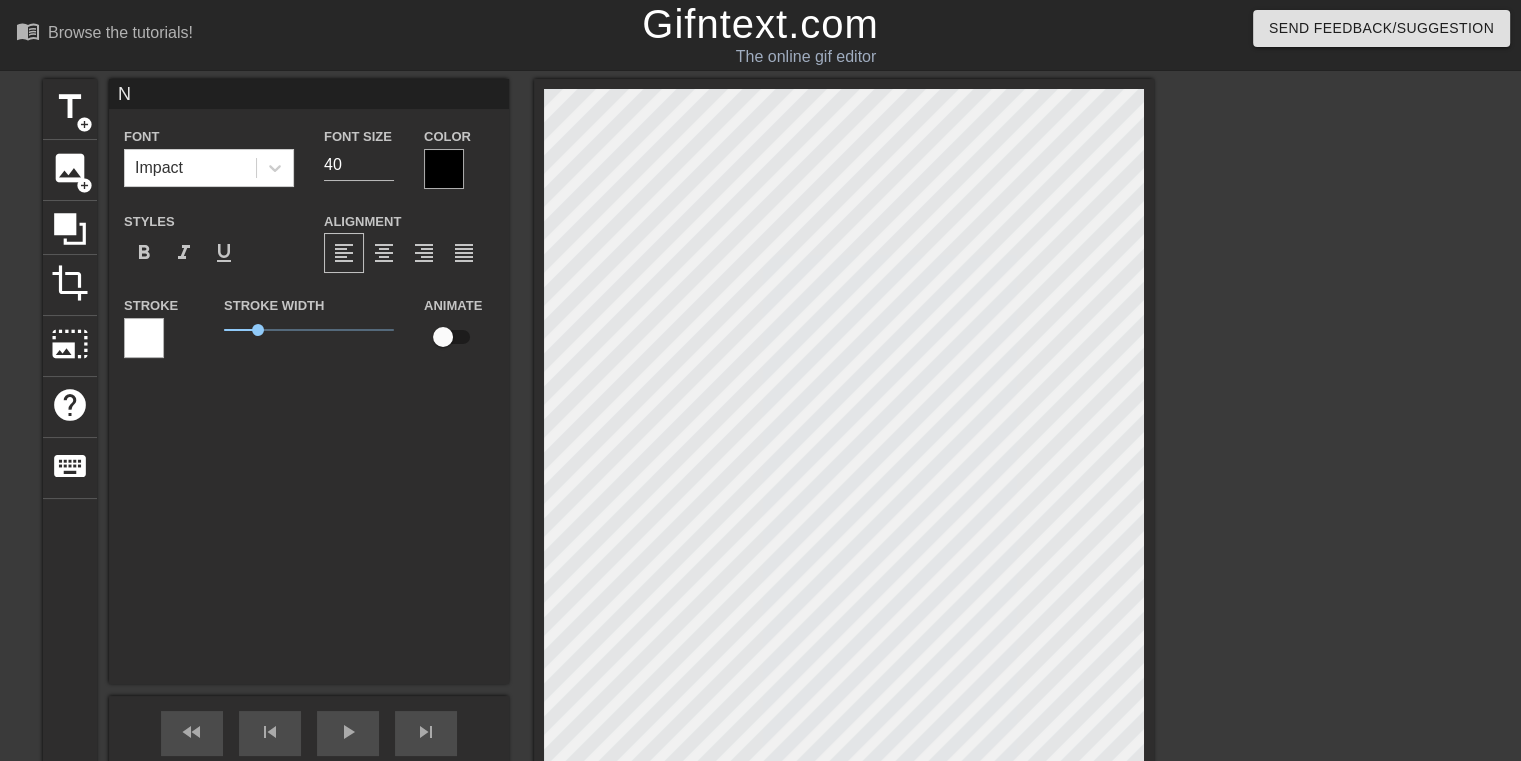type 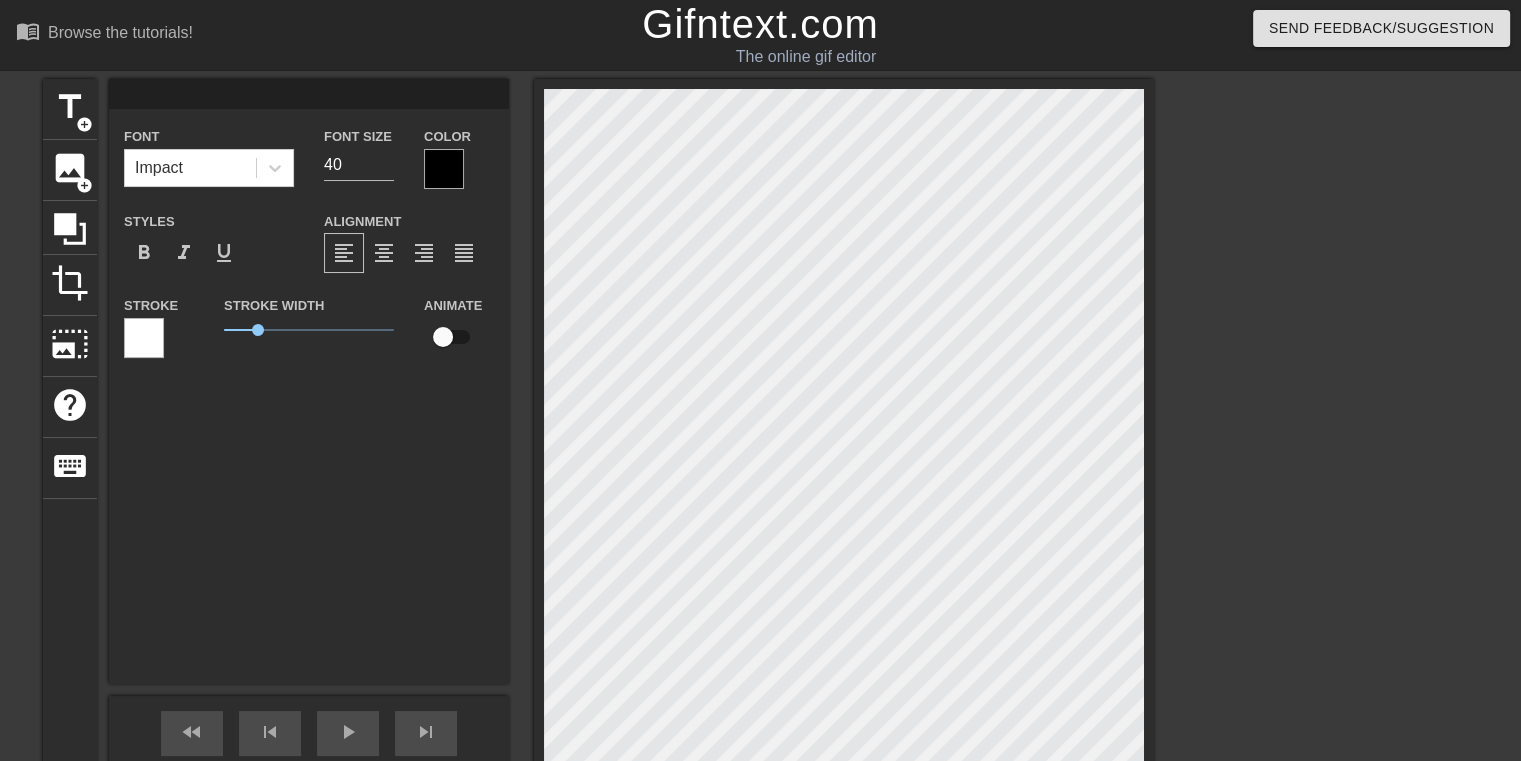 type on "i" 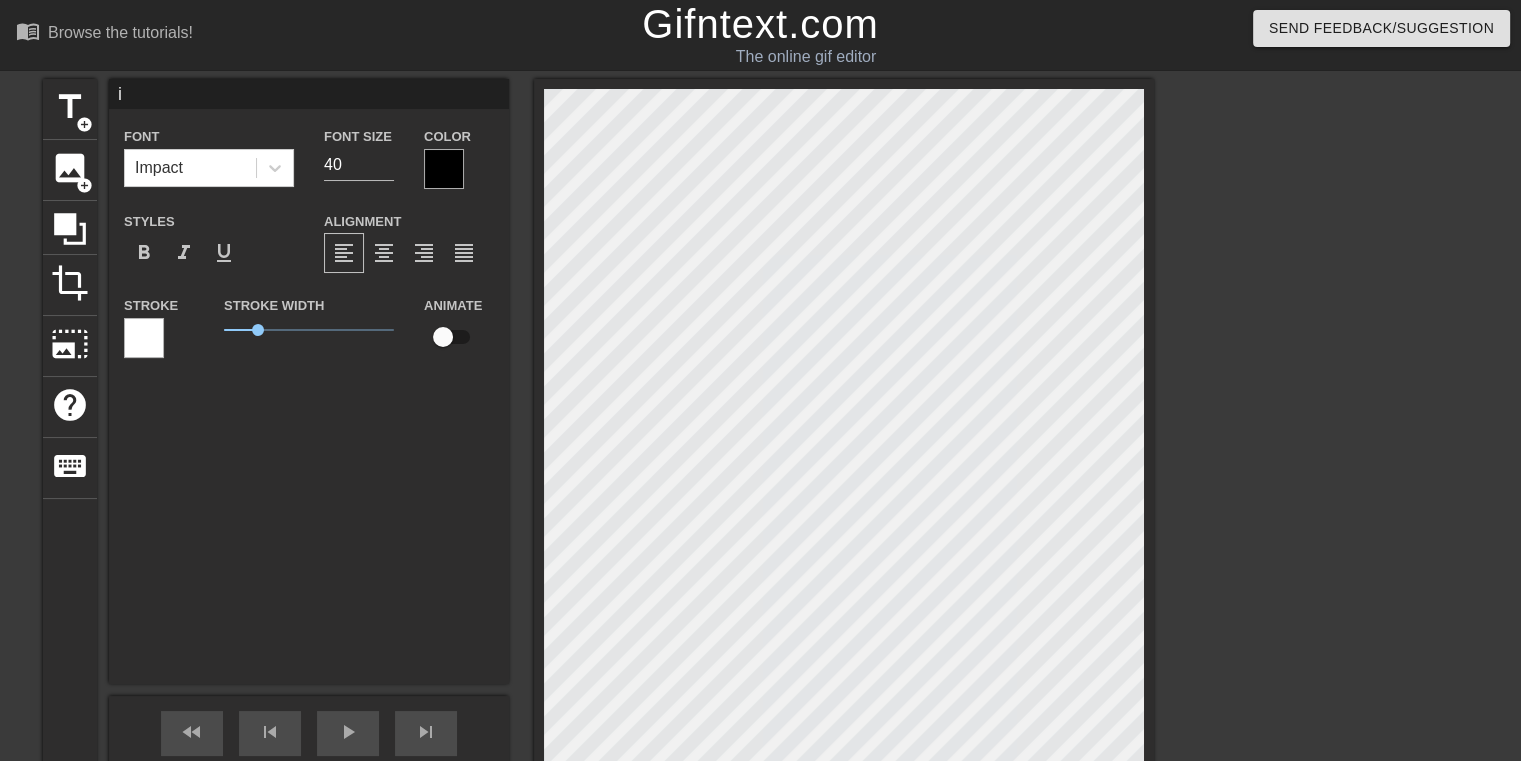 type on "it" 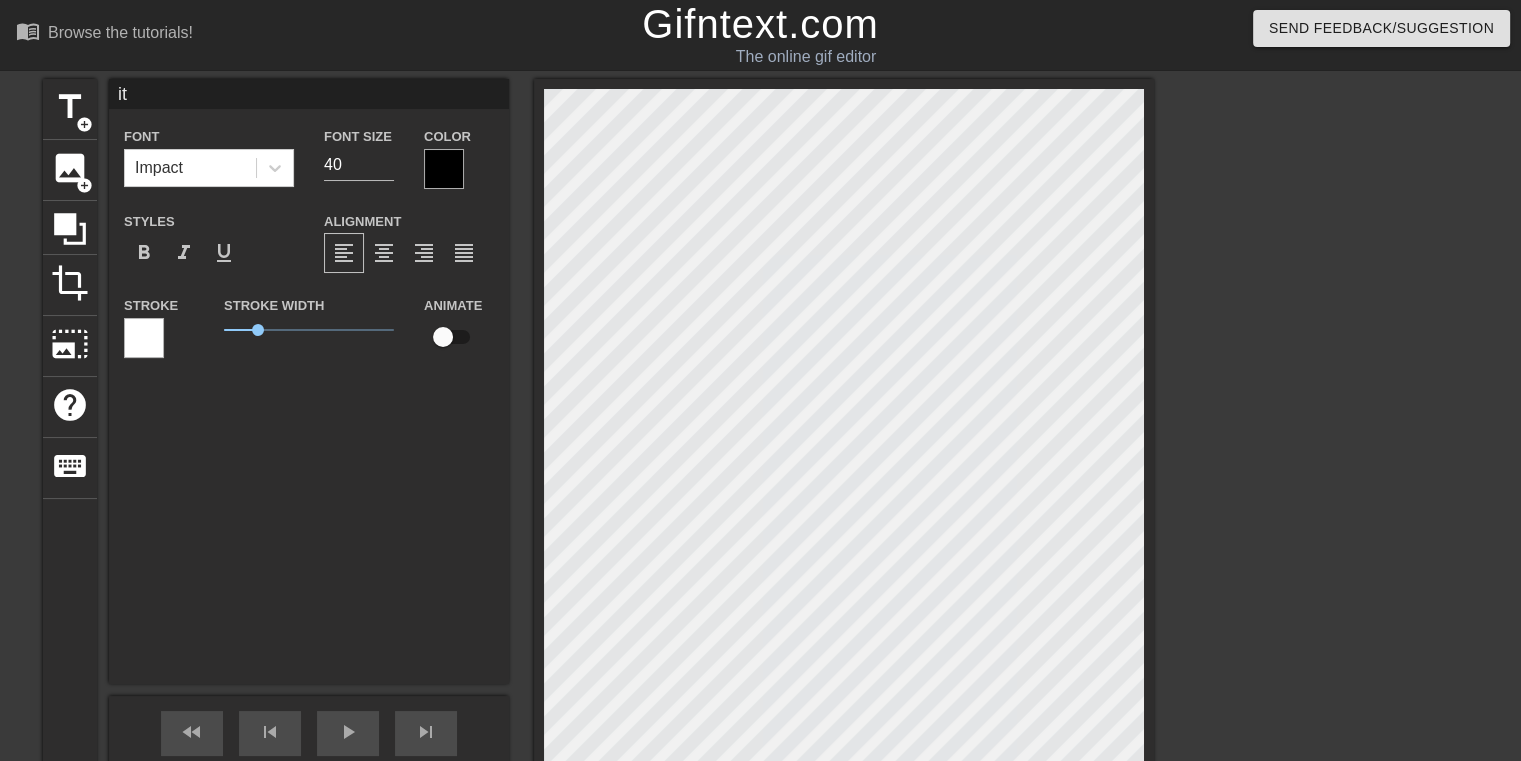 type on "it" 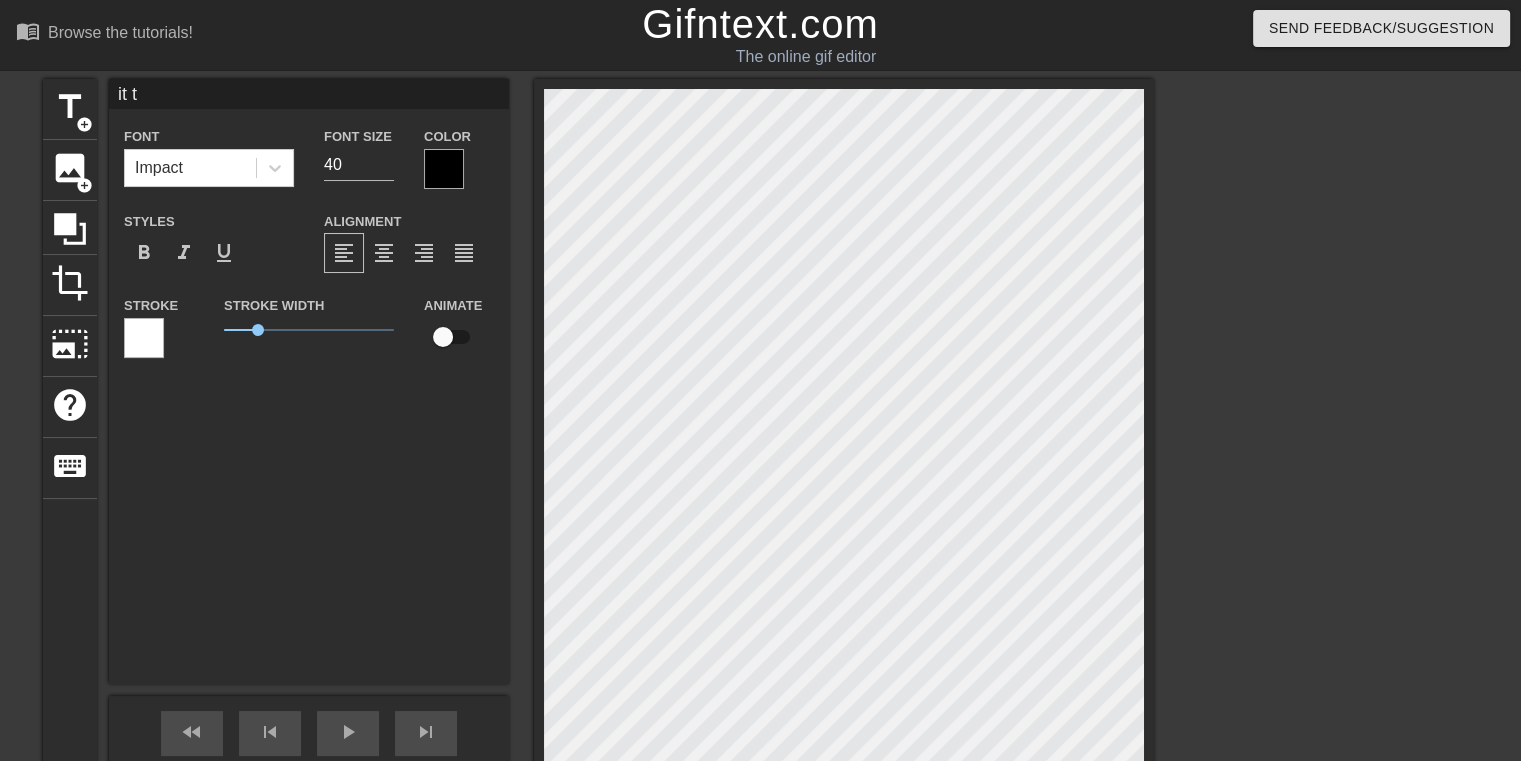 type on "it tu" 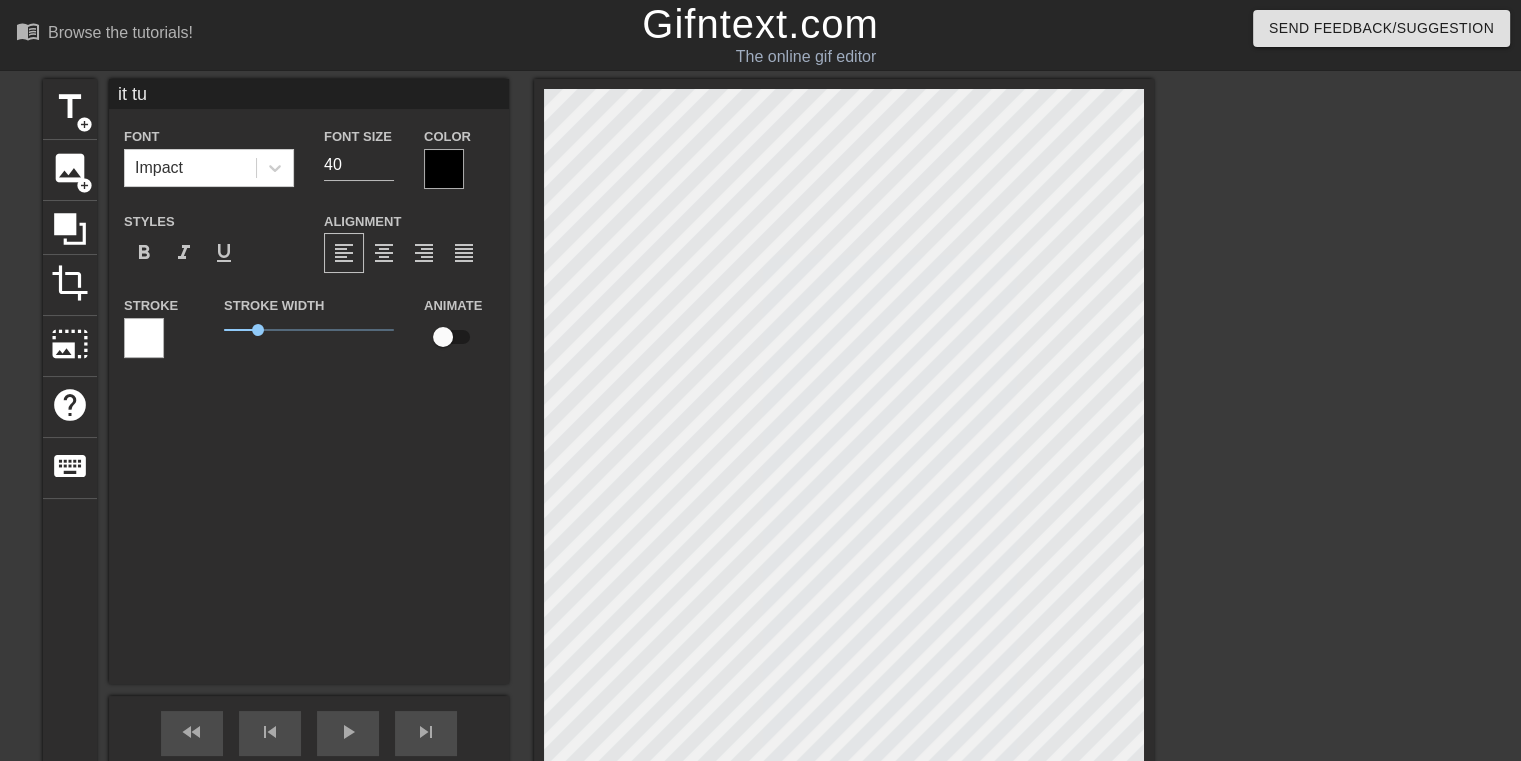 type on "it tur" 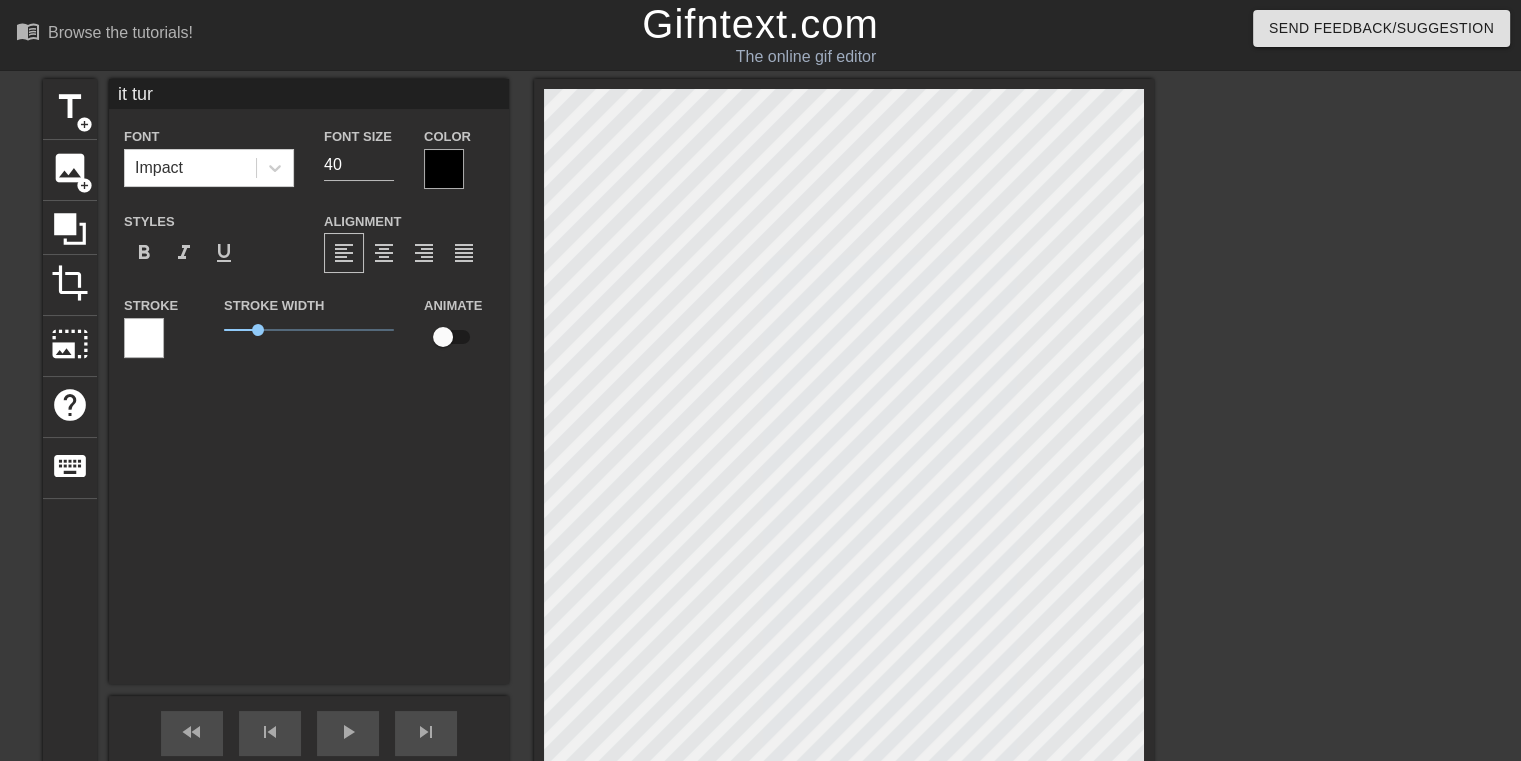 type on "it turn" 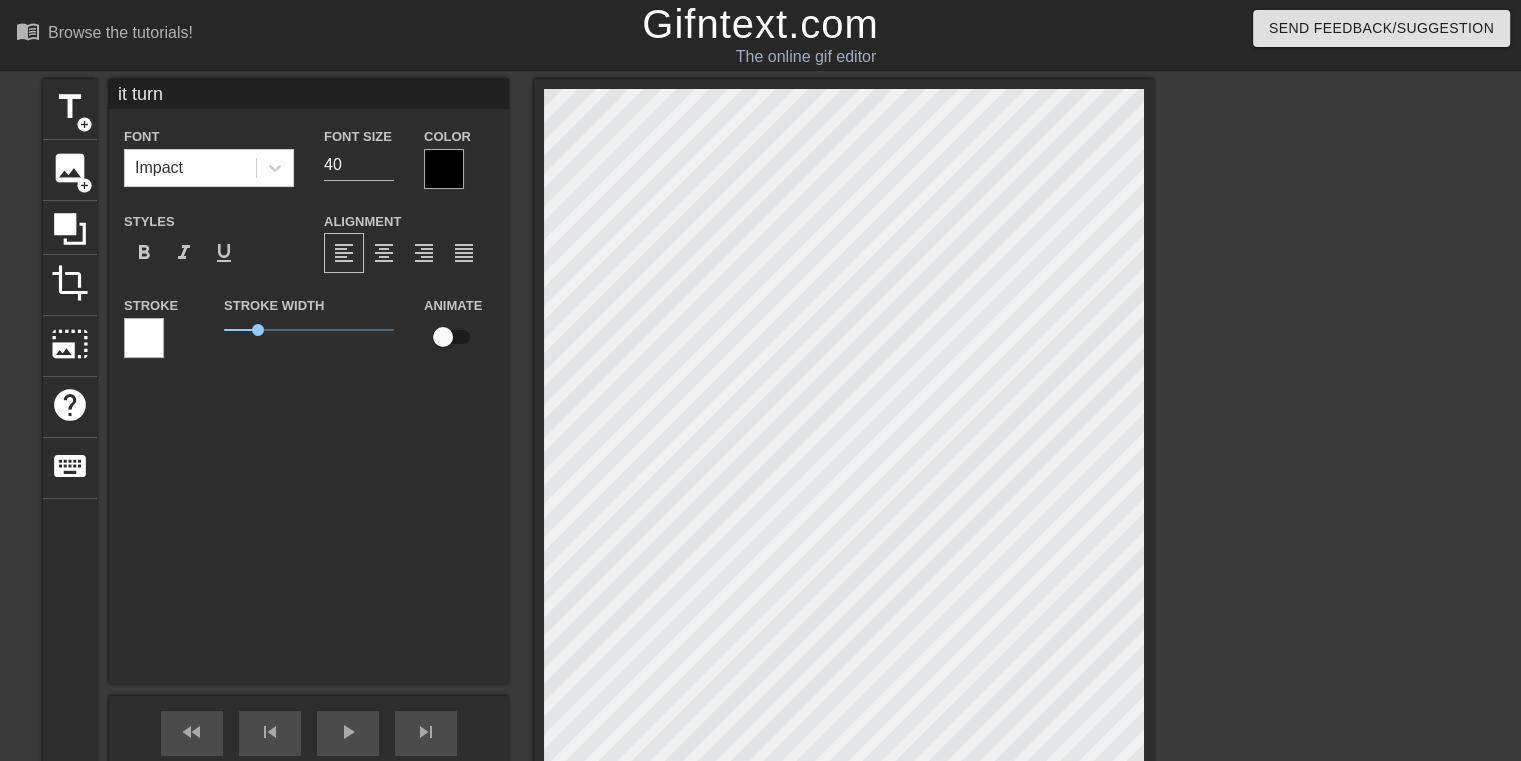 type on "it turns" 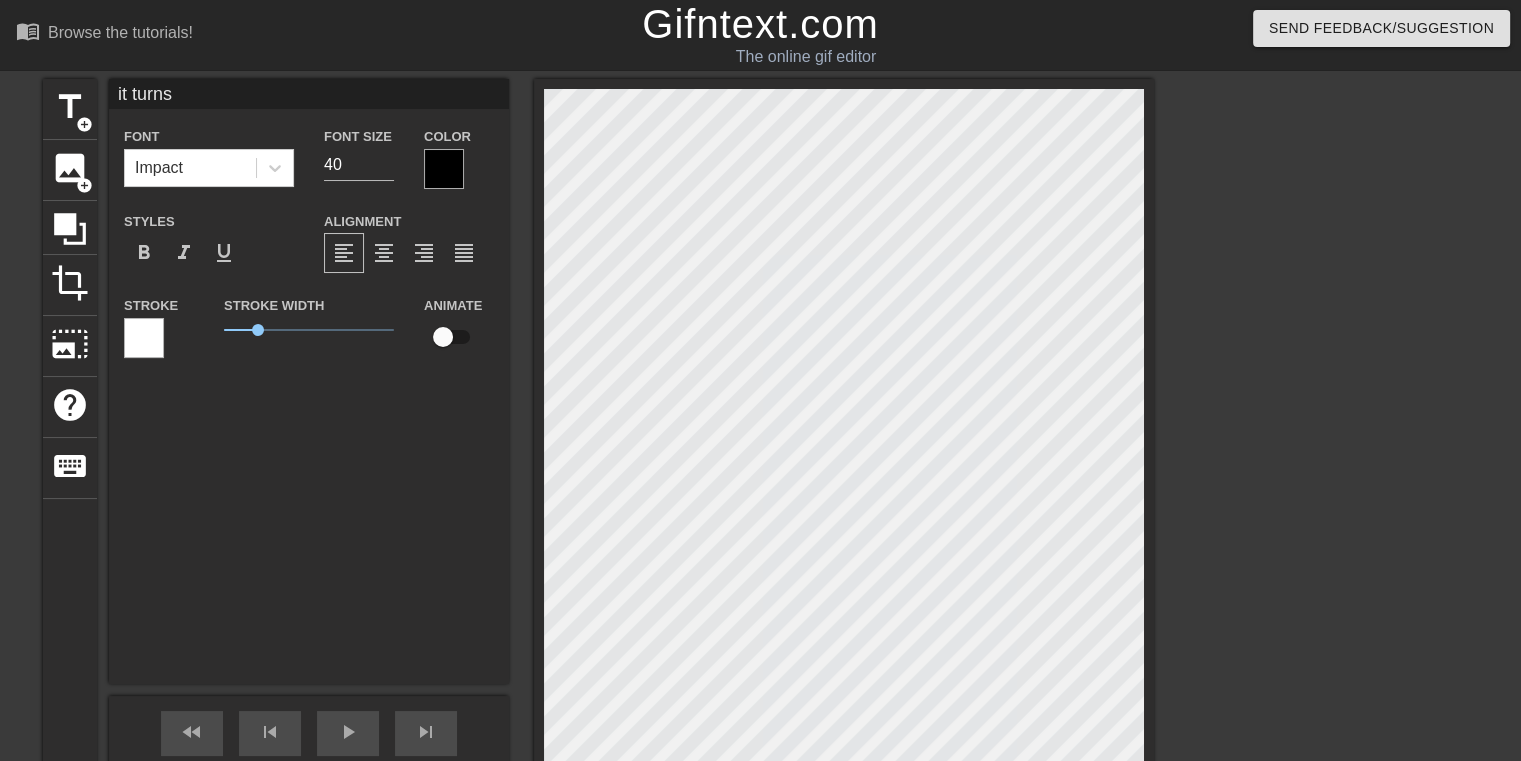 type on "it turns" 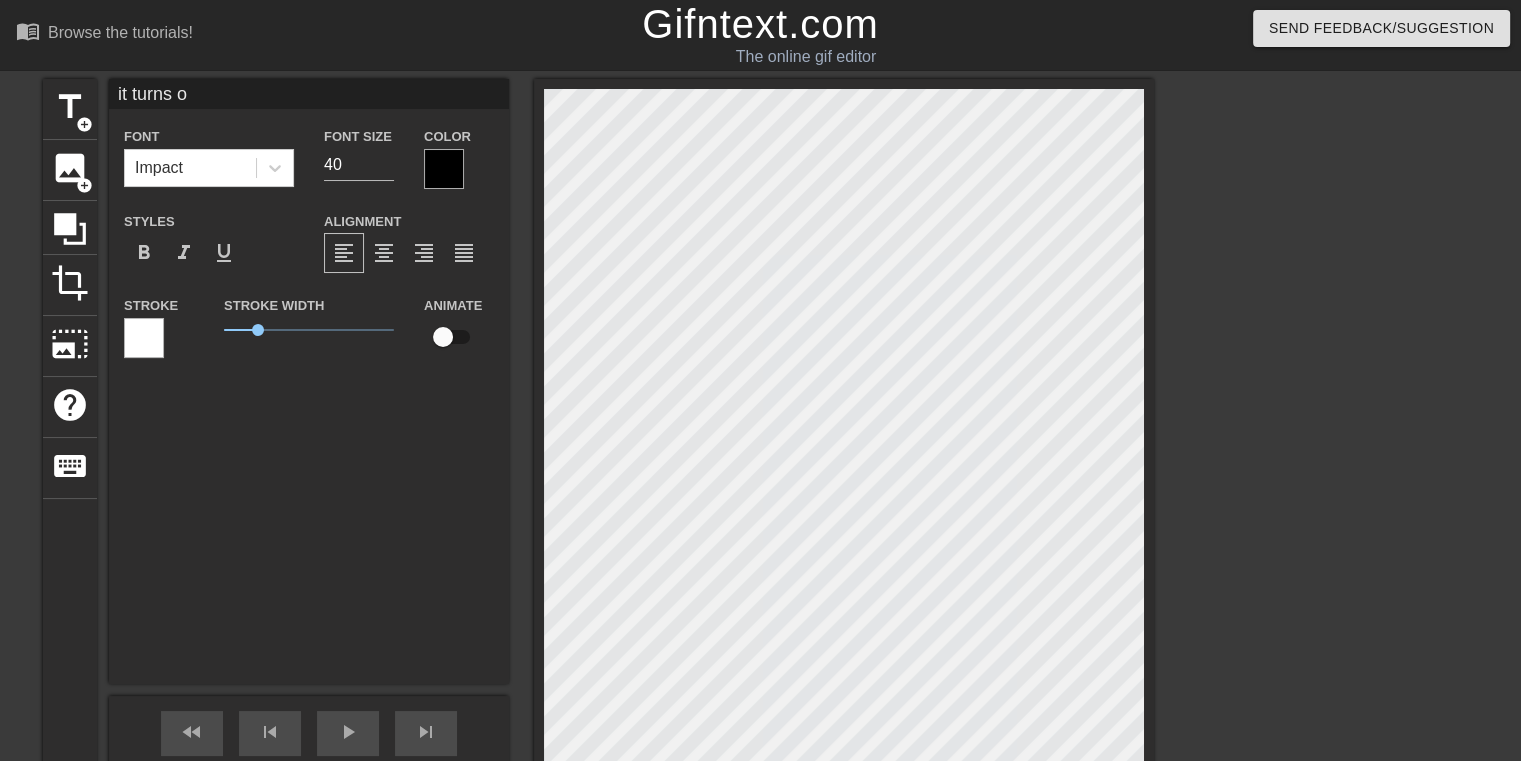 type on "it turns ou" 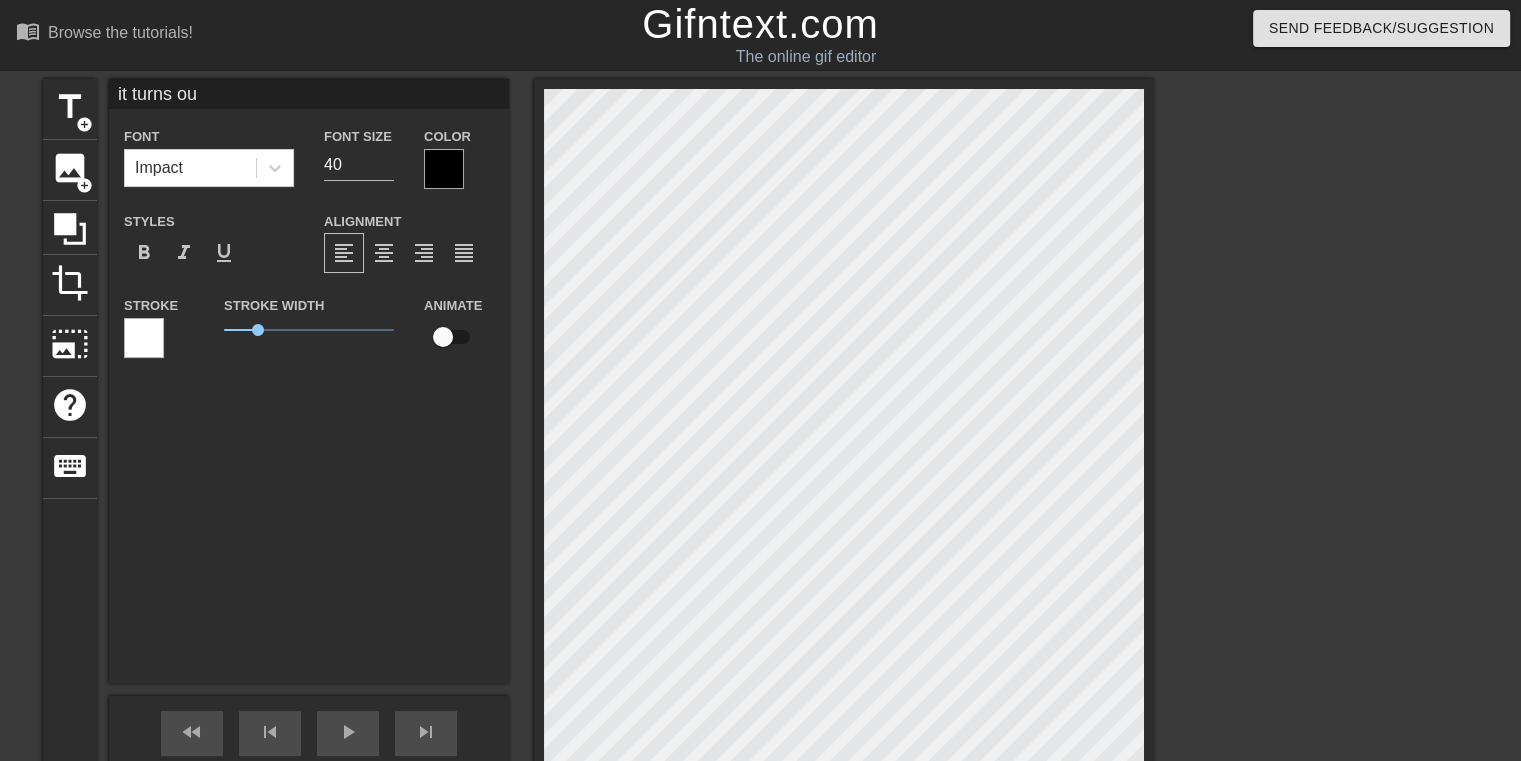type on "it turns out" 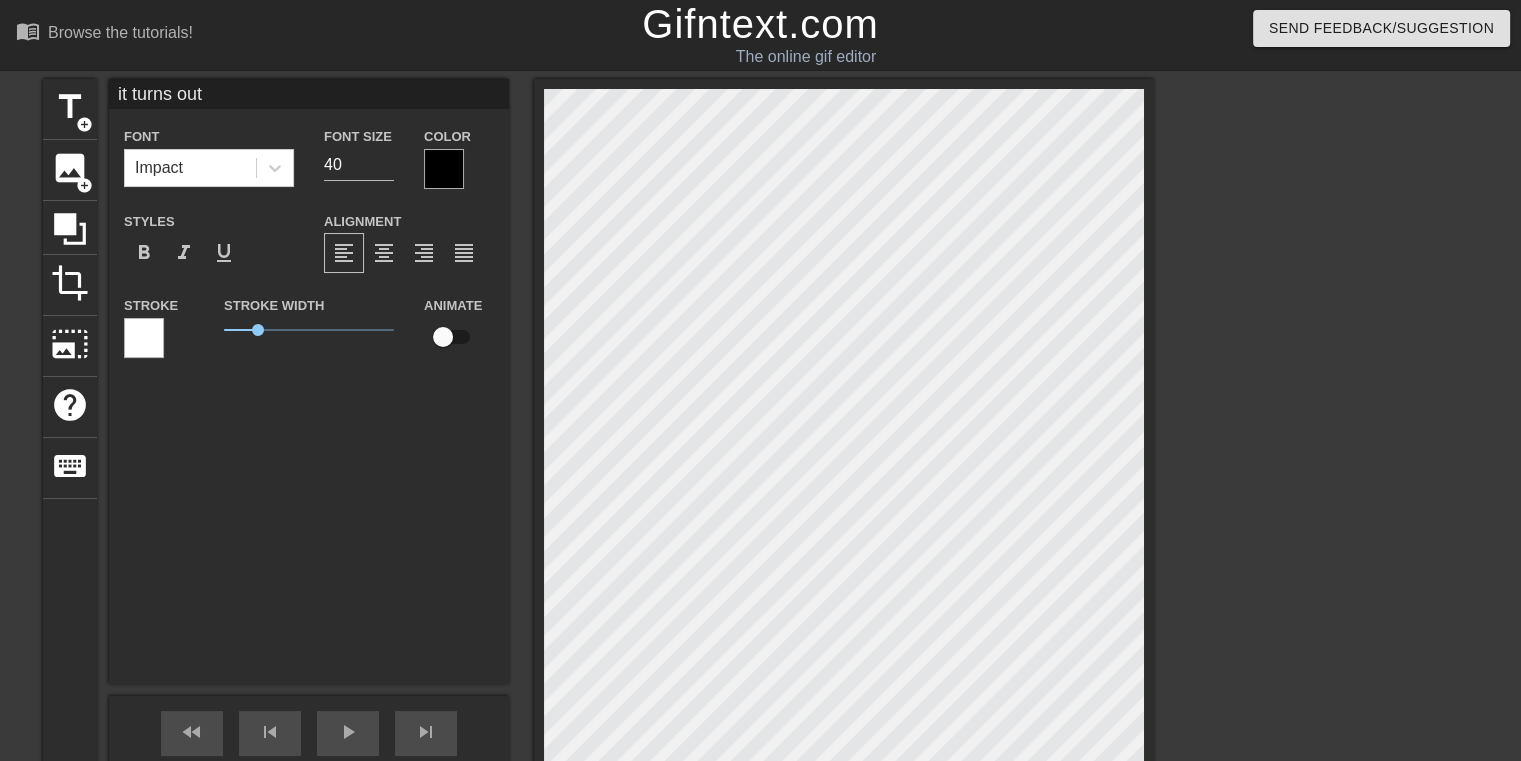 type on "it turns out" 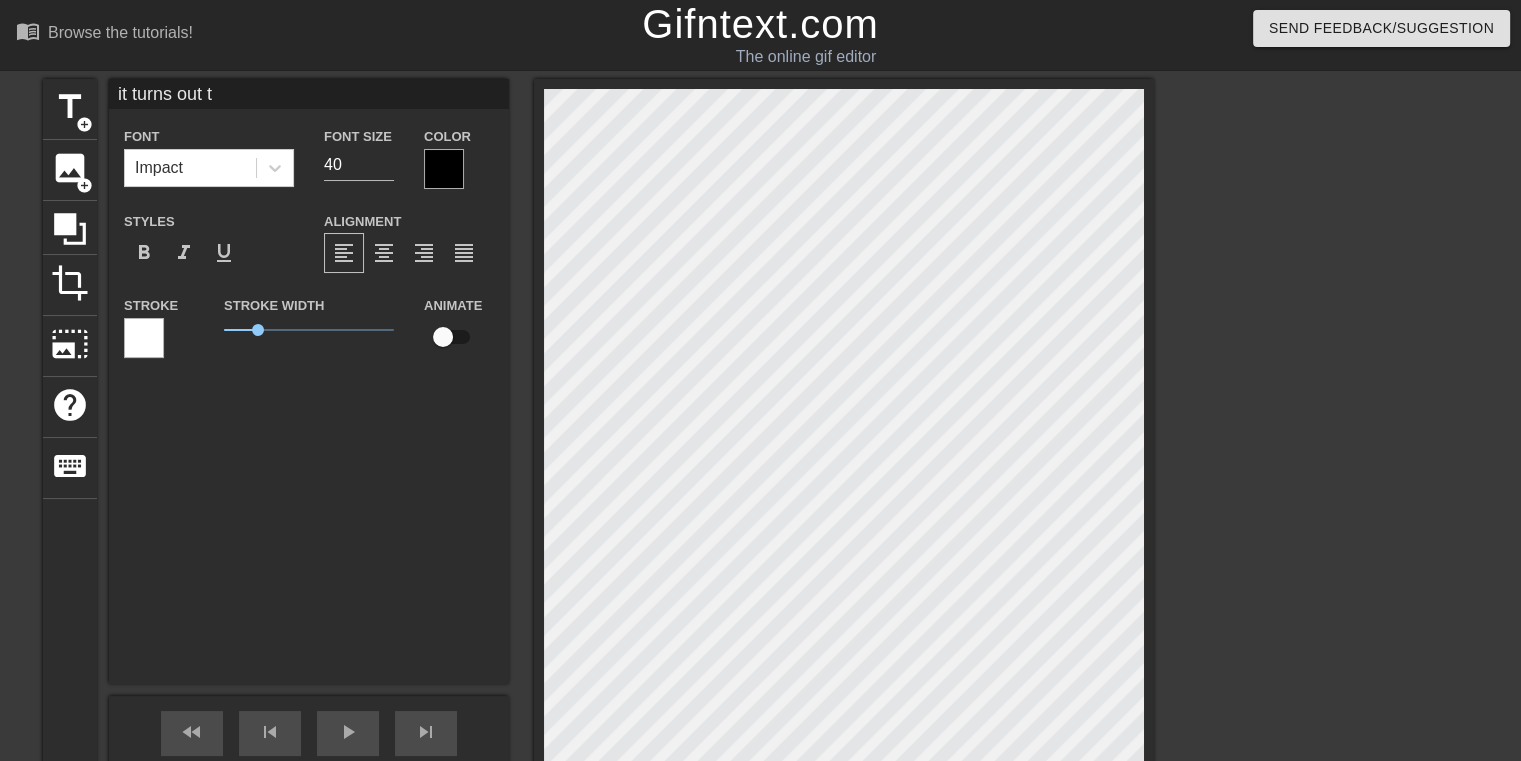 type on "it turns out th" 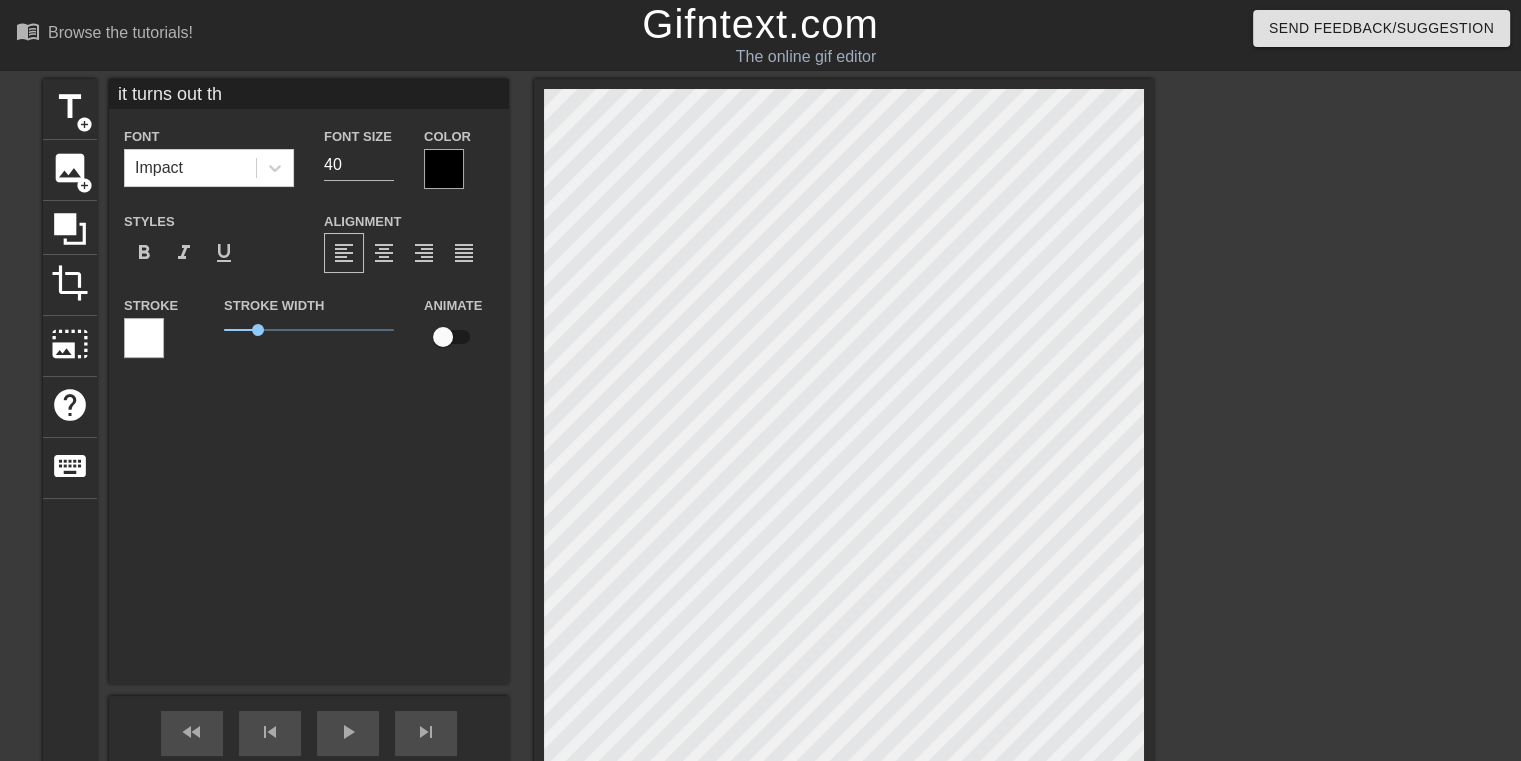 type on "it turns out the" 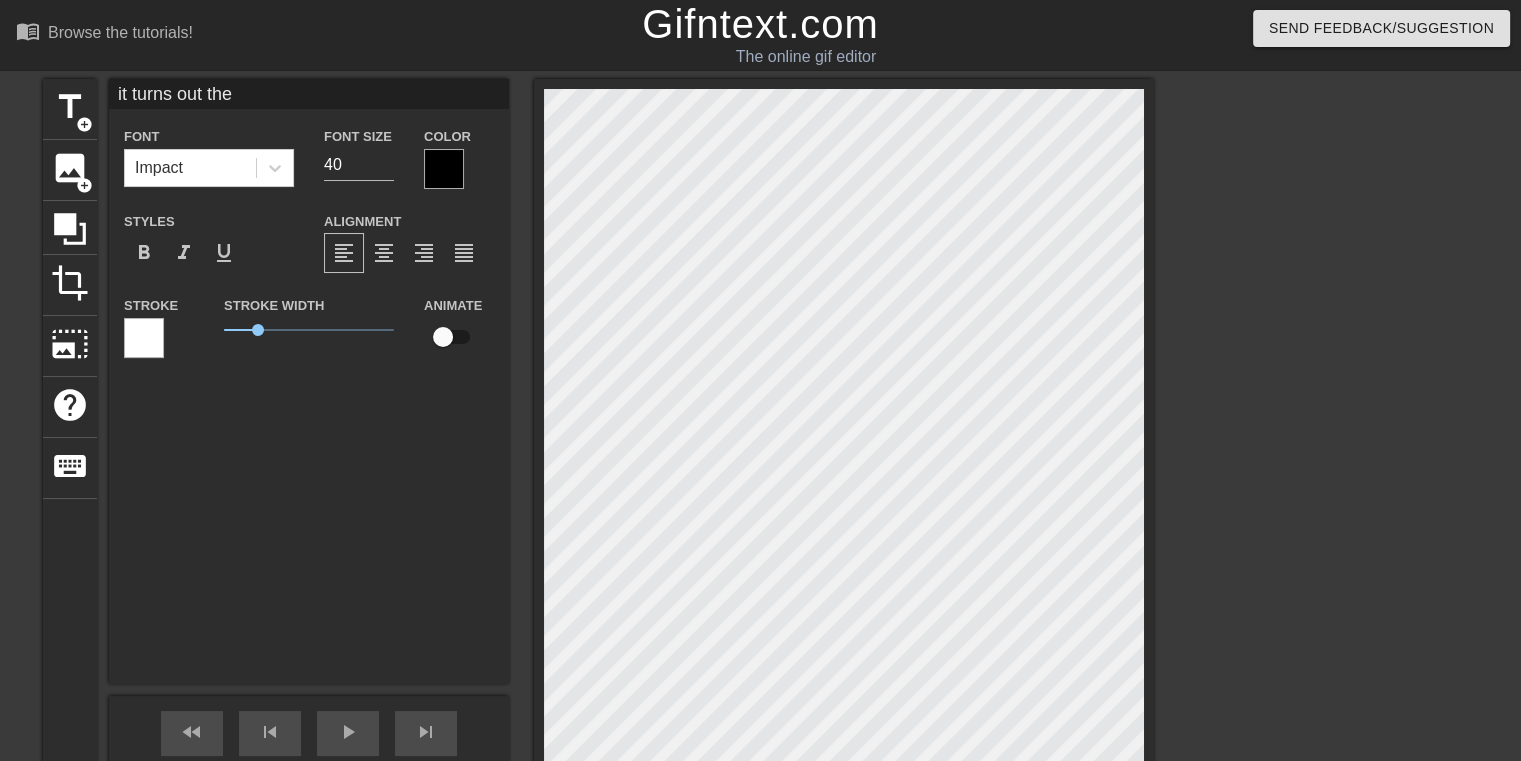 scroll, scrollTop: 2, scrollLeft: 6, axis: both 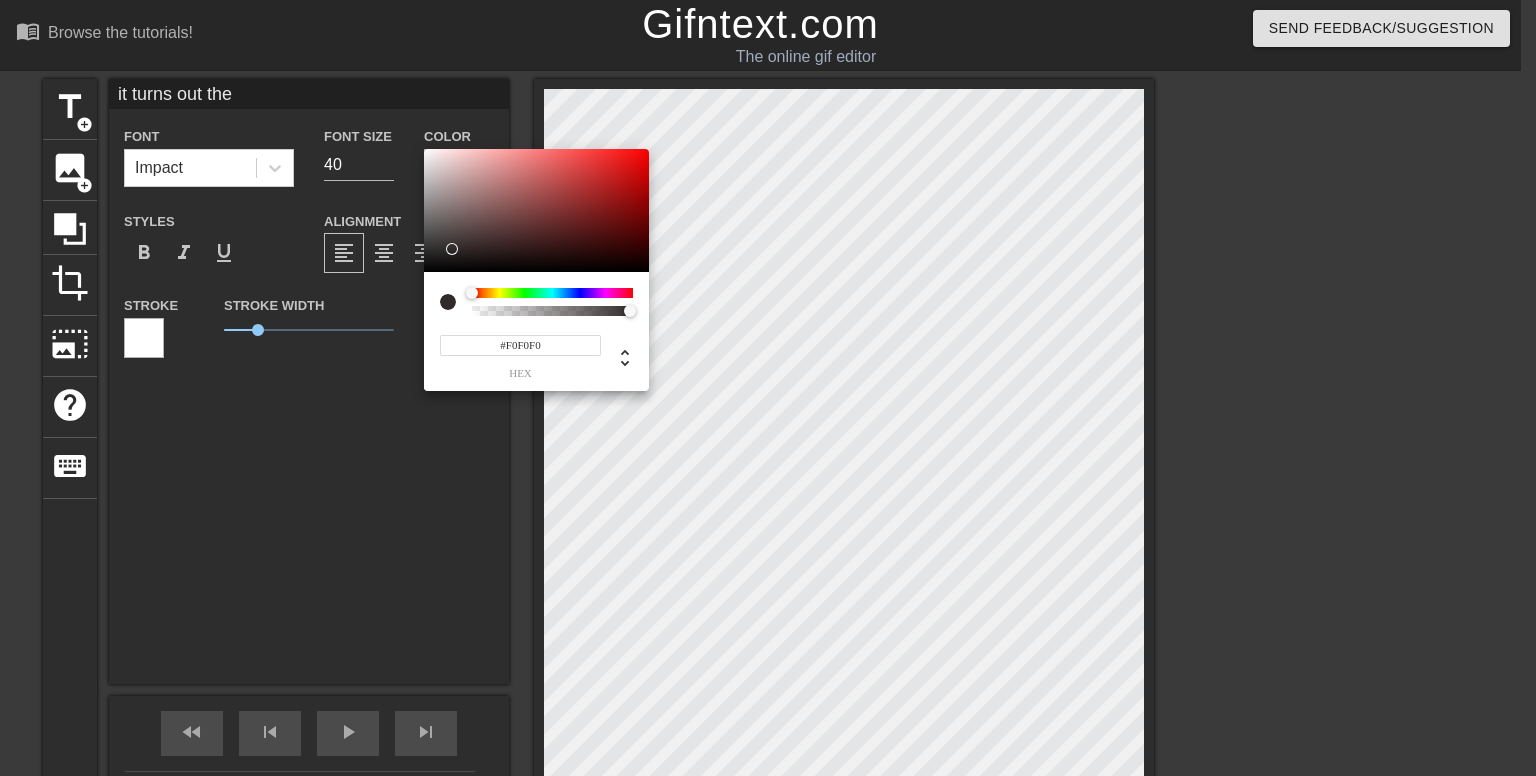 type on "#FFFFFF" 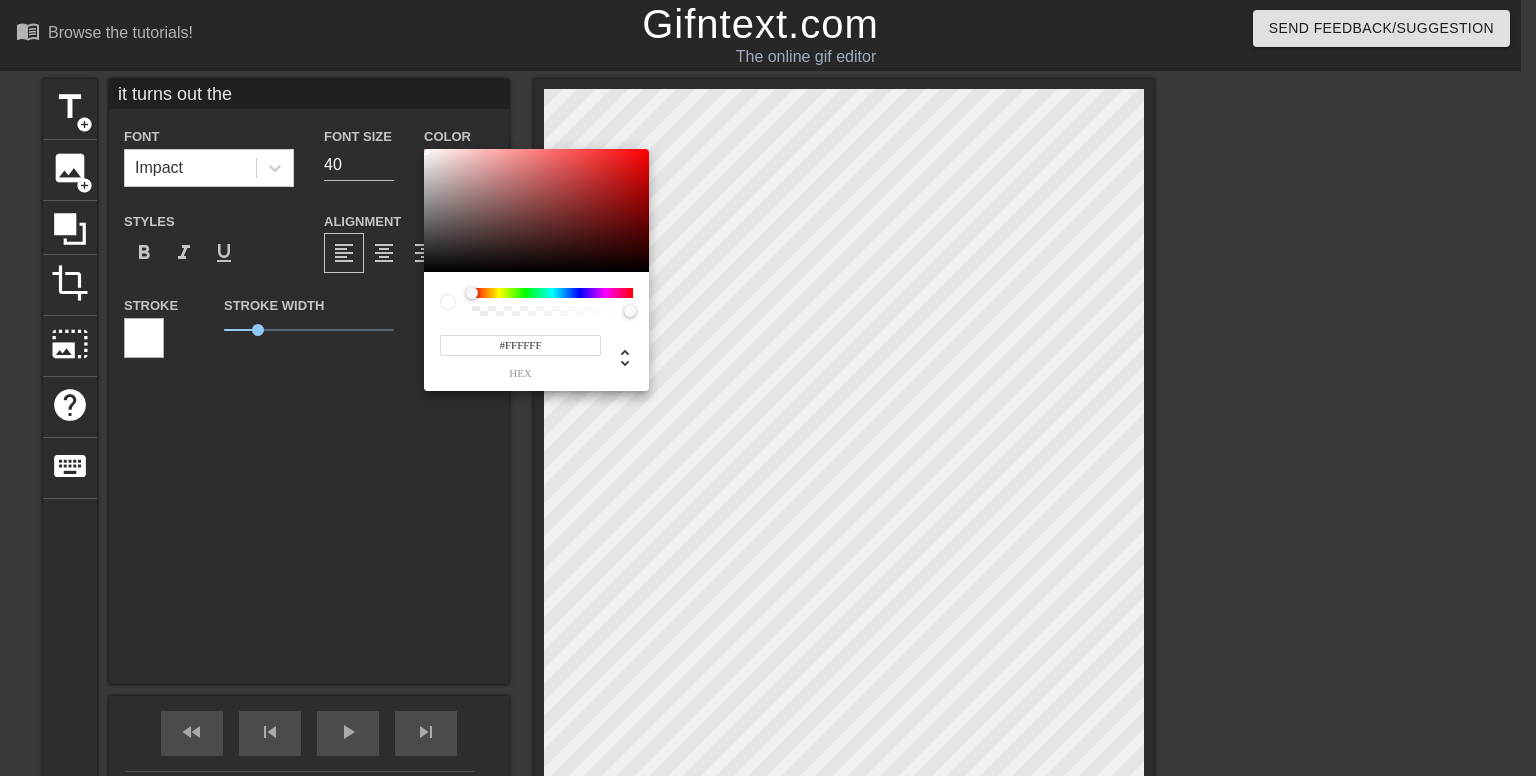 drag, startPoint x: 454, startPoint y: 249, endPoint x: 400, endPoint y: 93, distance: 165.0818 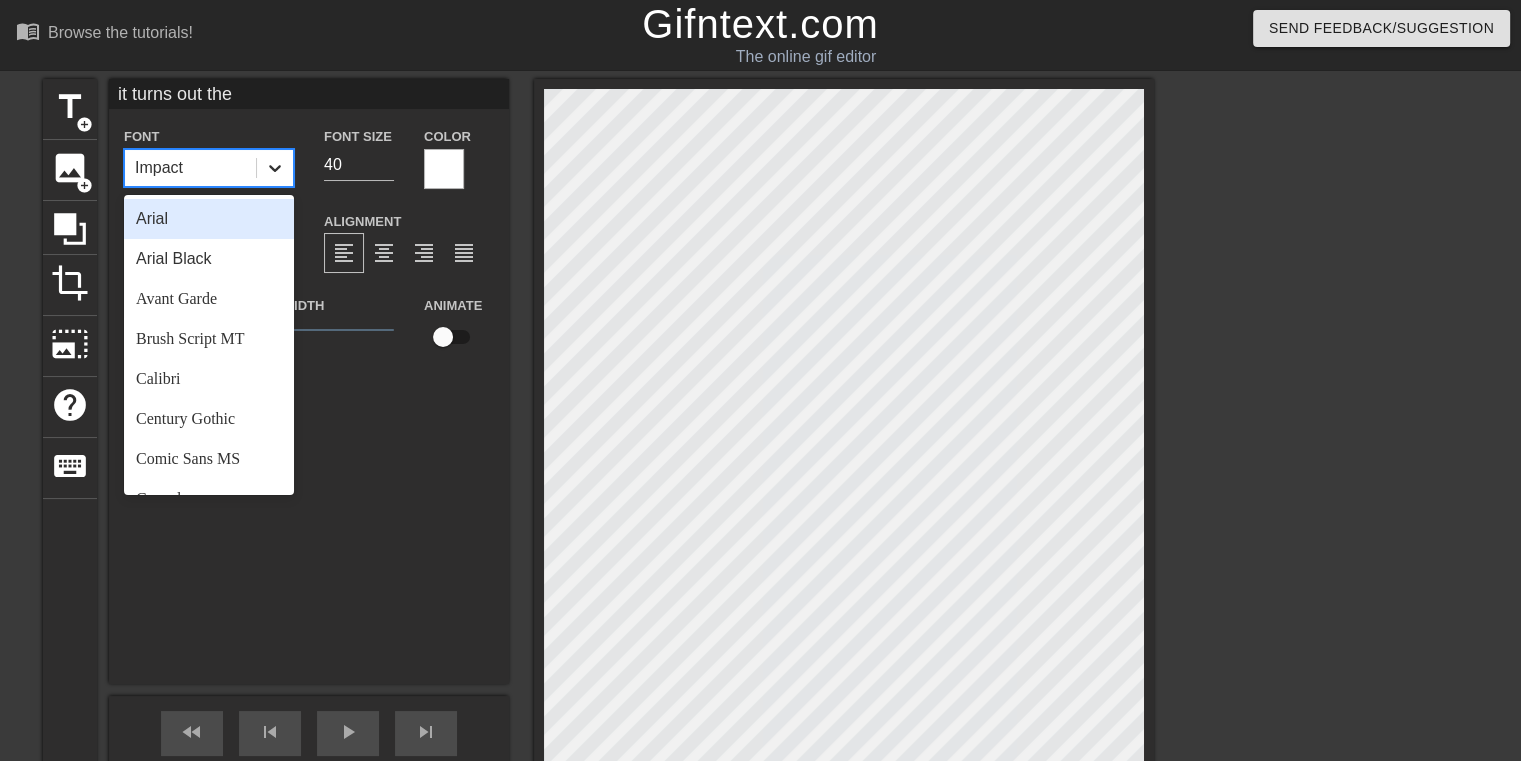 click at bounding box center (275, 168) 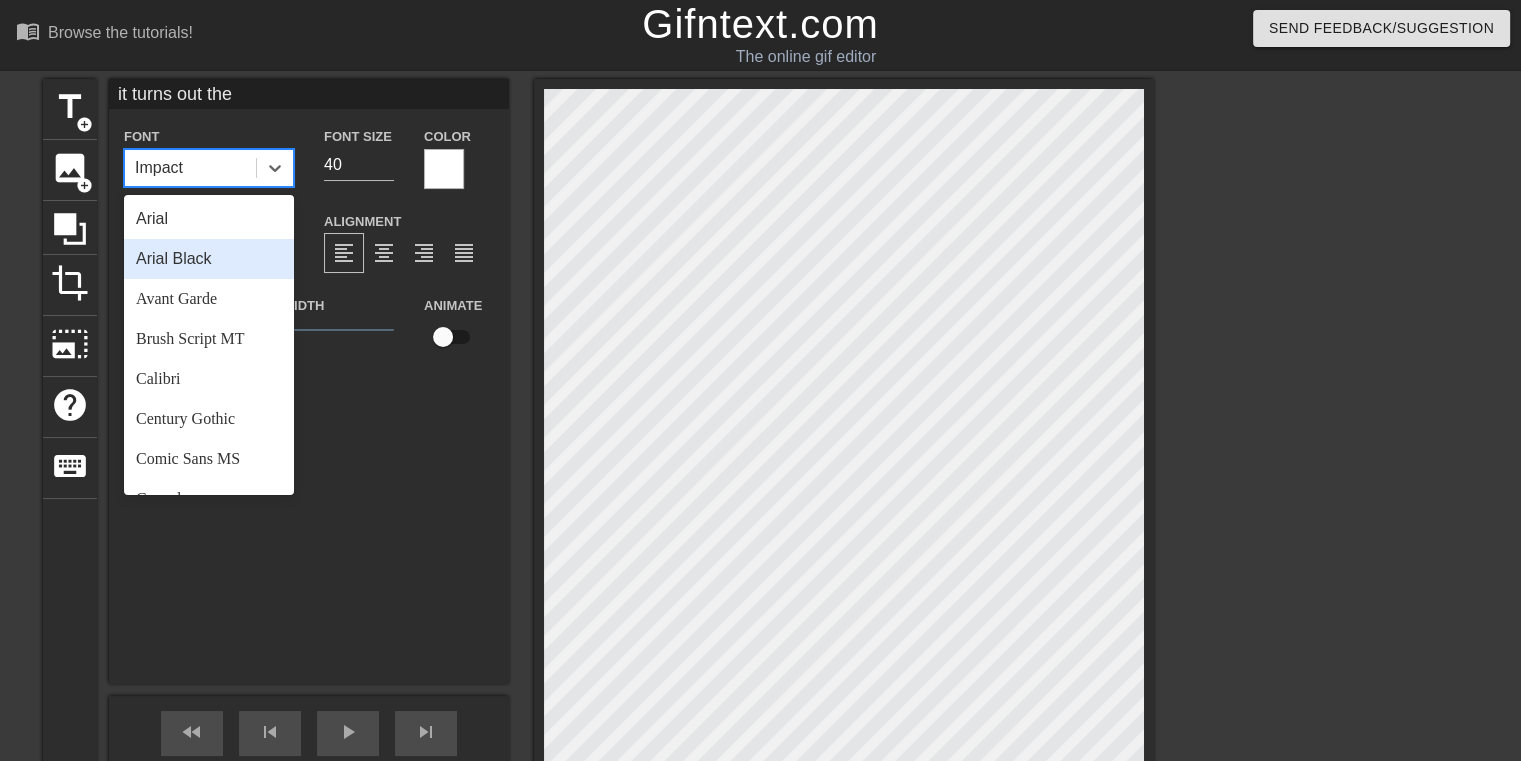 click on "Arial Black" at bounding box center (209, 259) 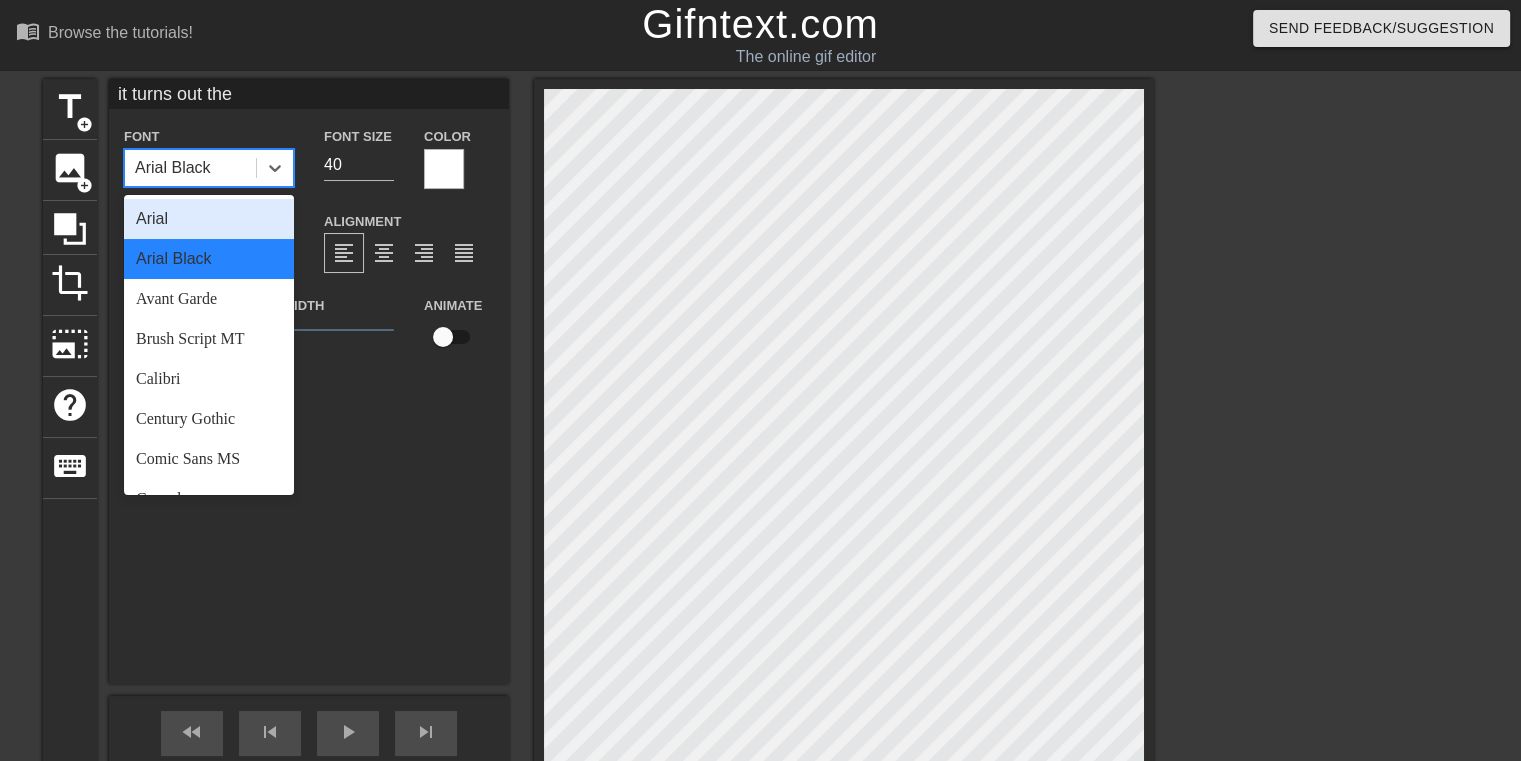 click on "Arial Black" at bounding box center (173, 168) 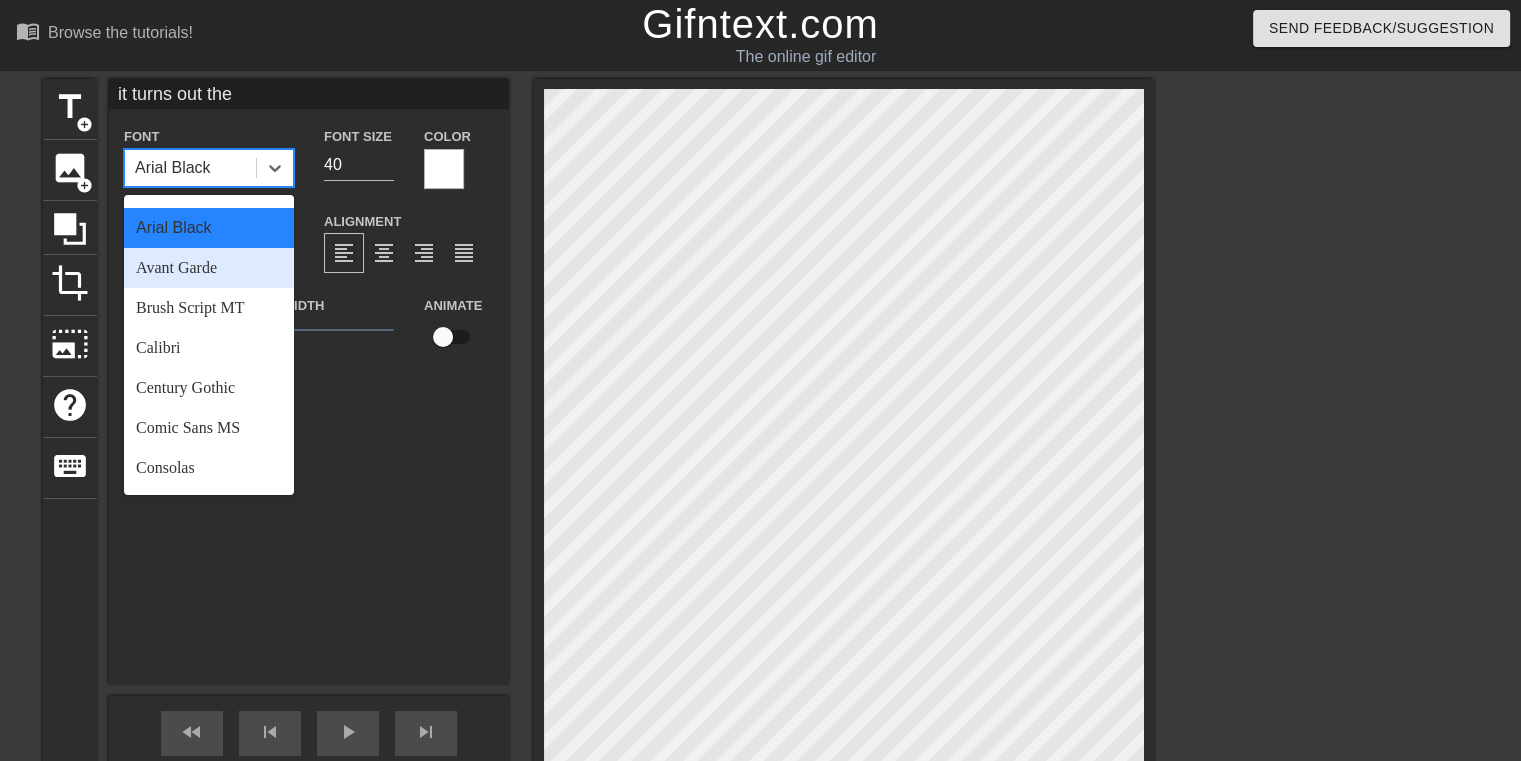 scroll, scrollTop: 0, scrollLeft: 0, axis: both 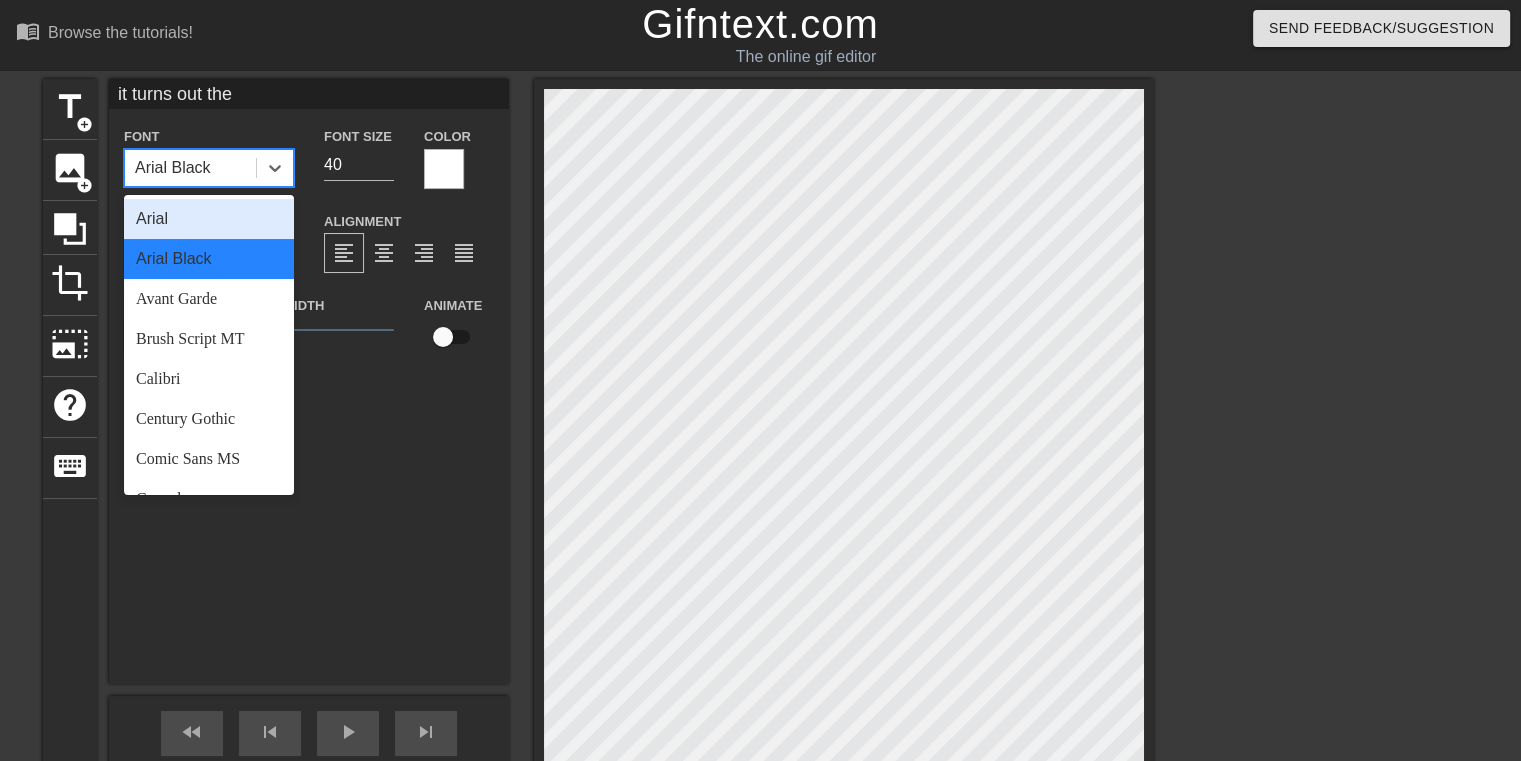 click on "Arial" at bounding box center [209, 219] 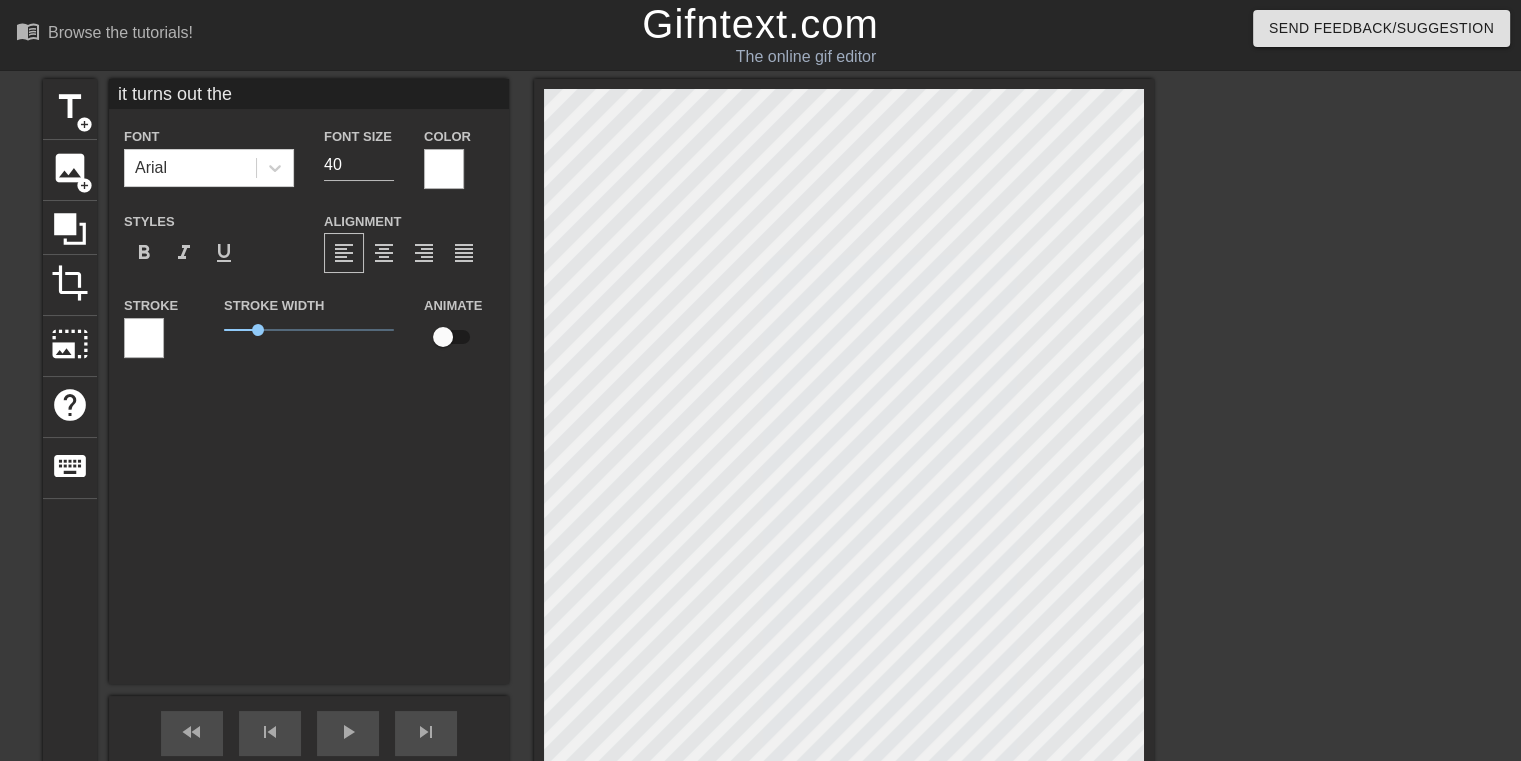 click at bounding box center (144, 338) 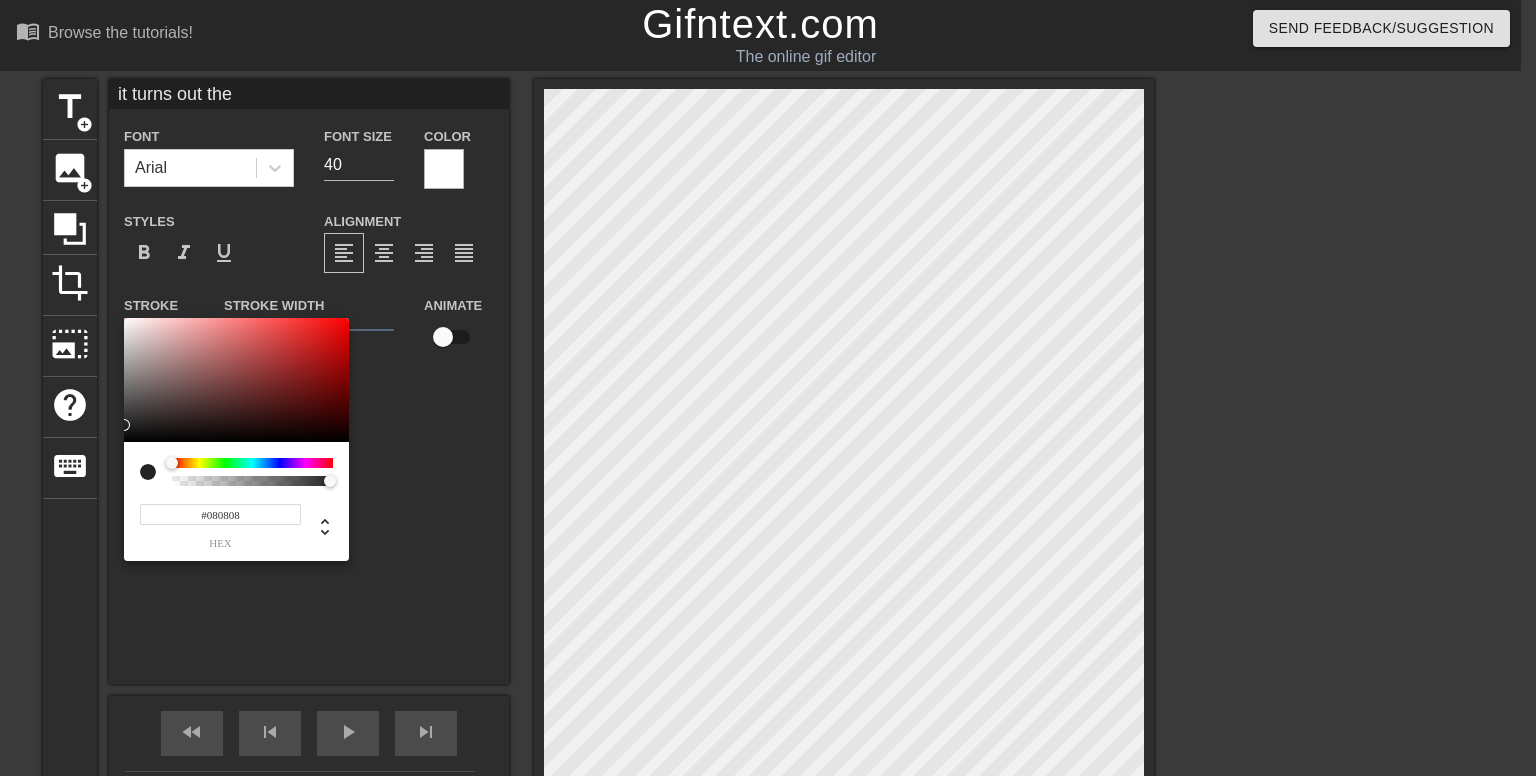 type on "#000000" 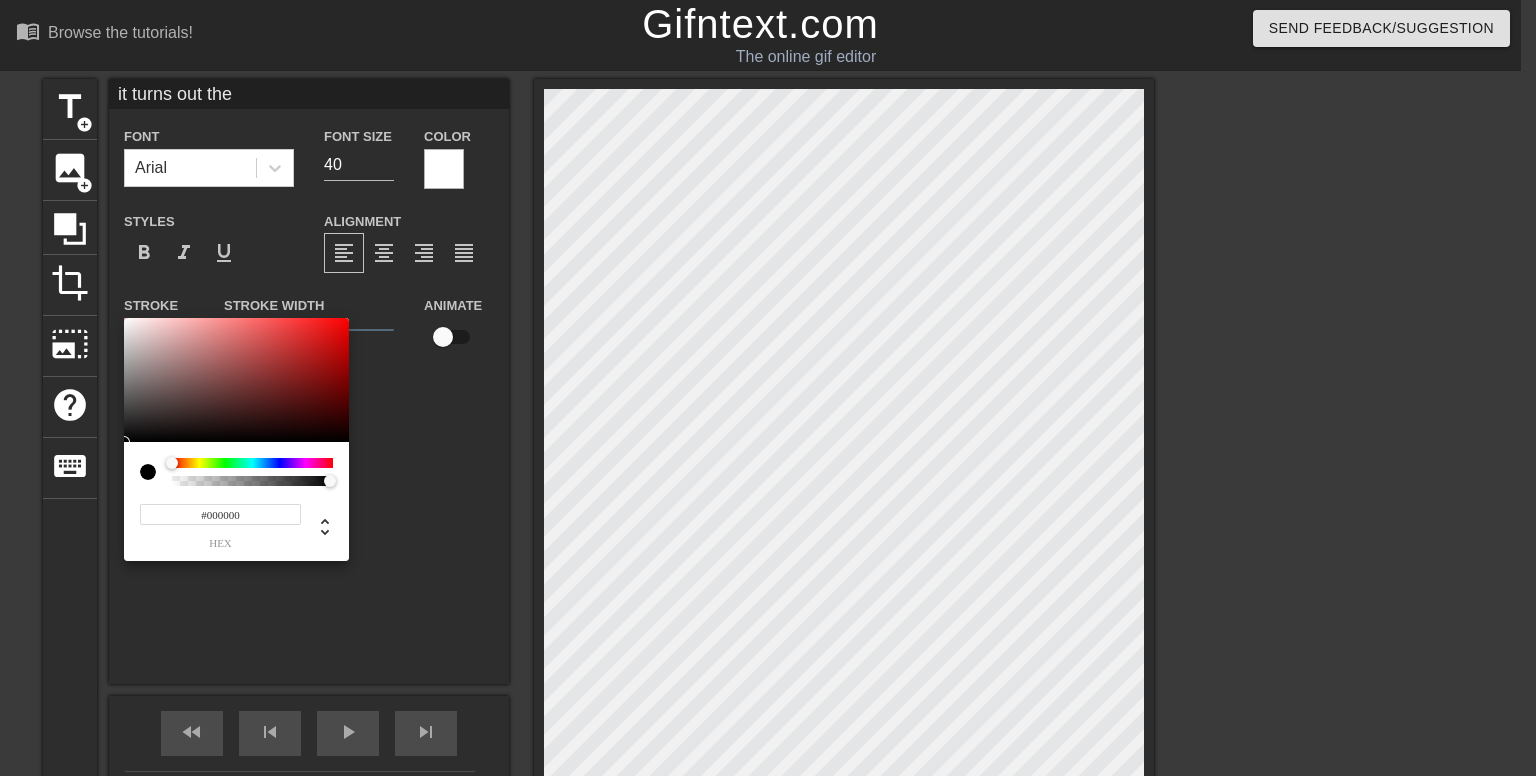 drag, startPoint x: 128, startPoint y: 361, endPoint x: 98, endPoint y: 518, distance: 159.84055 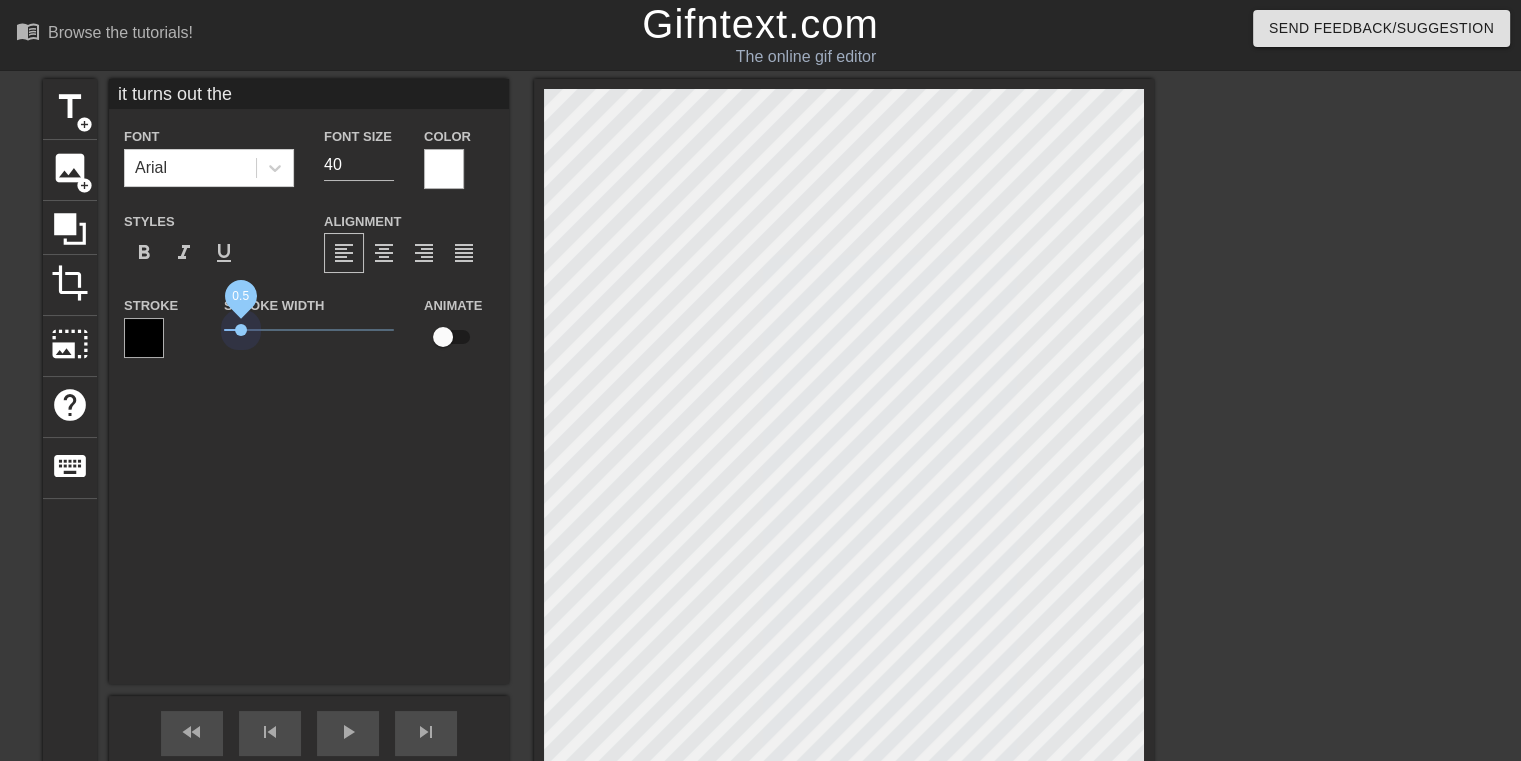 drag, startPoint x: 255, startPoint y: 327, endPoint x: 241, endPoint y: 336, distance: 16.643316 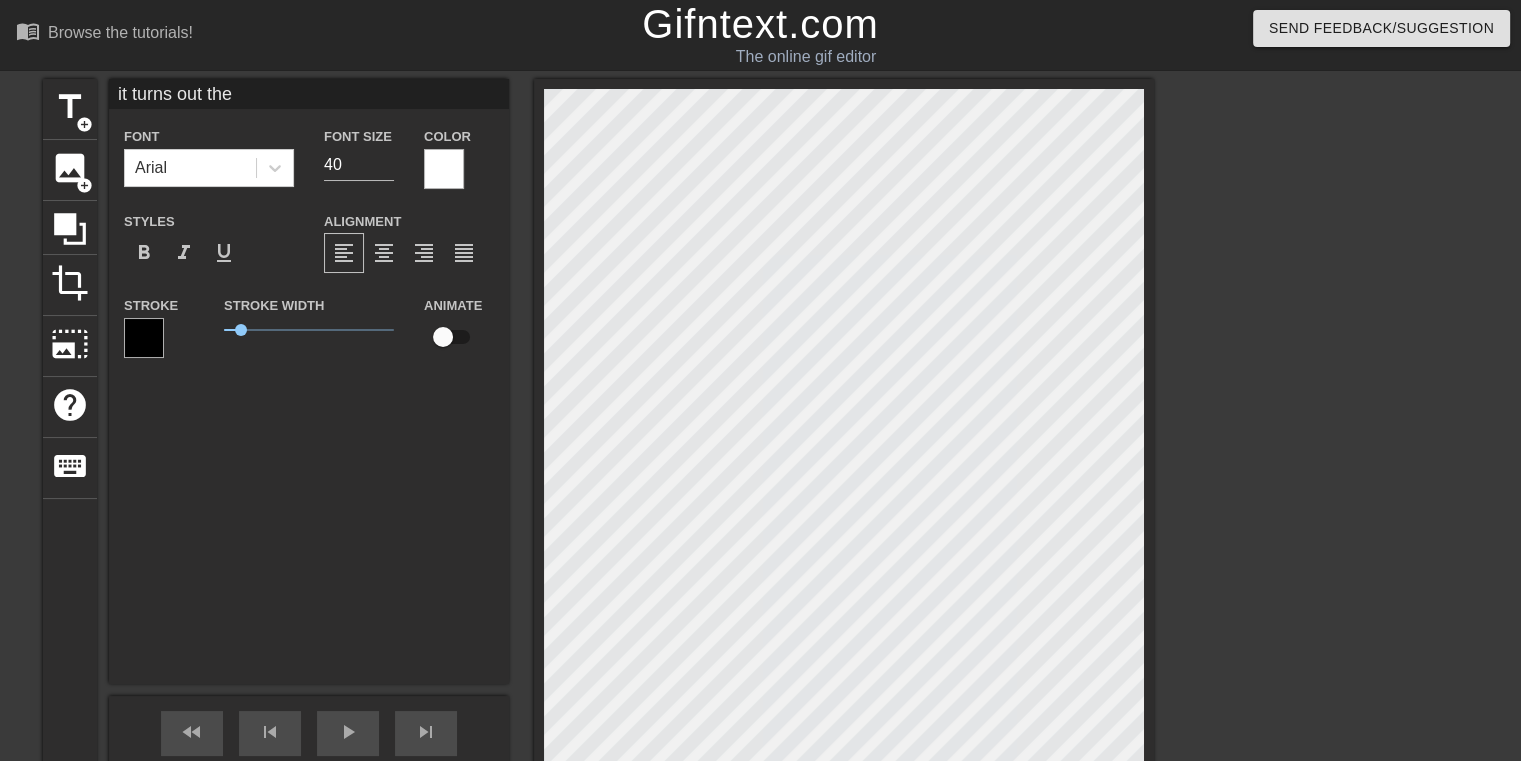 click at bounding box center (144, 338) 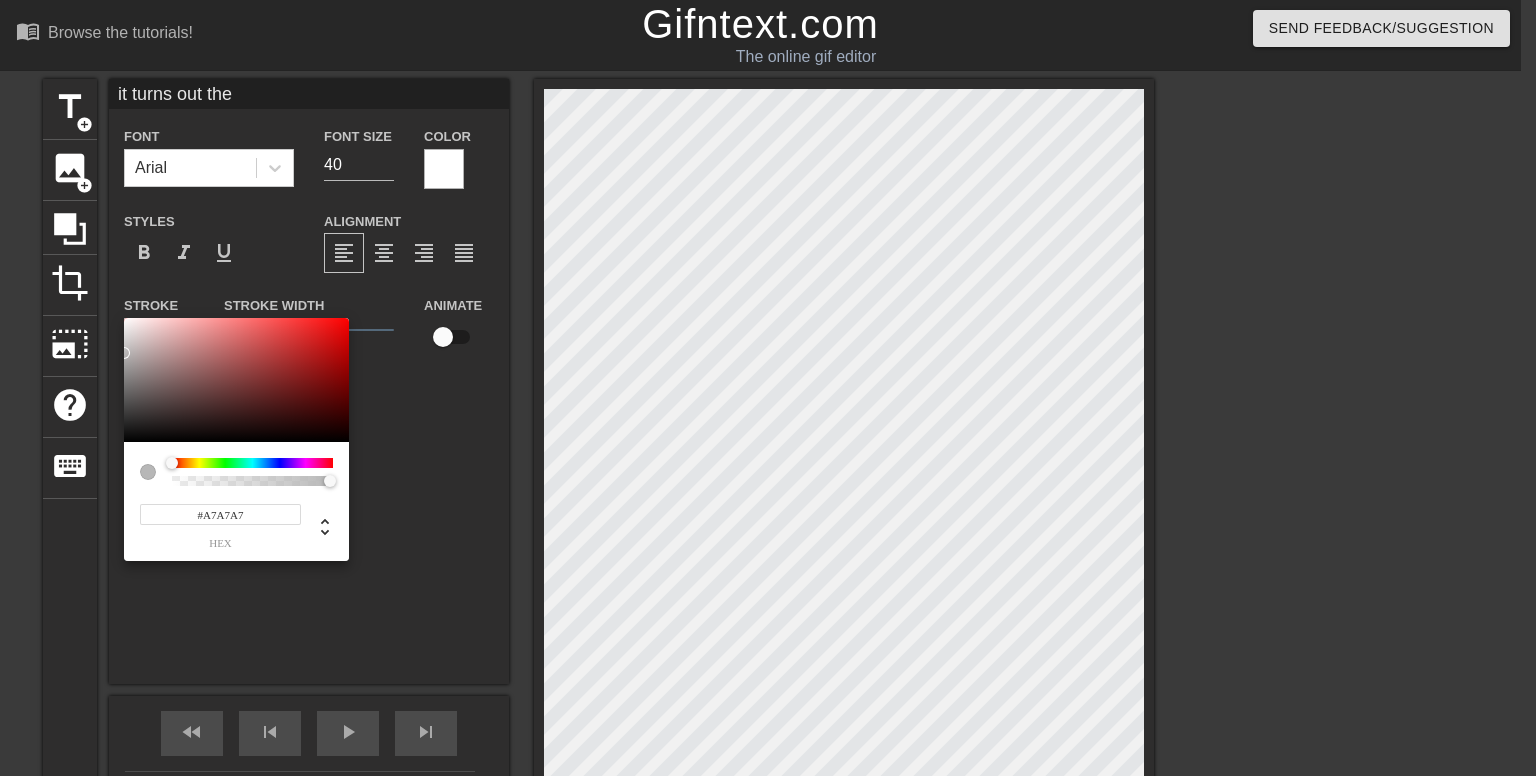 type on "#A5A5A5" 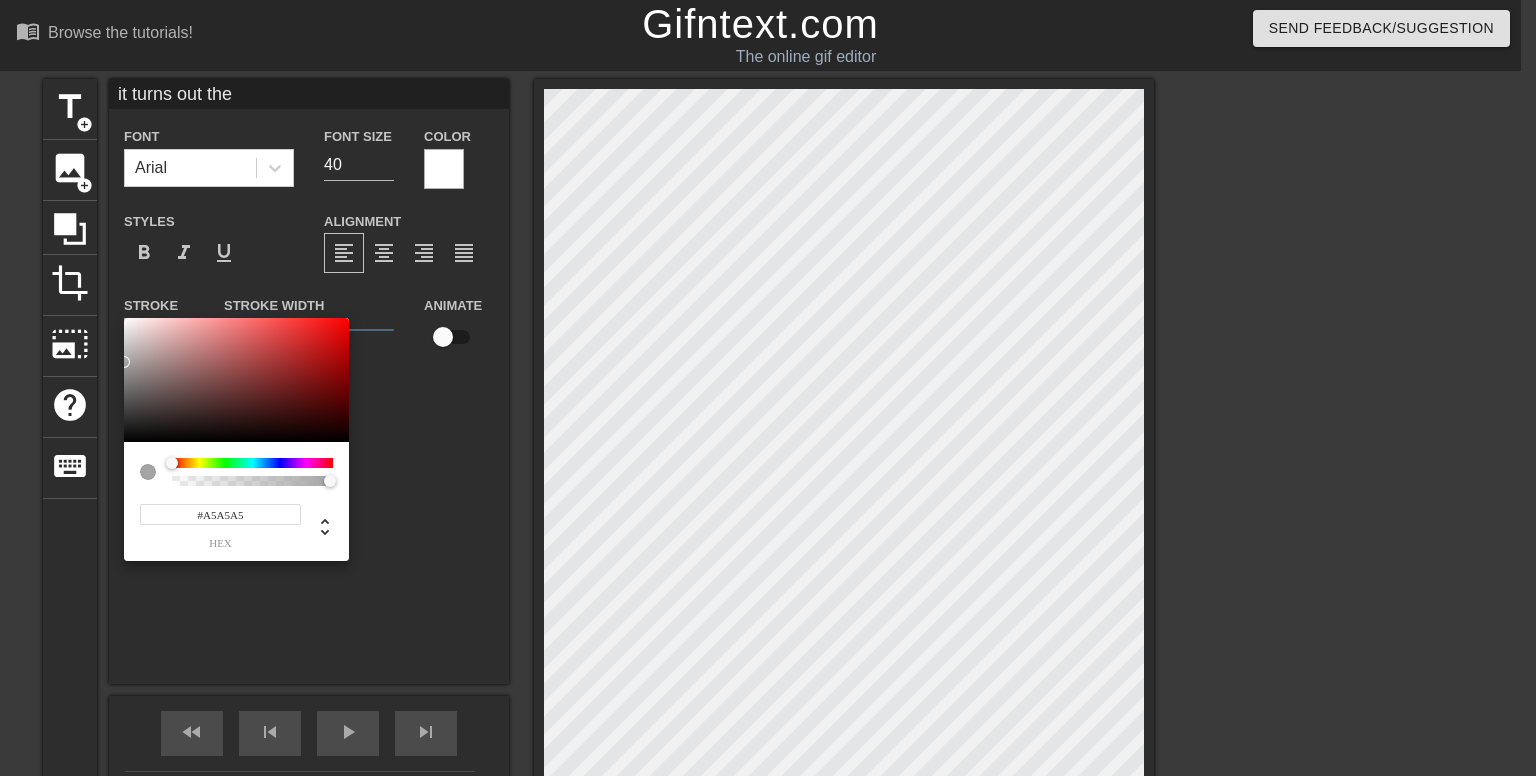 drag, startPoint x: 132, startPoint y: 357, endPoint x: 119, endPoint y: 362, distance: 13.928389 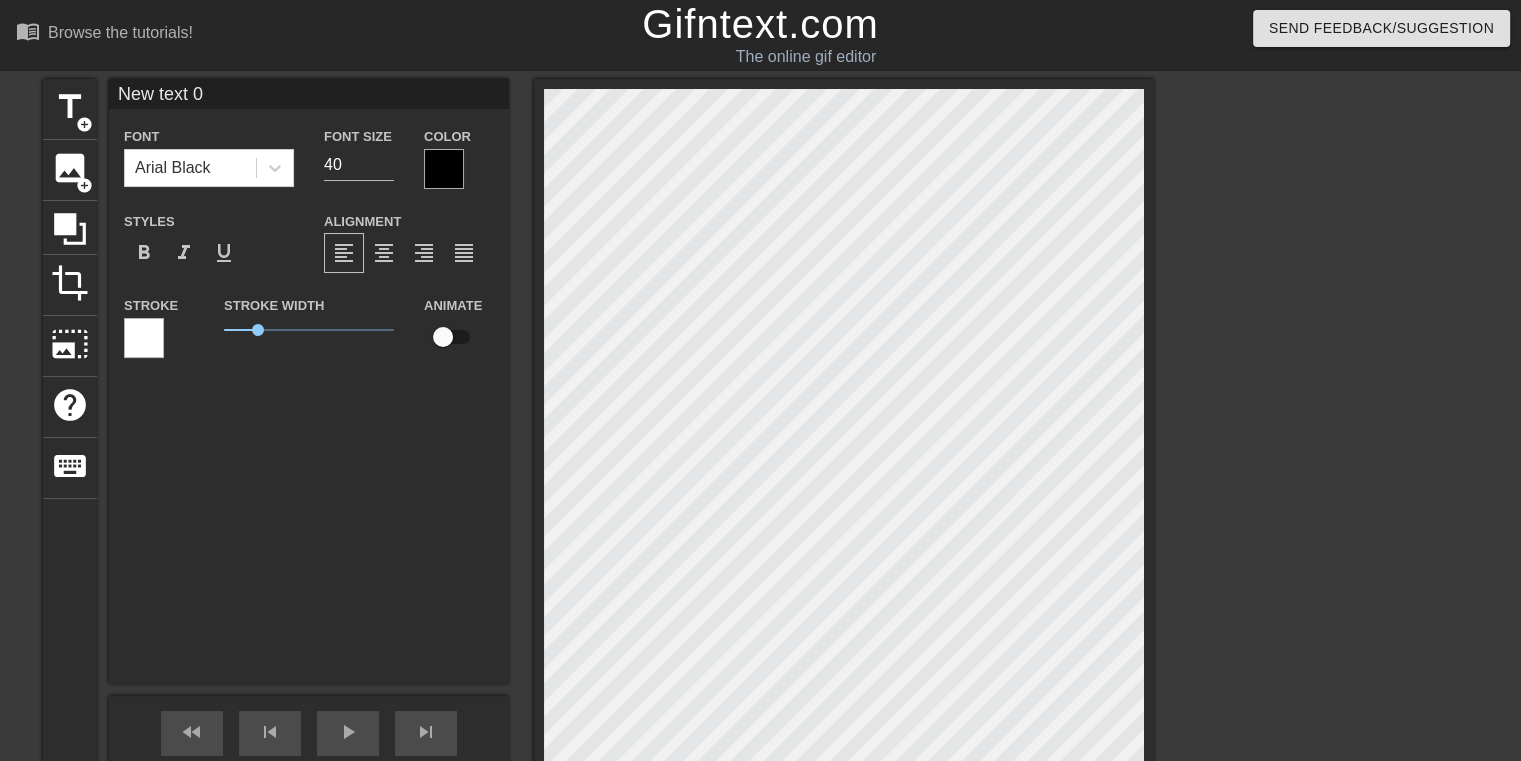 scroll, scrollTop: 2, scrollLeft: 2, axis: both 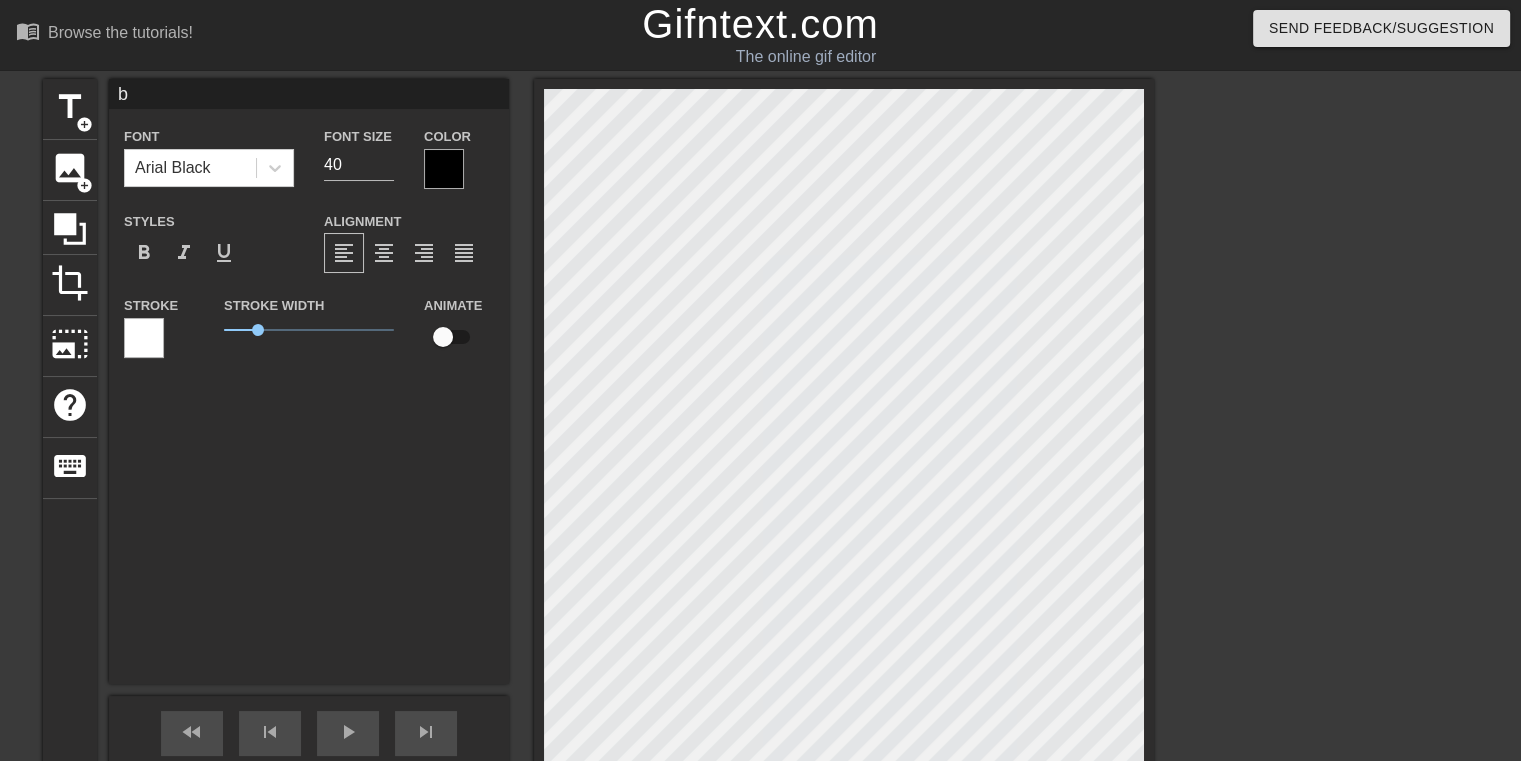 type on "br" 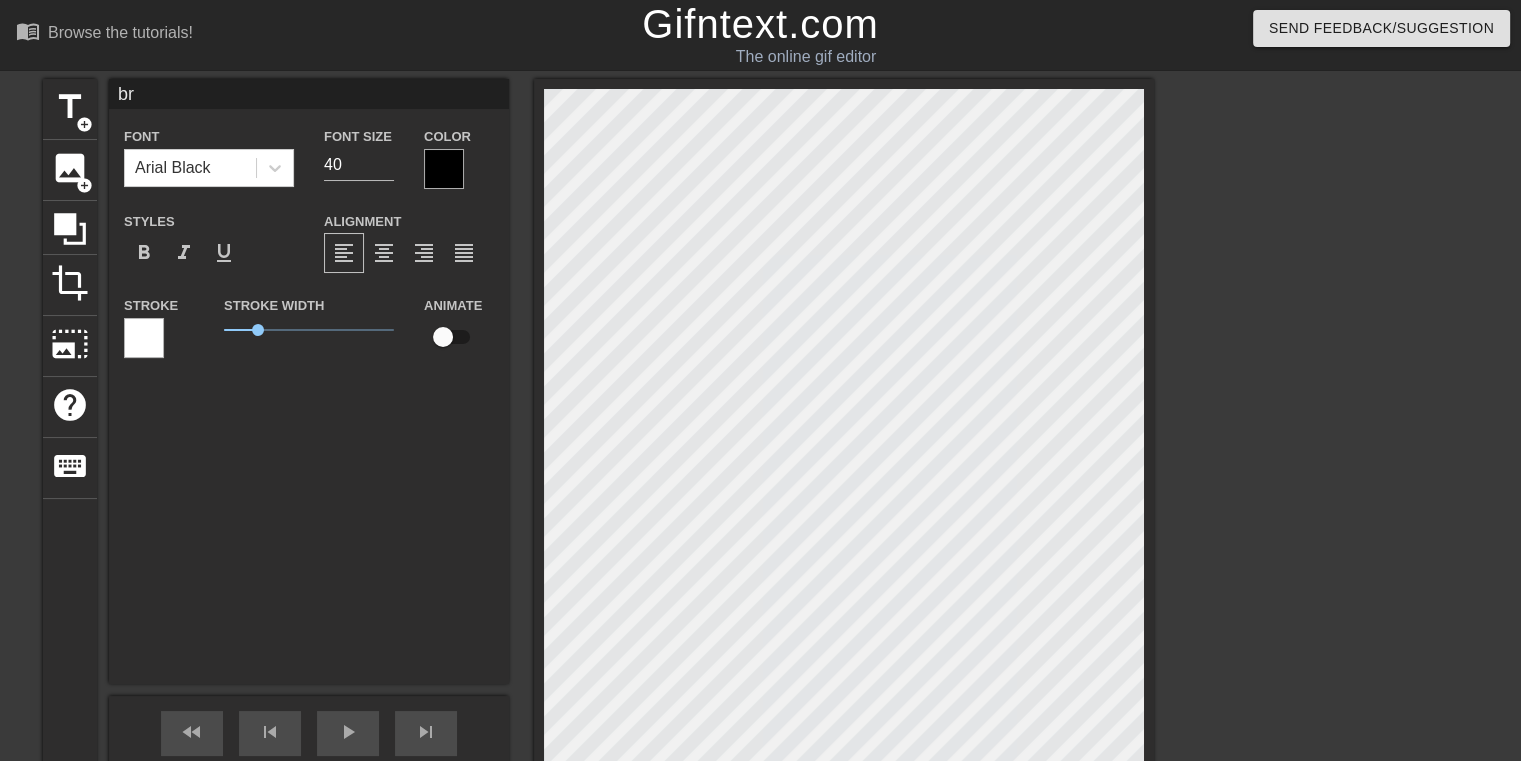 type on "bri" 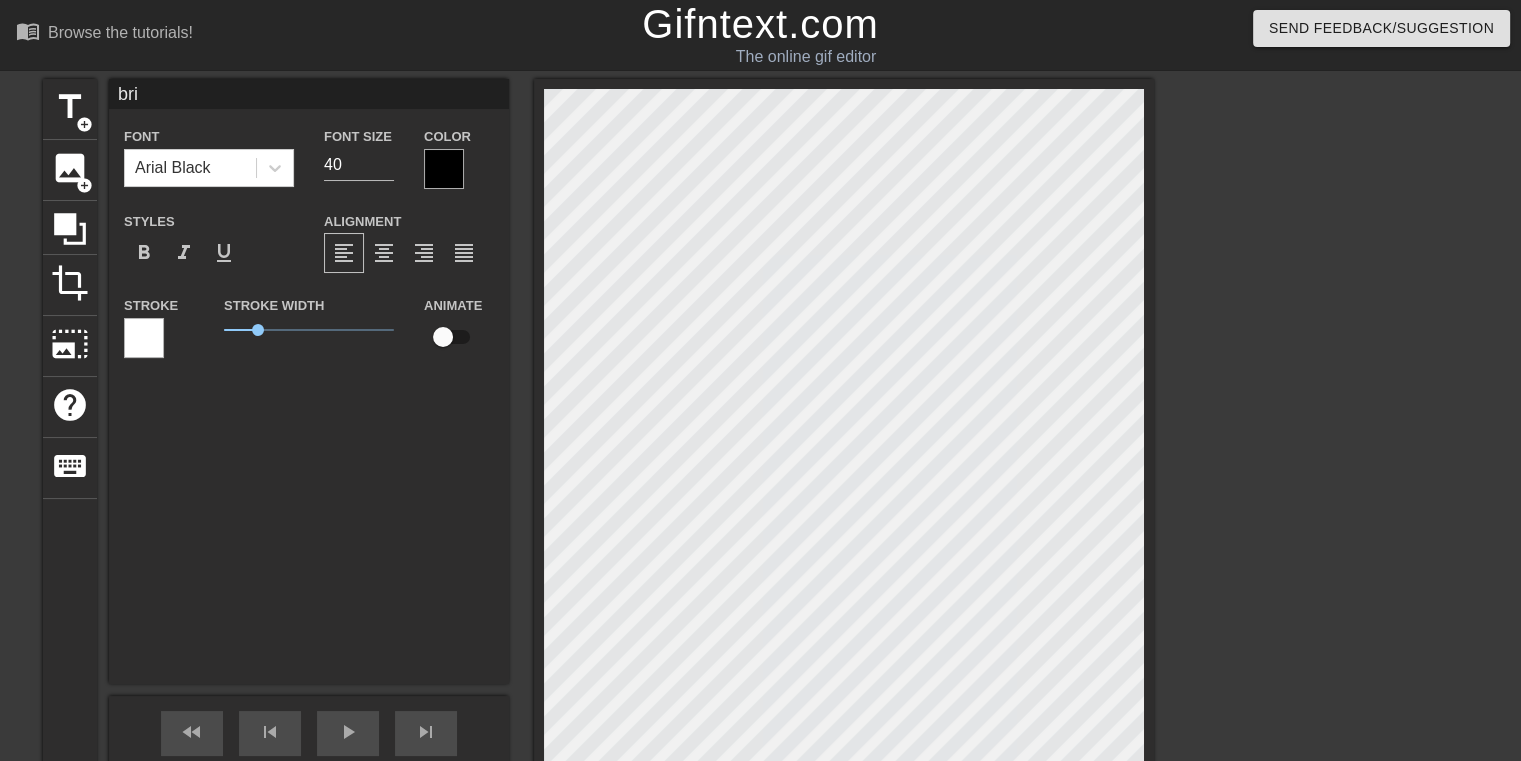 type on "br" 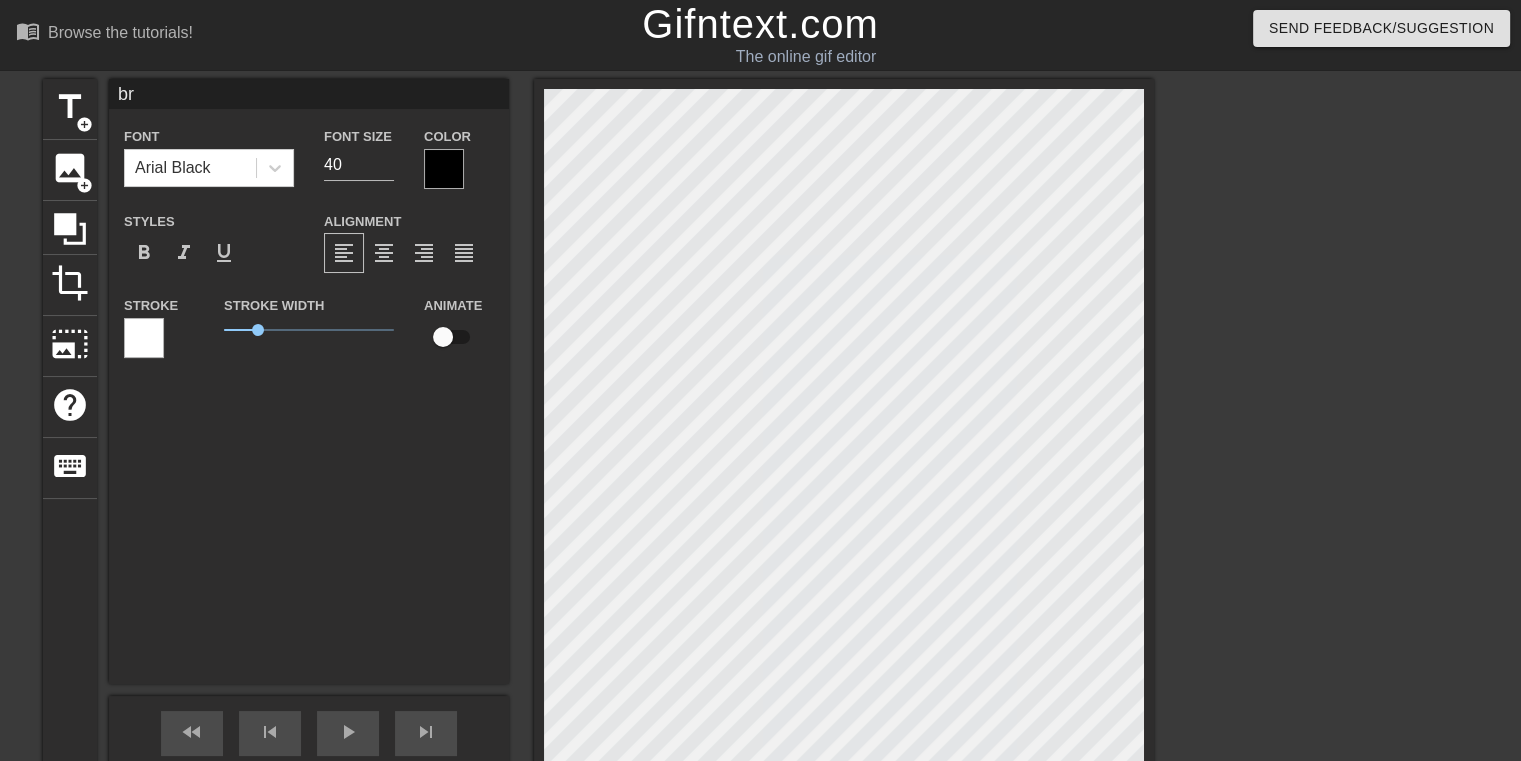 type on "brI" 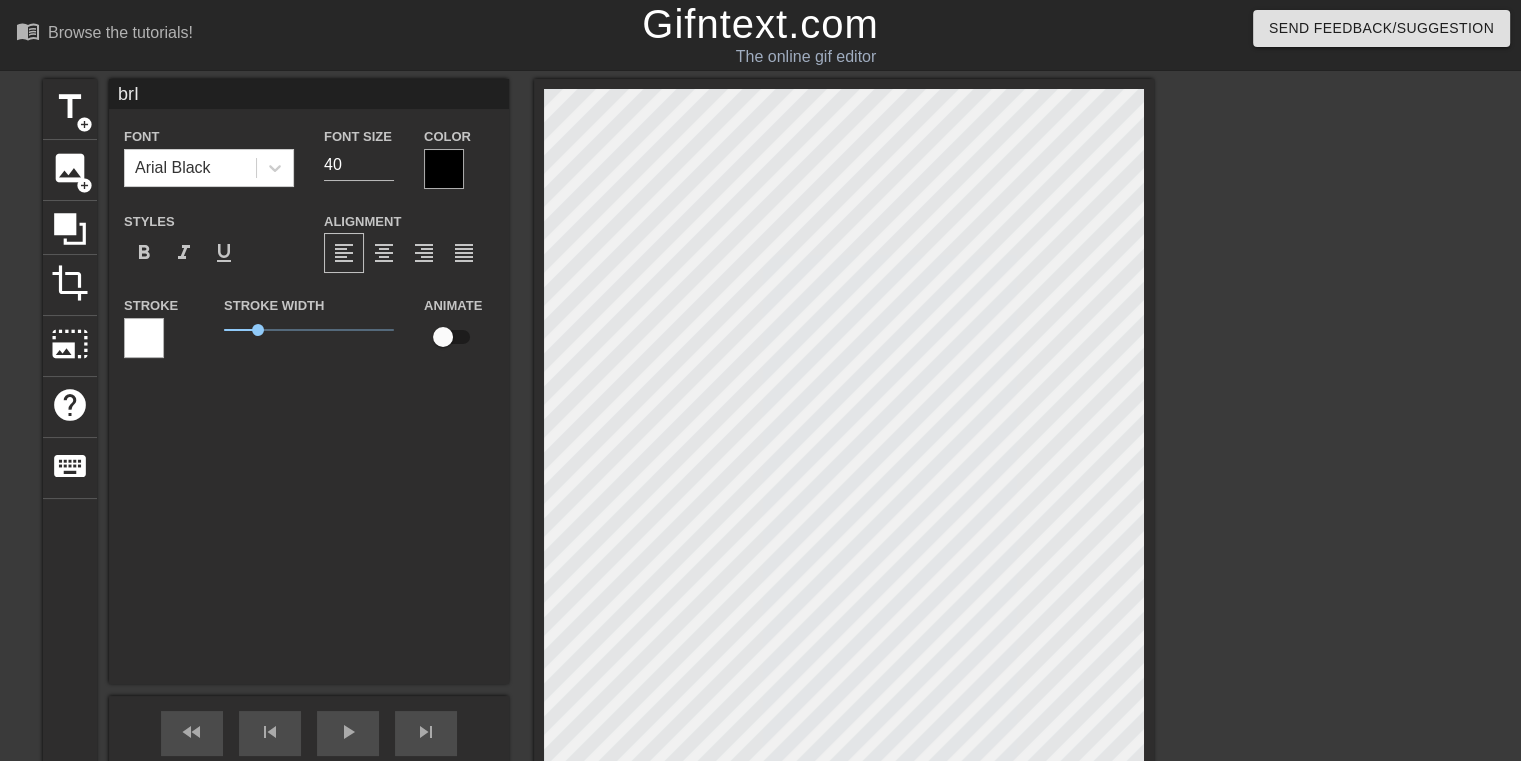type on "brIN" 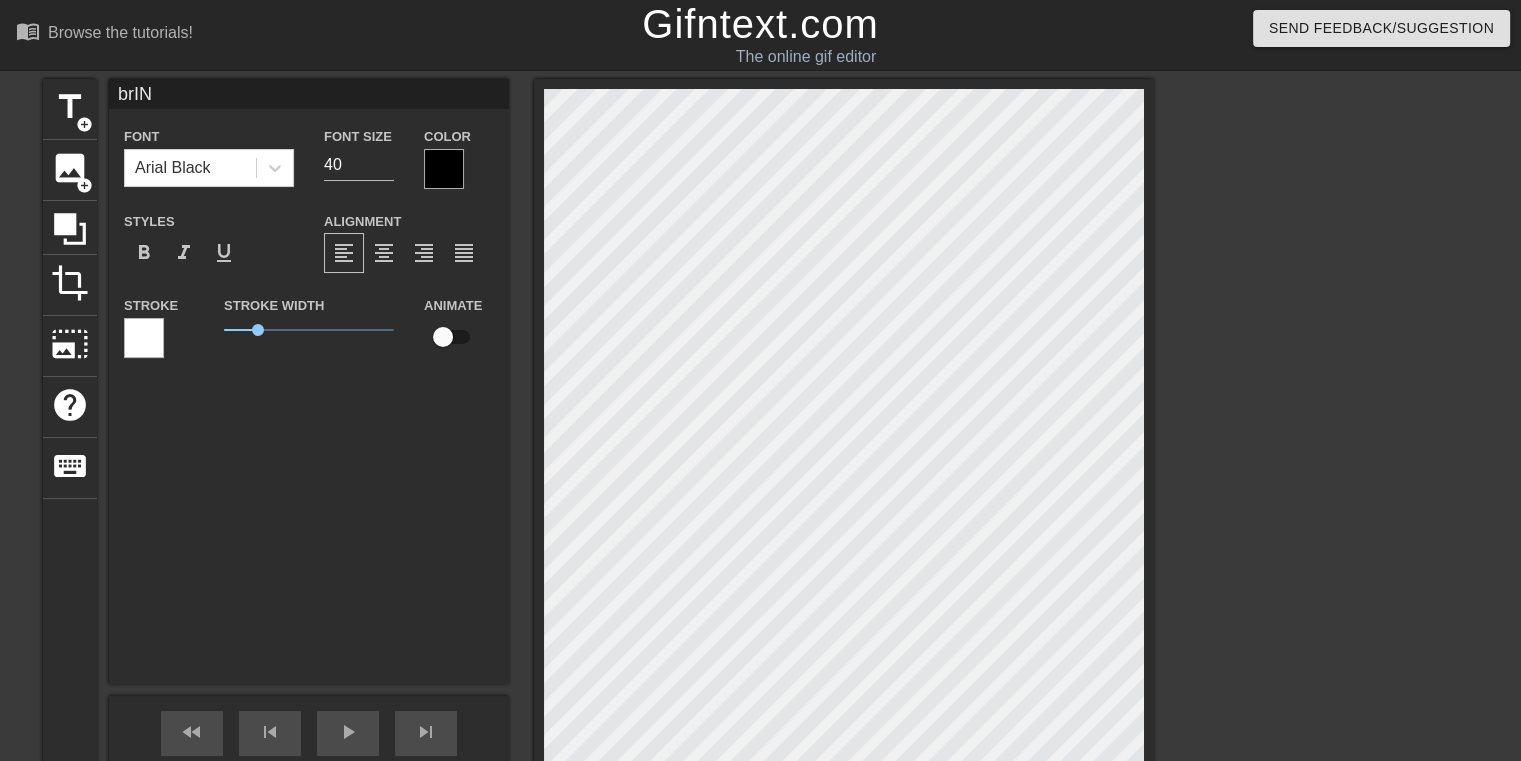 type on "brIN" 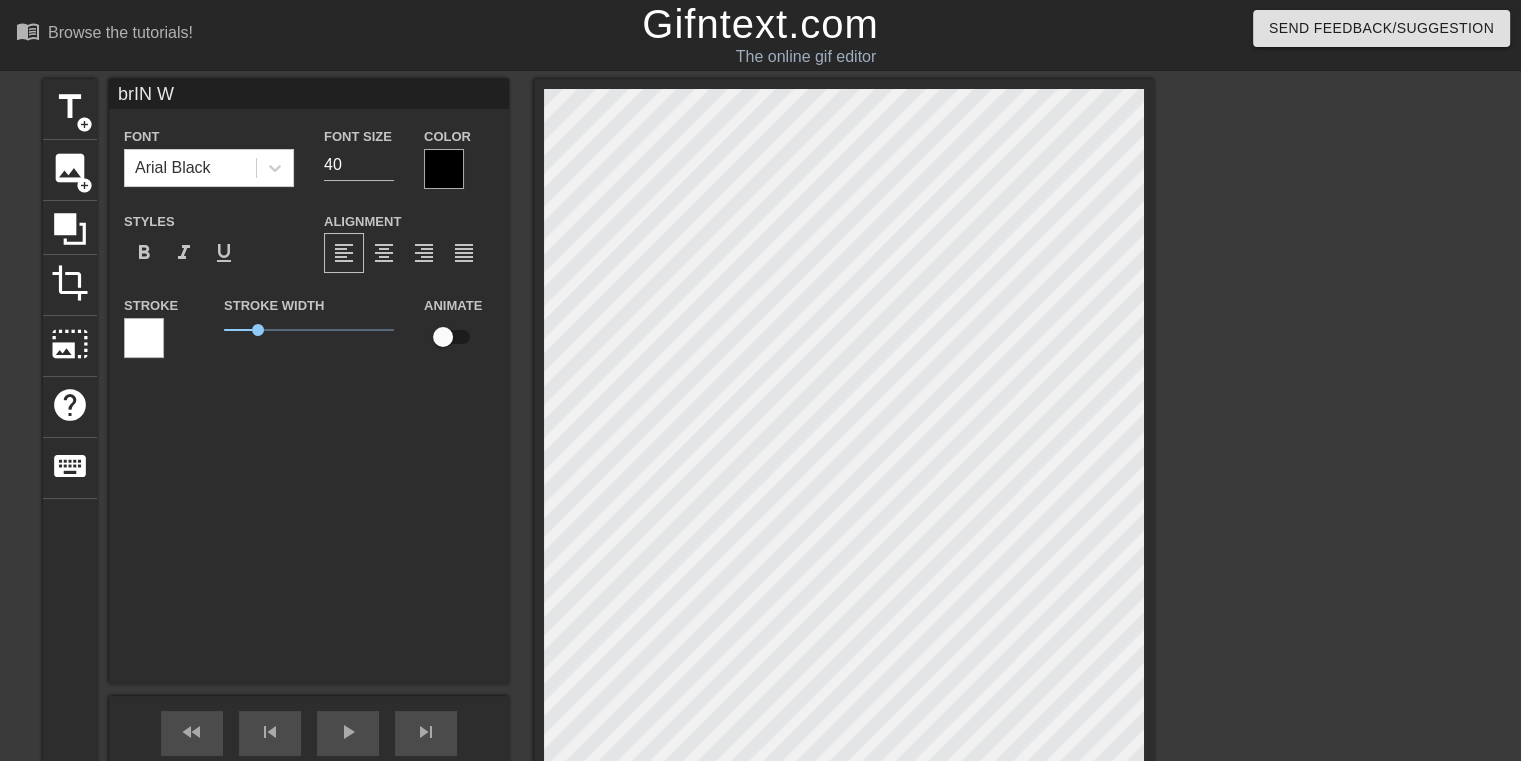 type on "brIN" 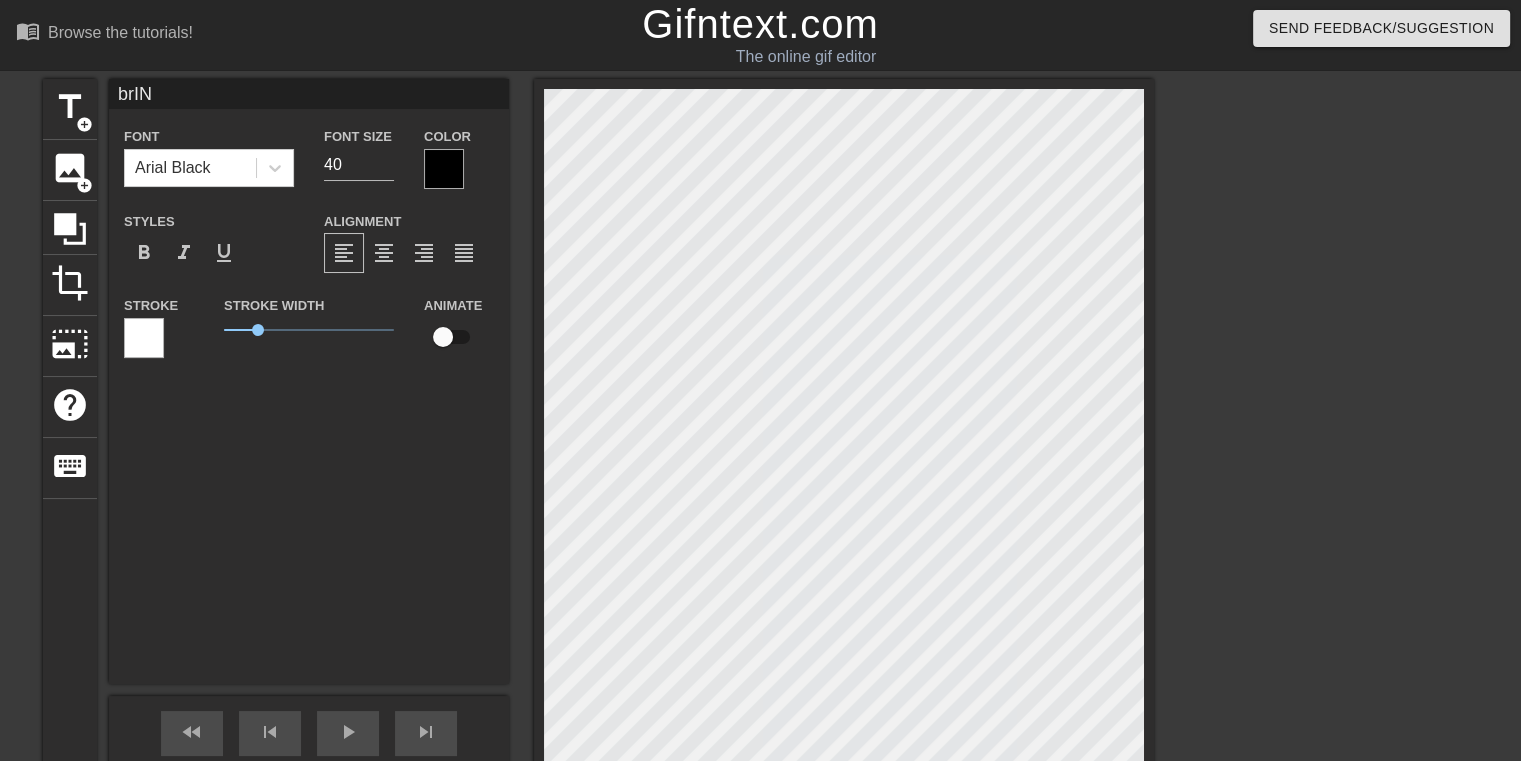 type on "brIN" 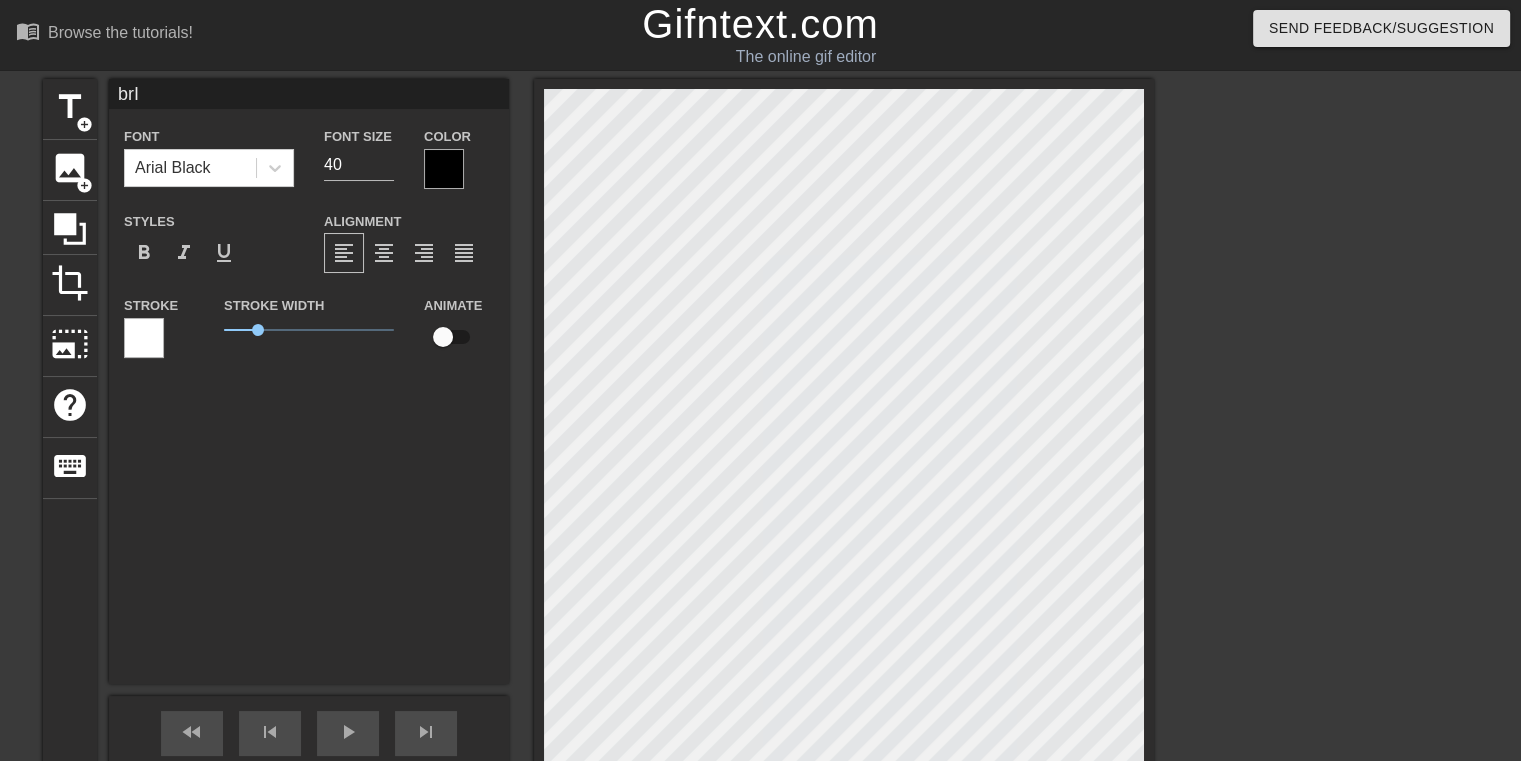 type on "br" 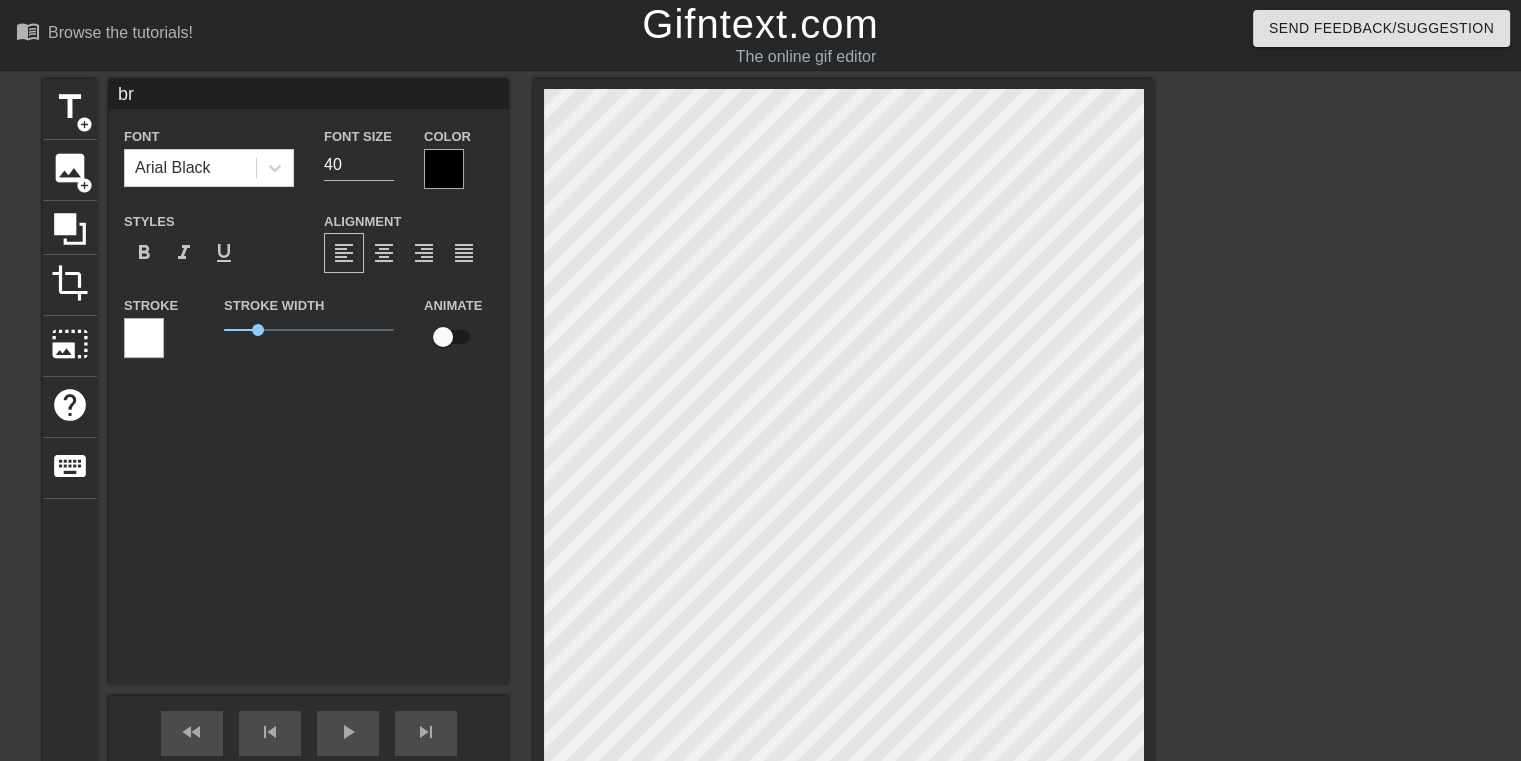 type on "bra" 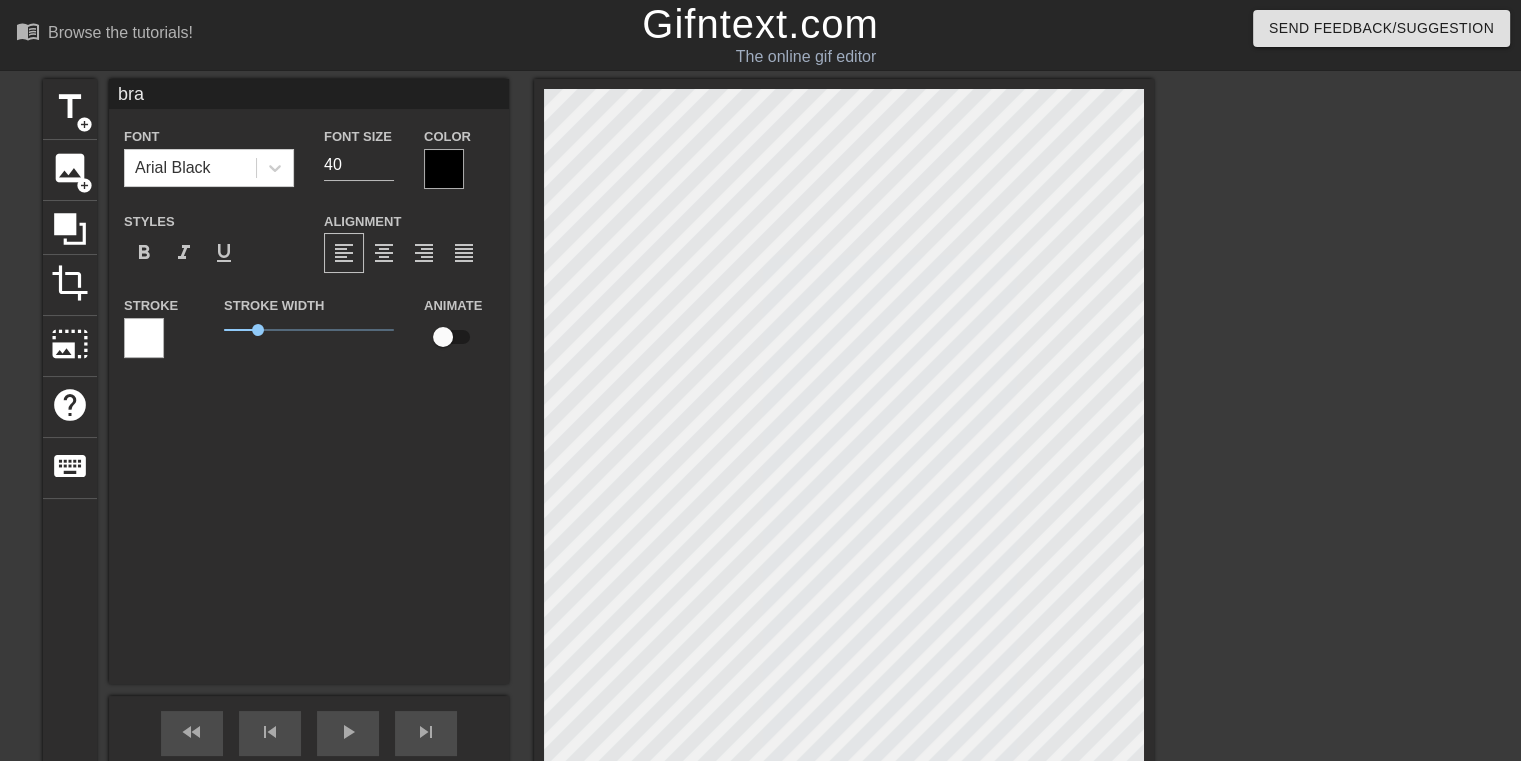type on "brai" 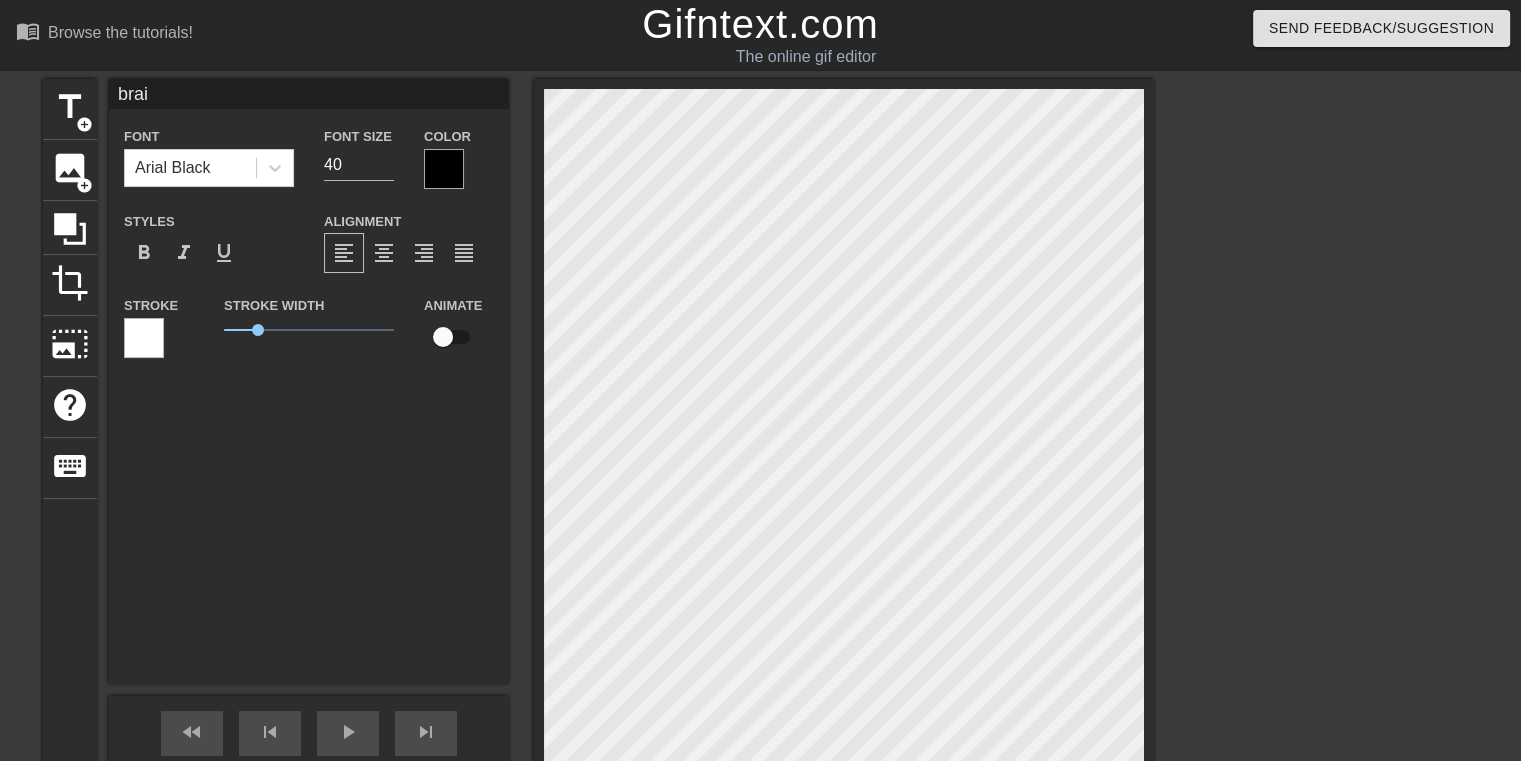 type on "brain" 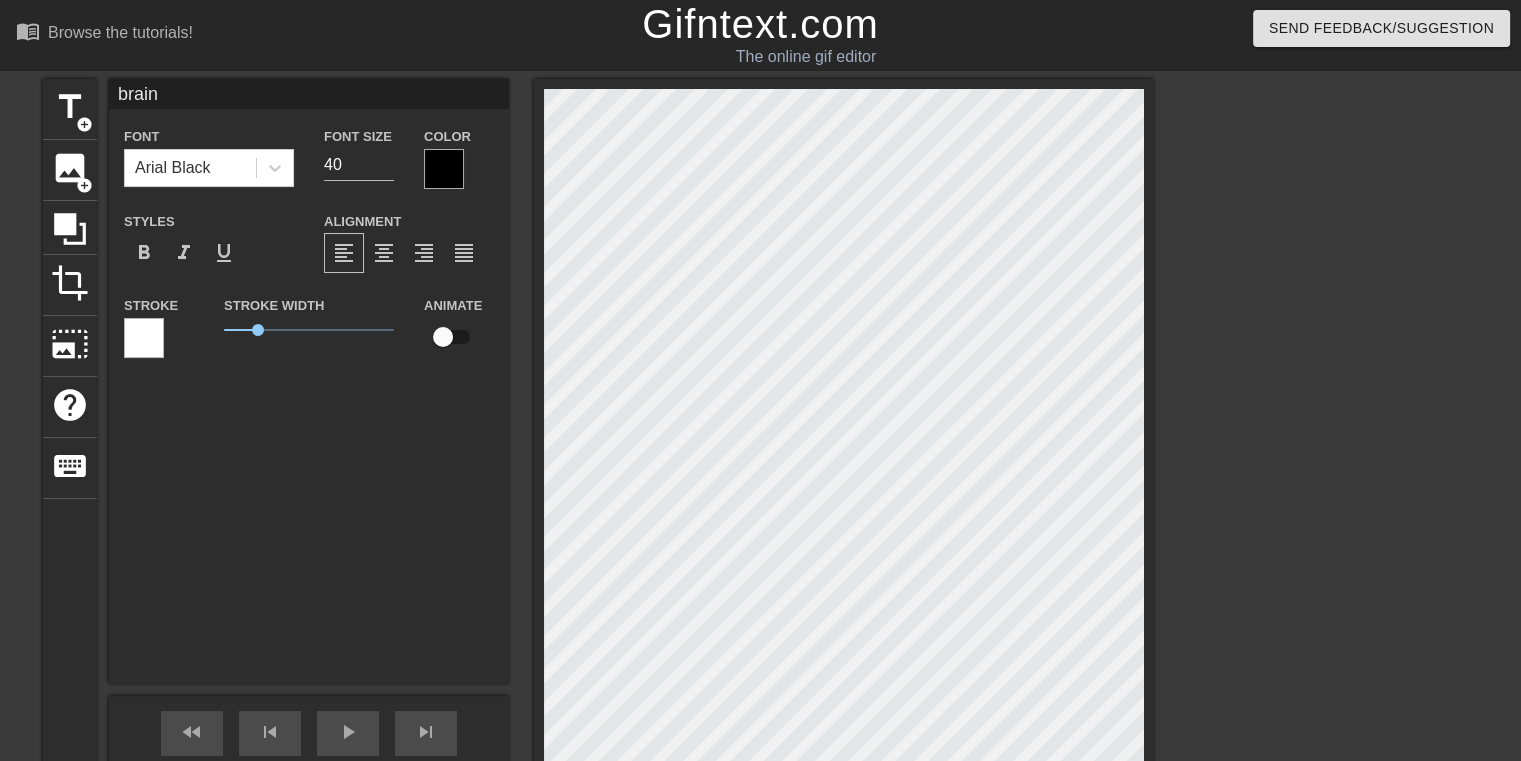 type on "brainw" 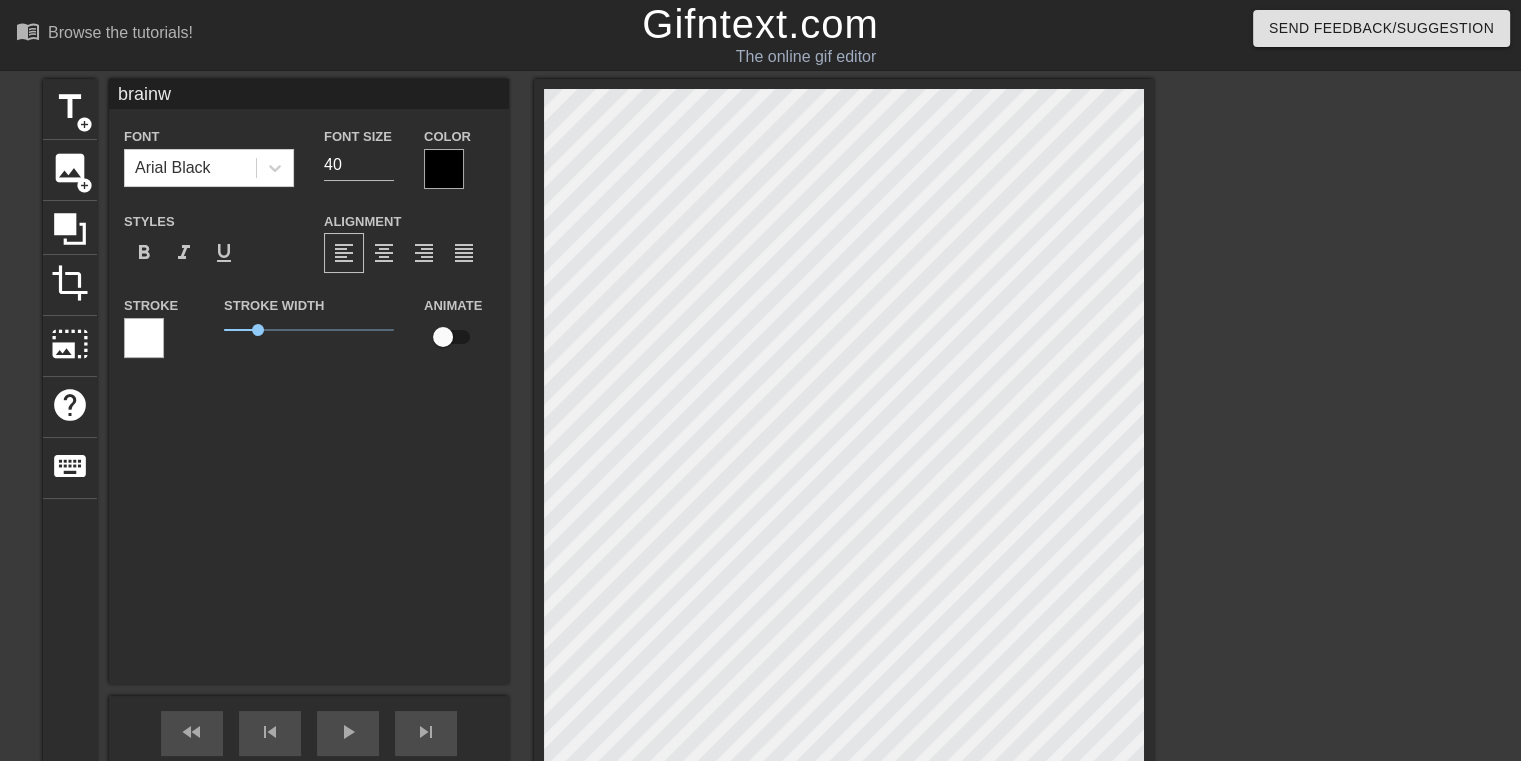 type on "brainwo" 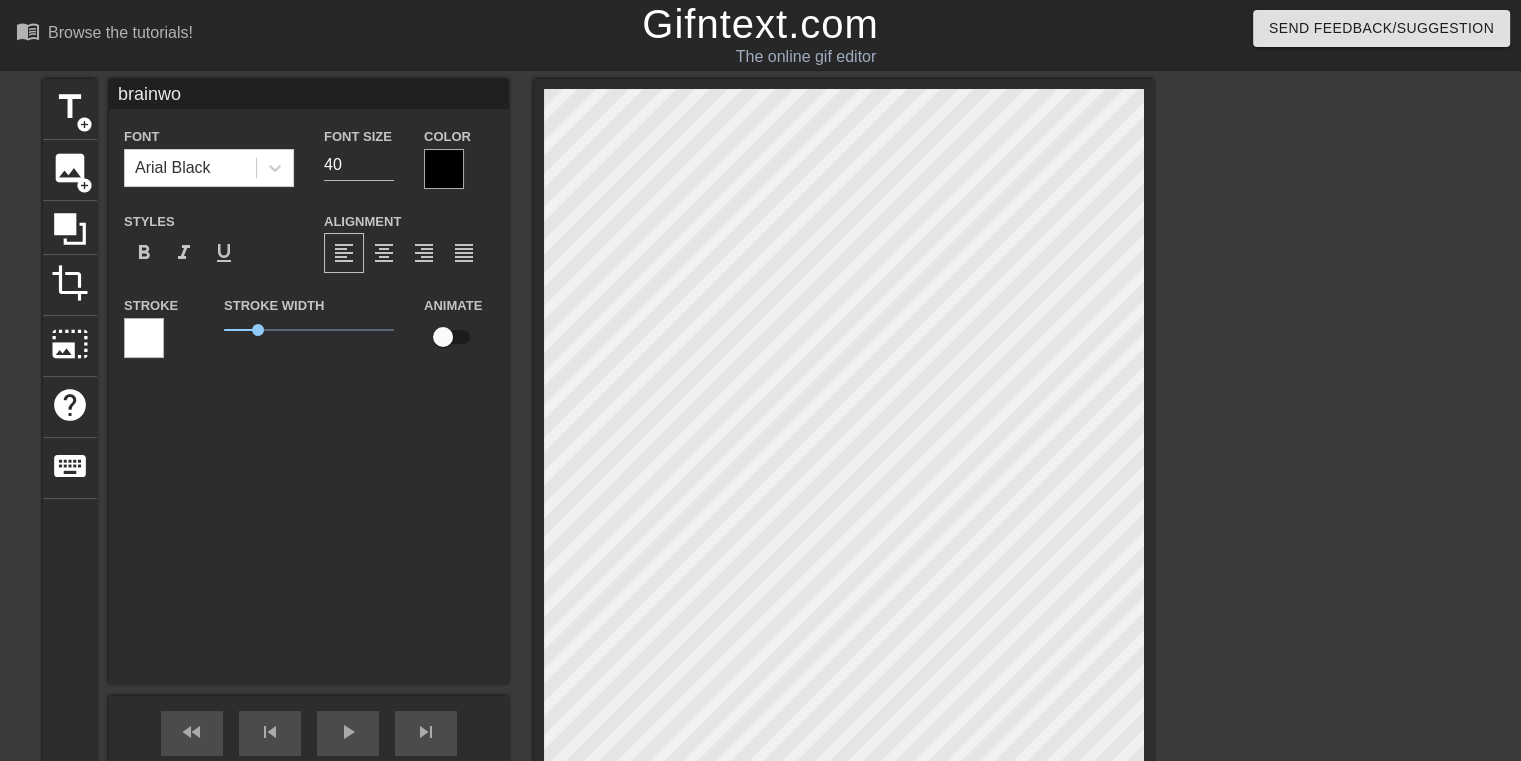 type on "brainwor" 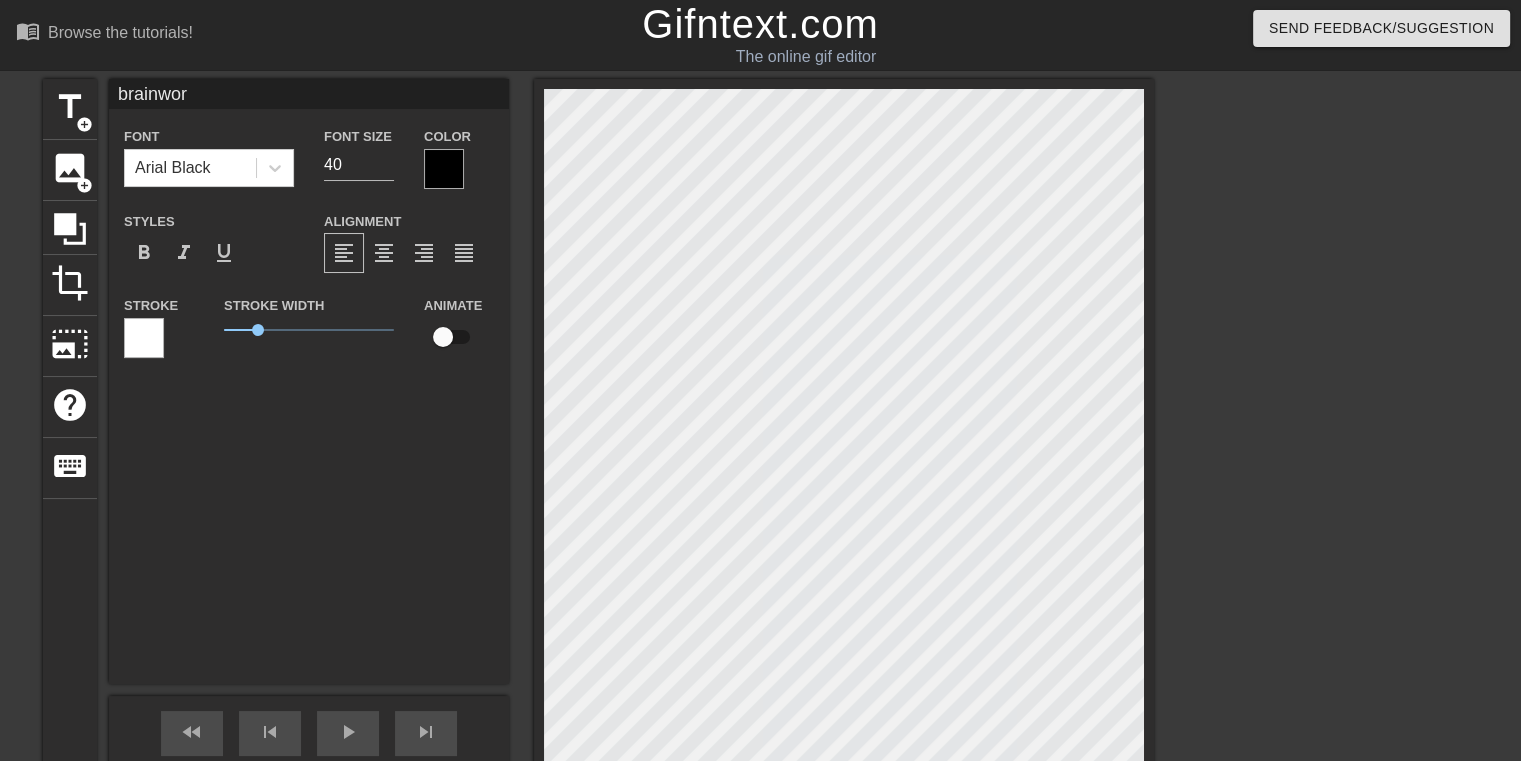 type on "brainworm" 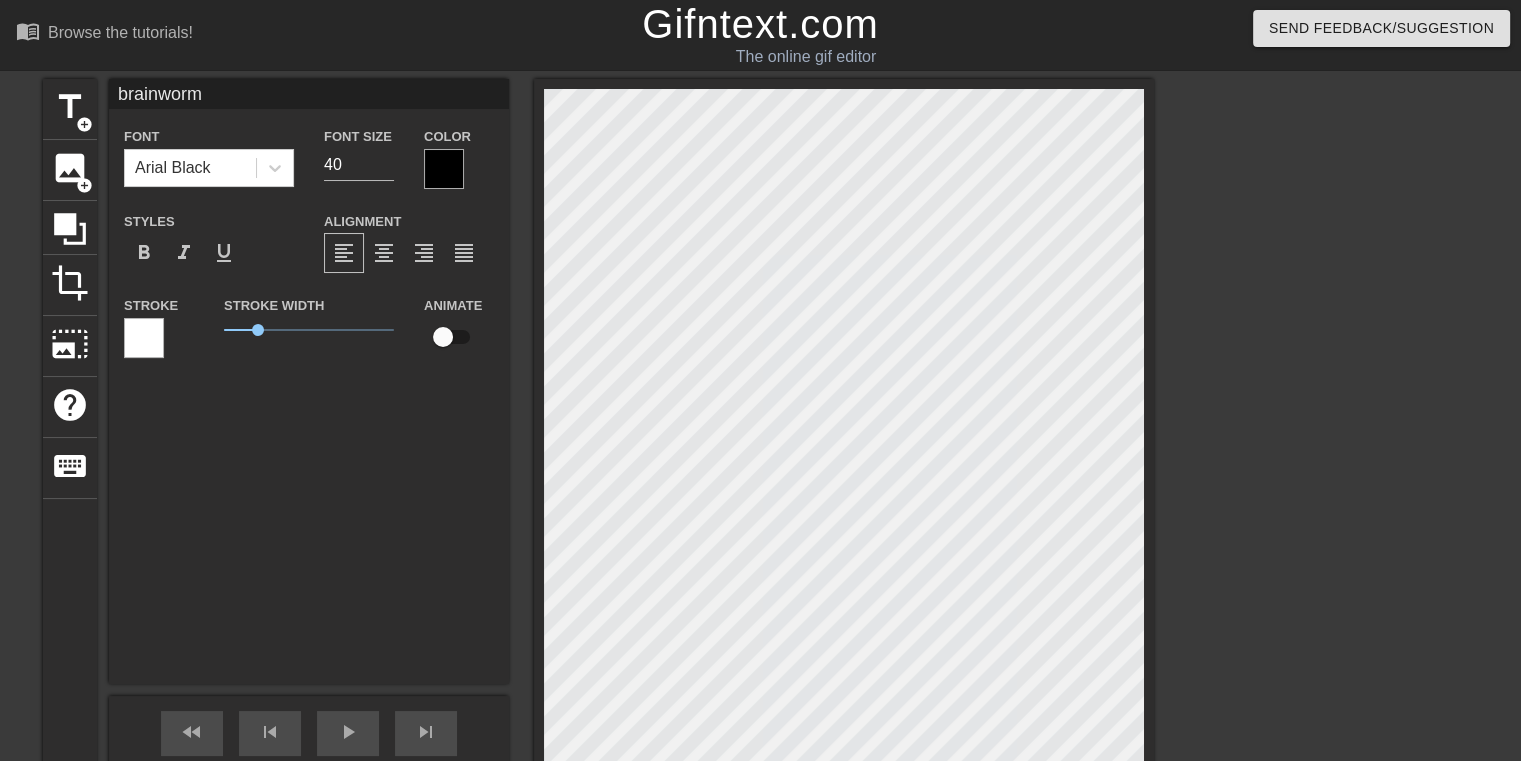 type on "brainworms" 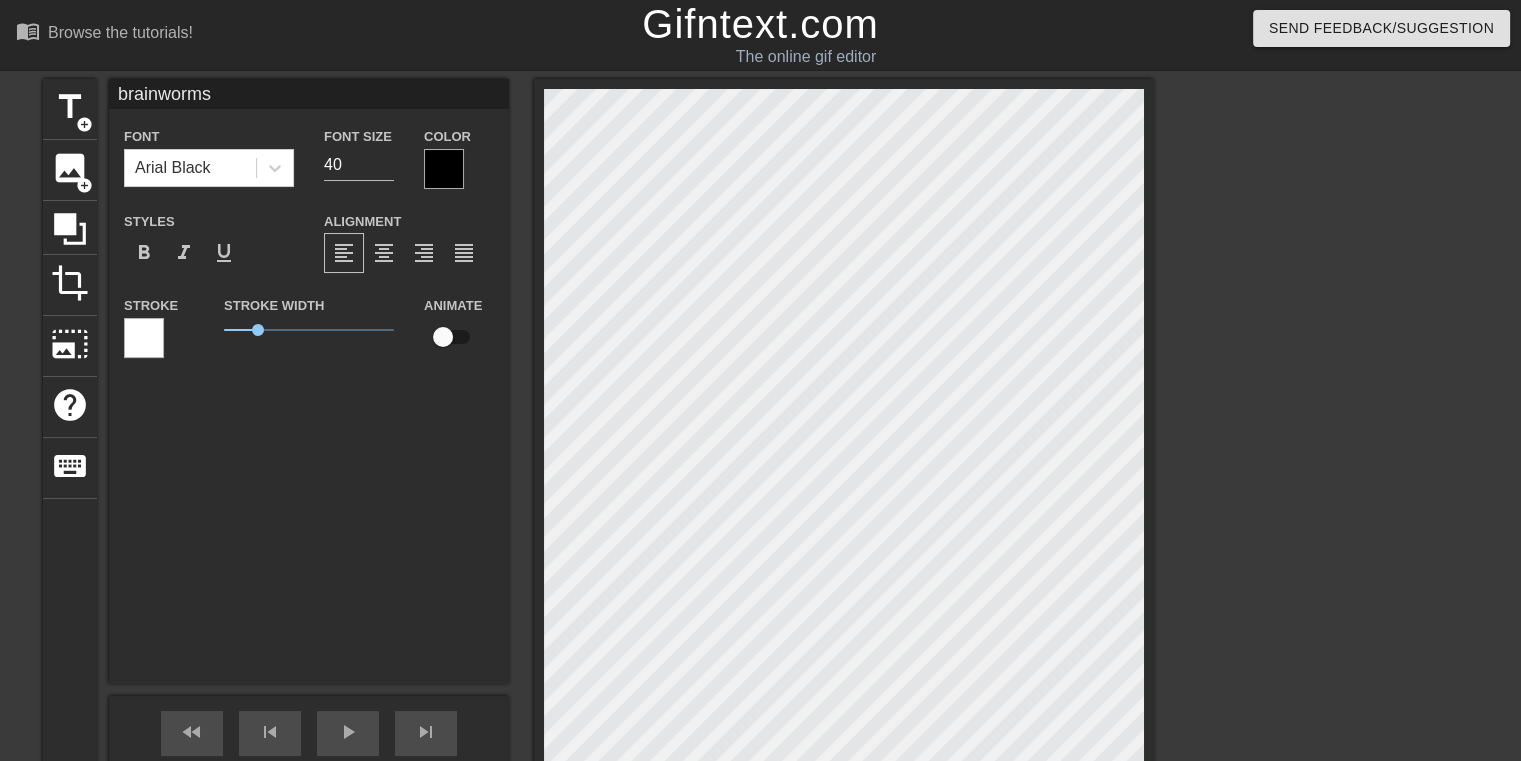 type on "brainworms" 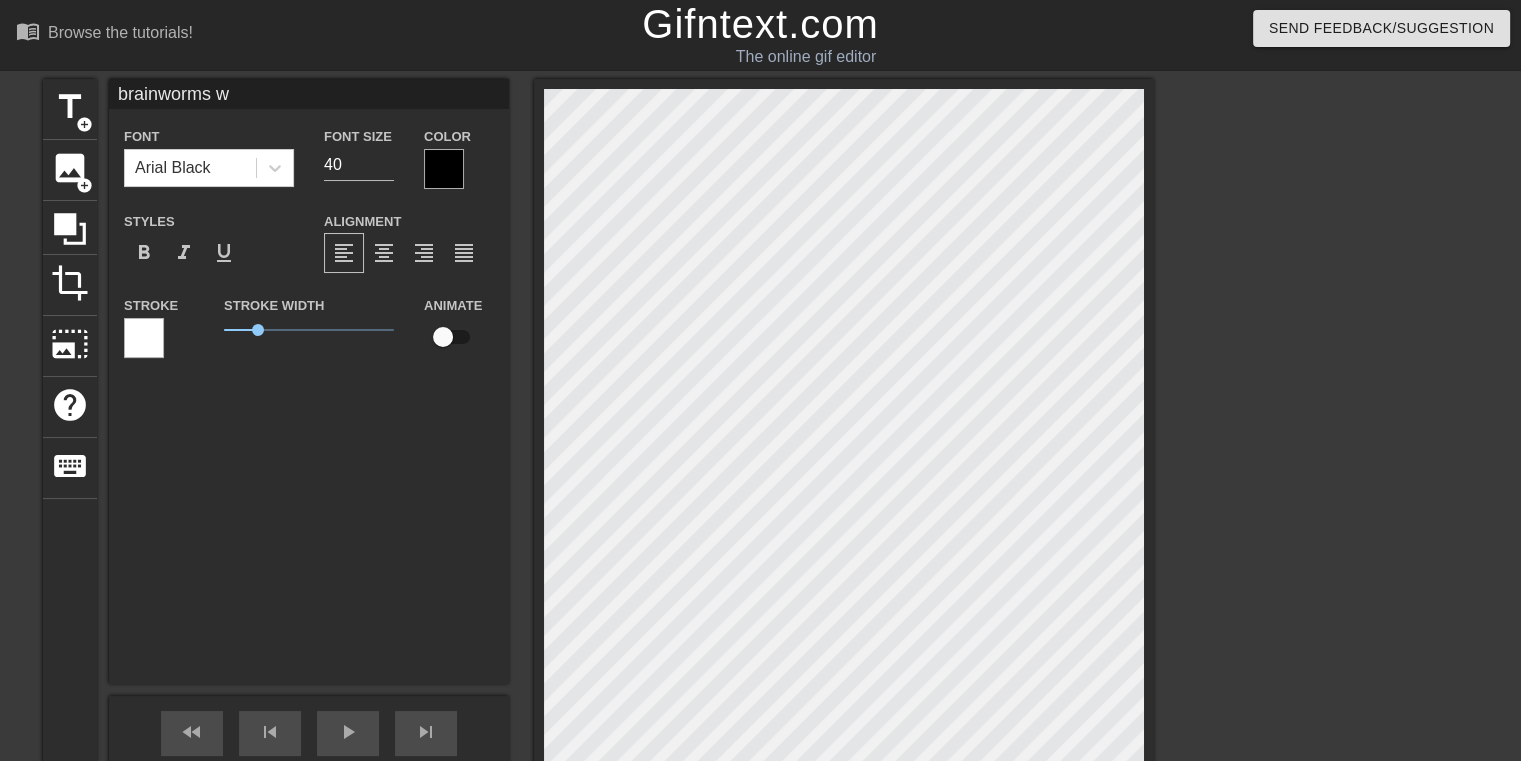 type on "brainworms we" 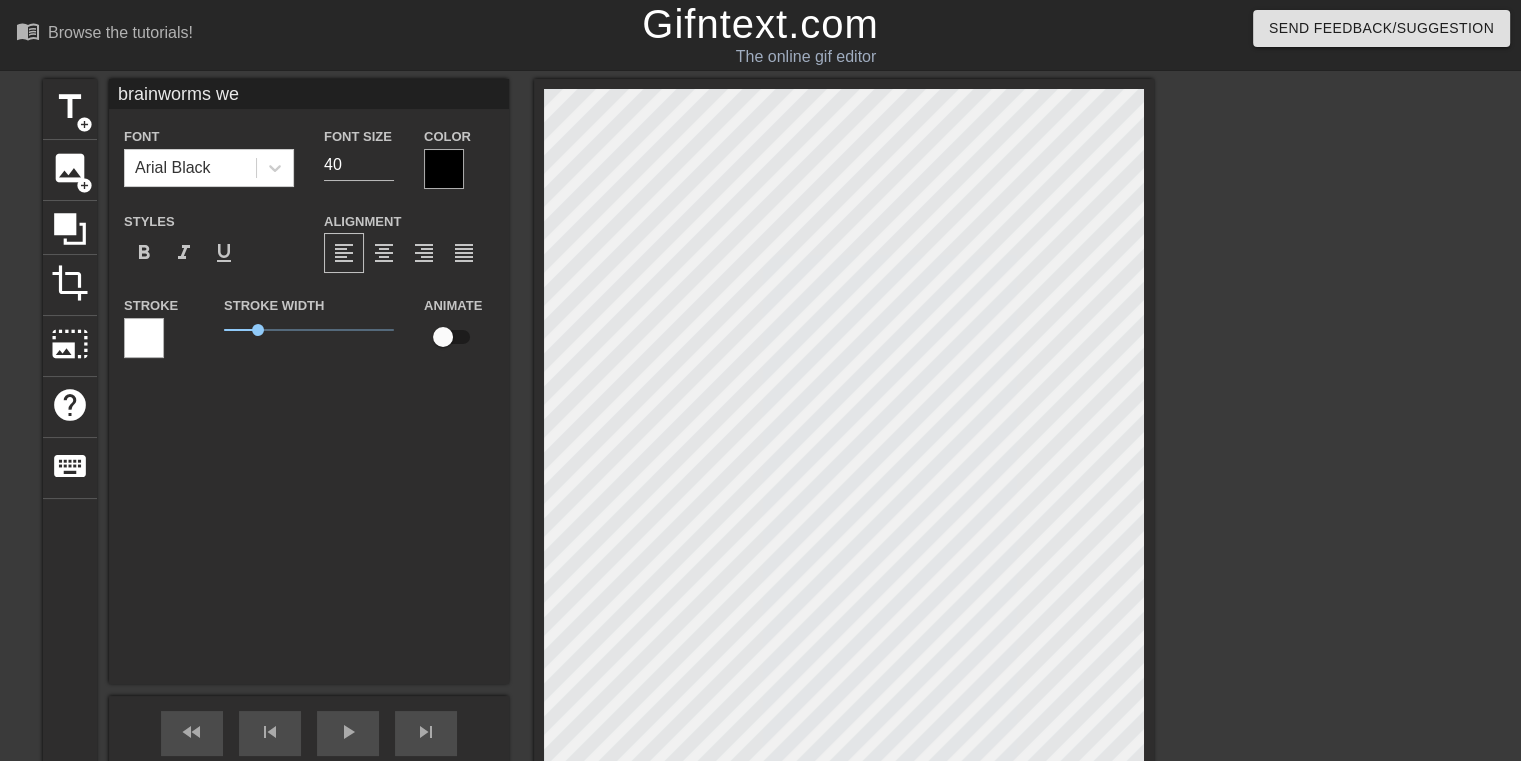 type on "brainworms wer" 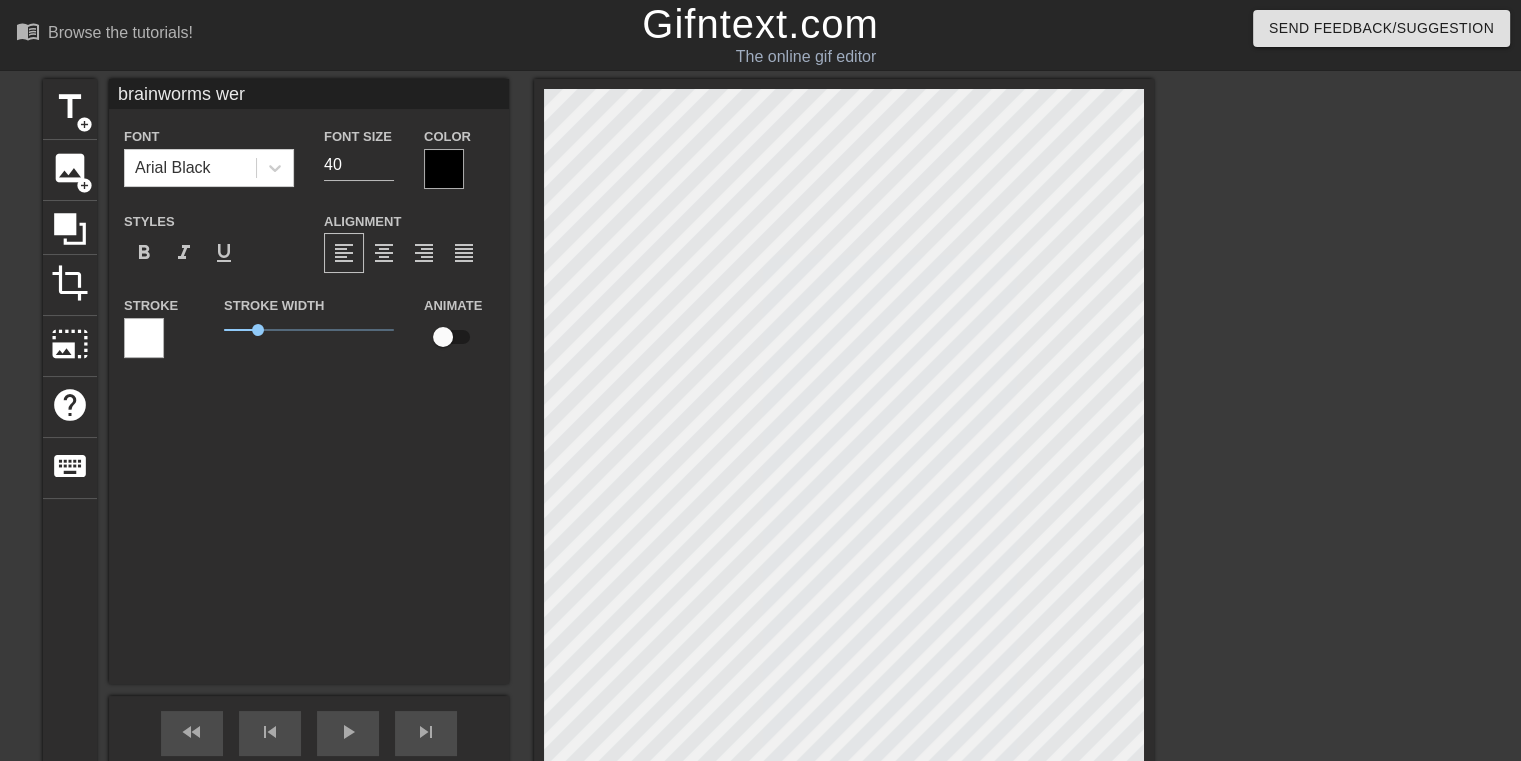 type on "brainworms were" 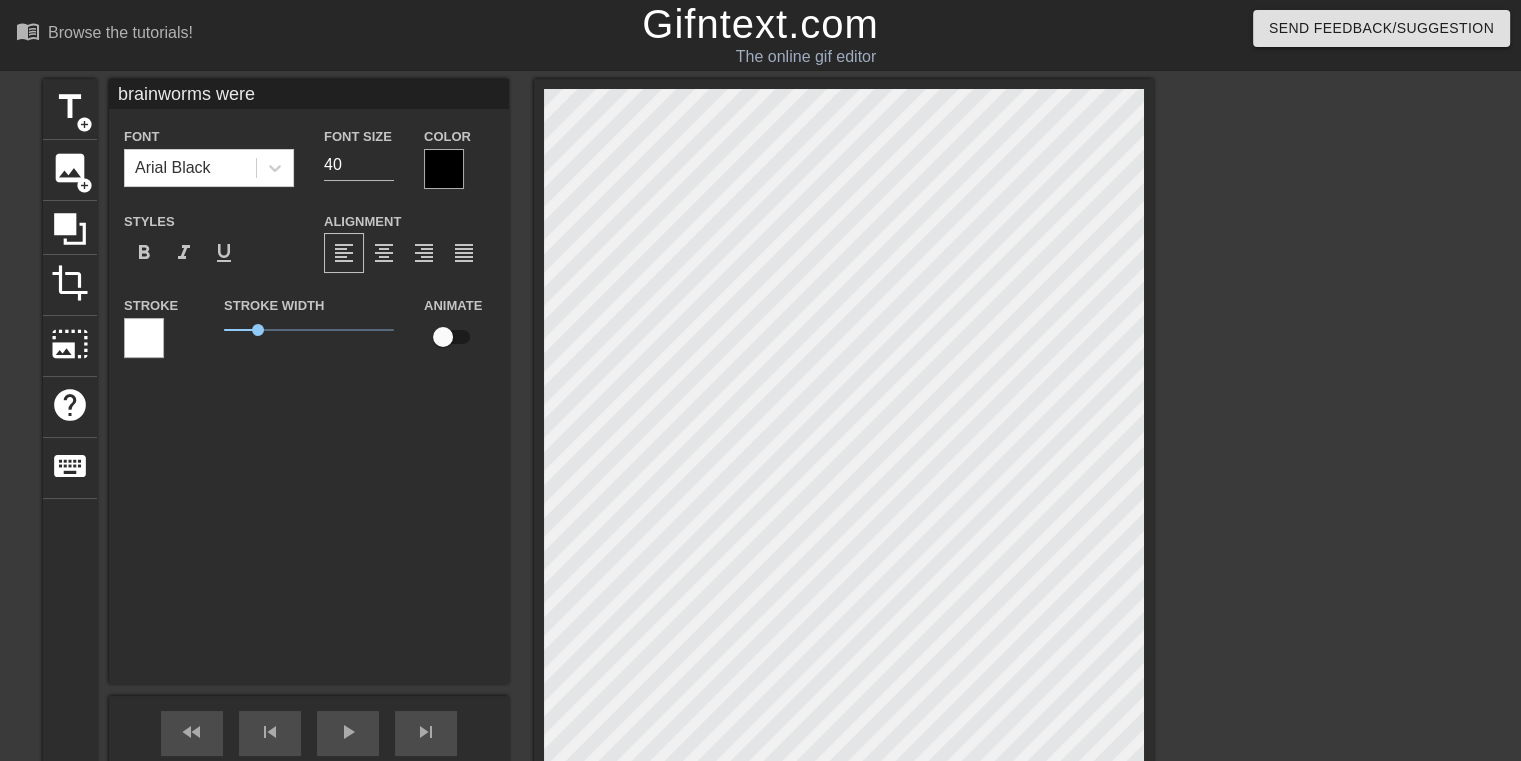 type on "brainworms were" 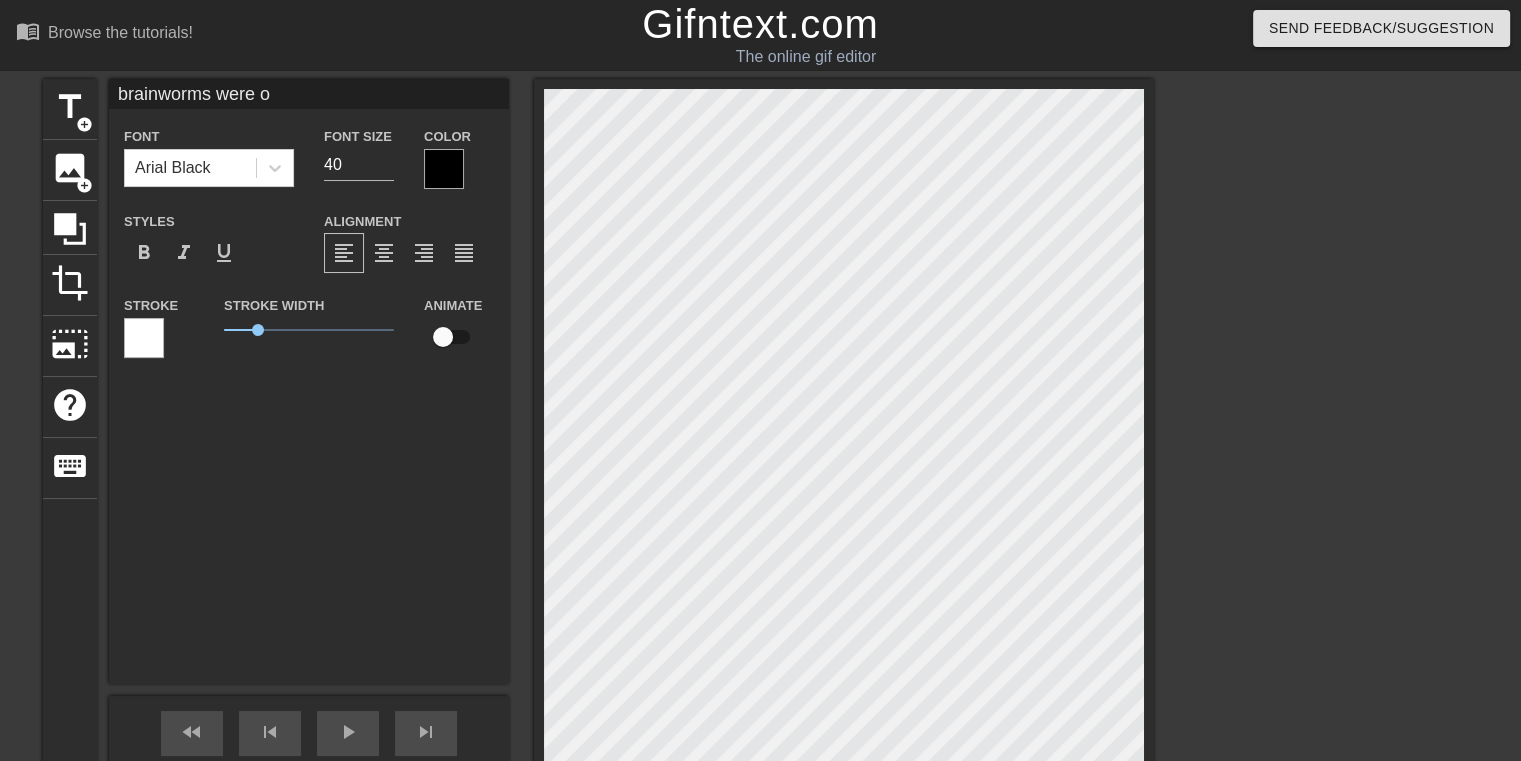 type on "brainworms were os" 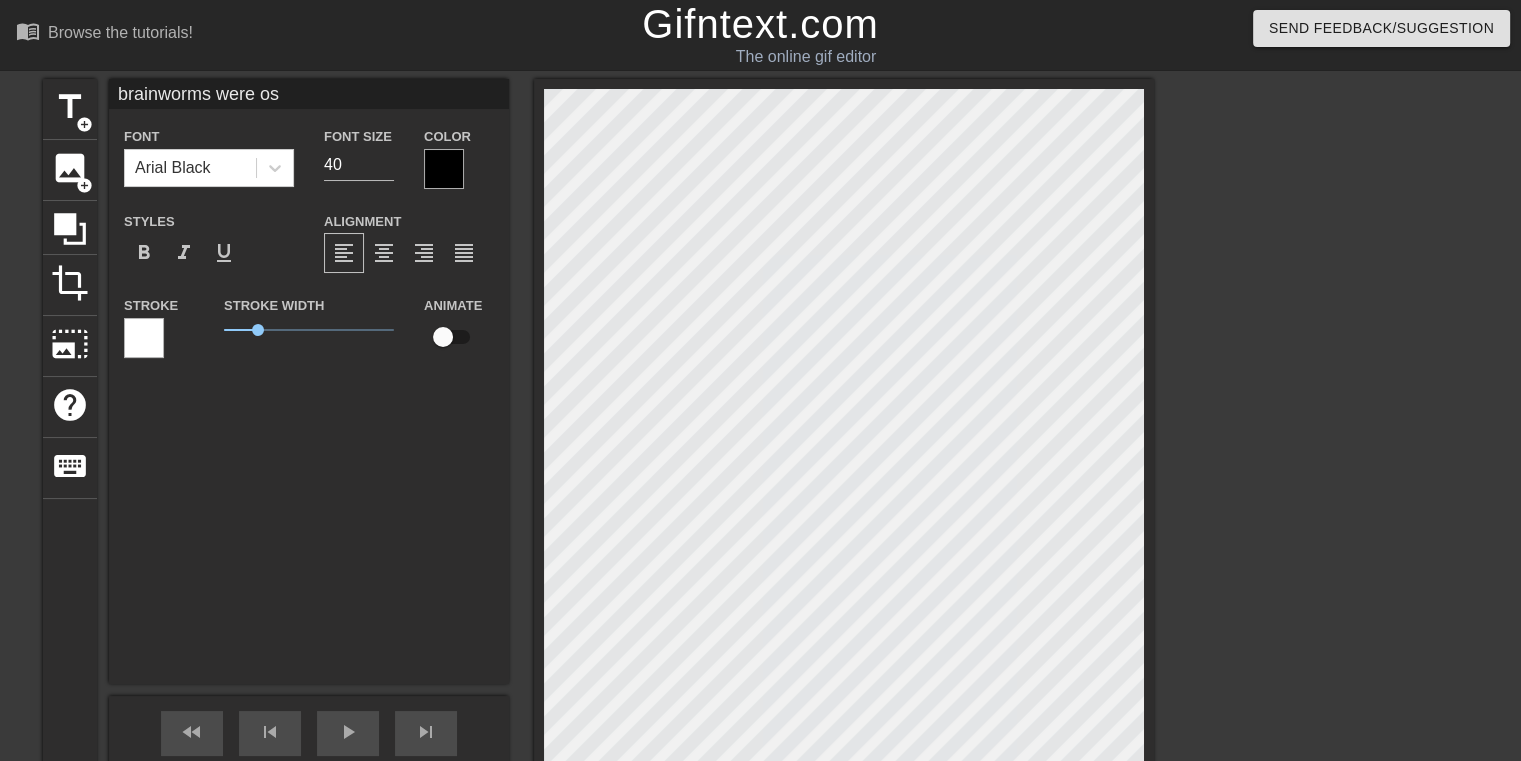 type on "brainworms were osd" 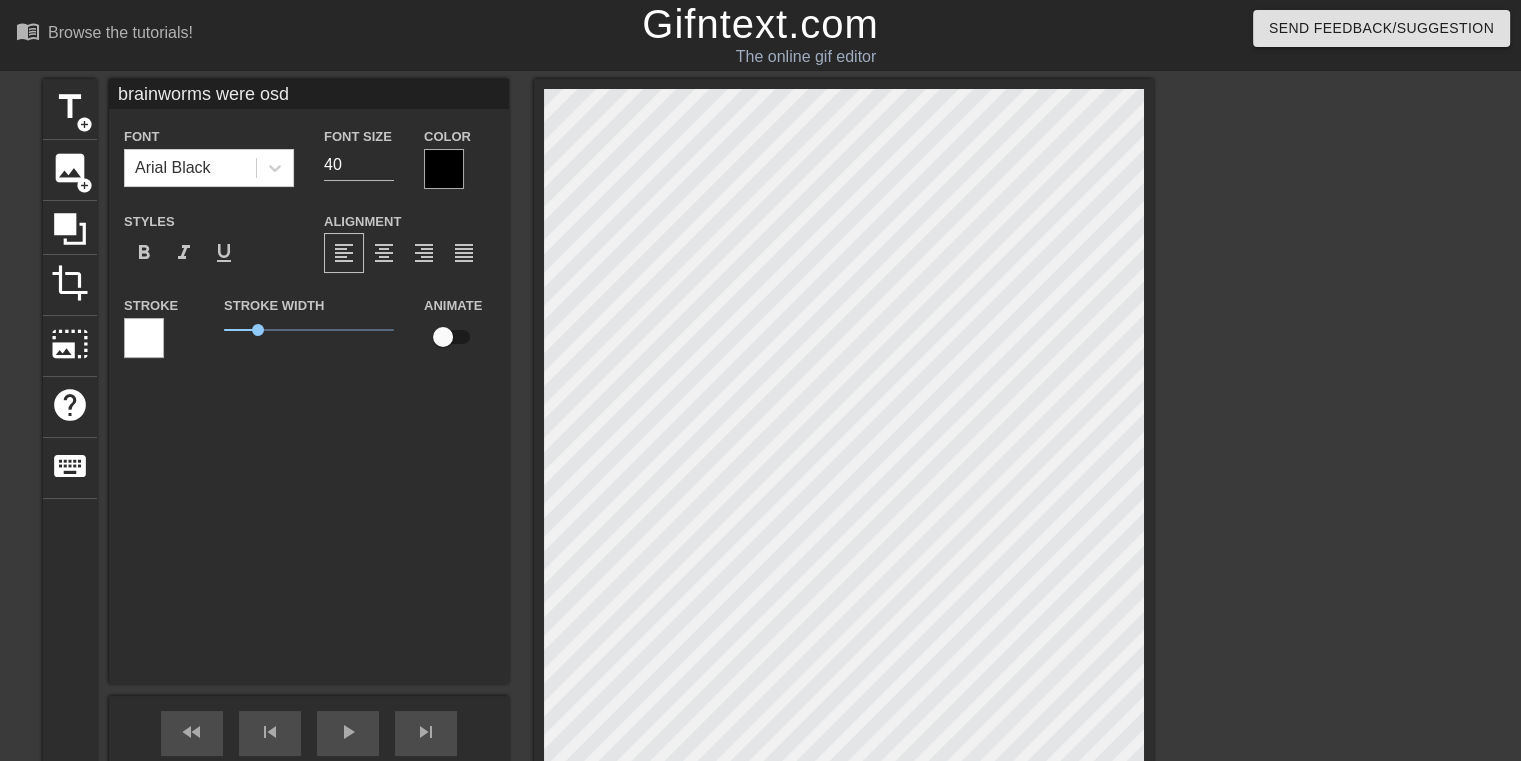 type on "brainworms were osdd" 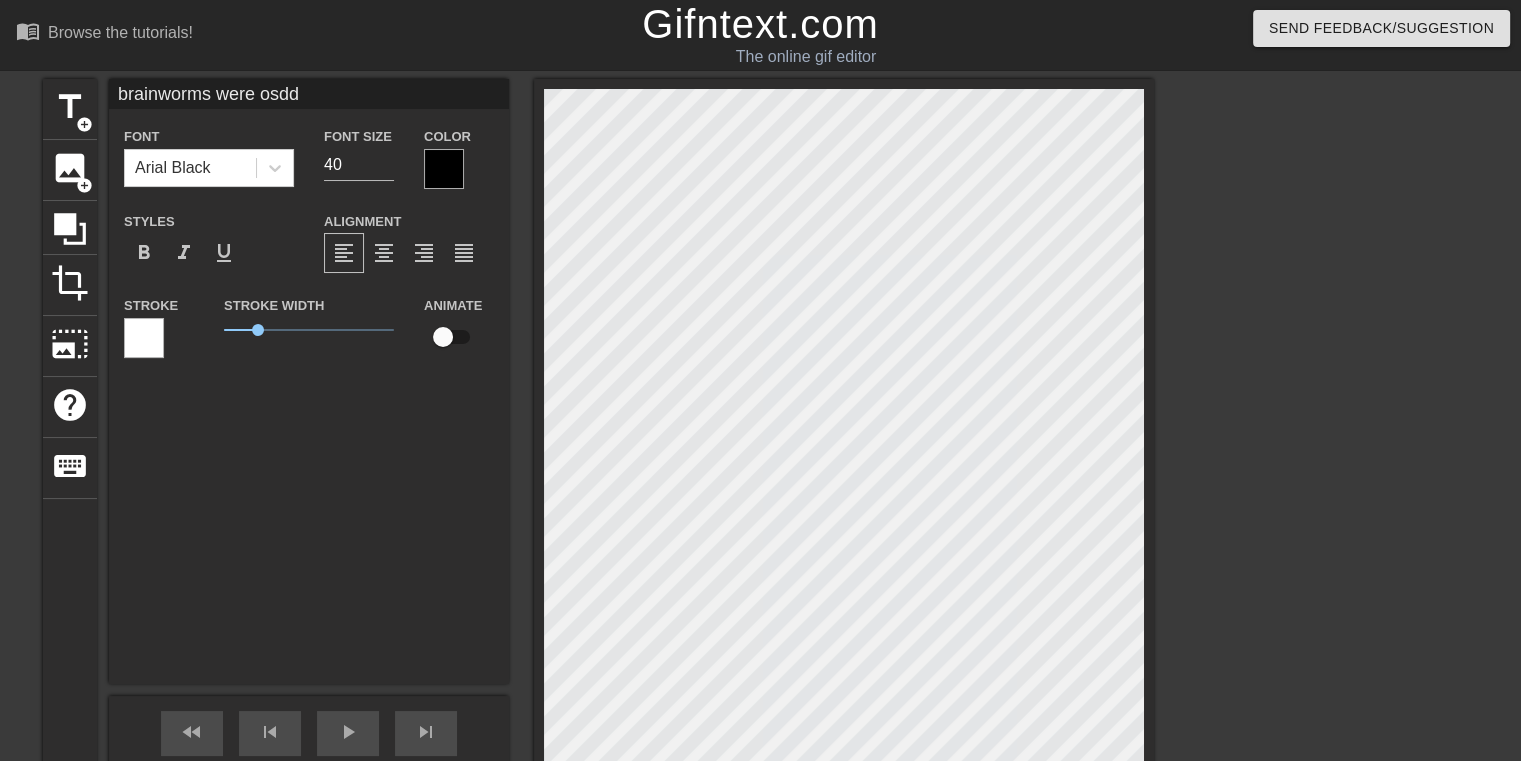 scroll, scrollTop: 2, scrollLeft: 10, axis: both 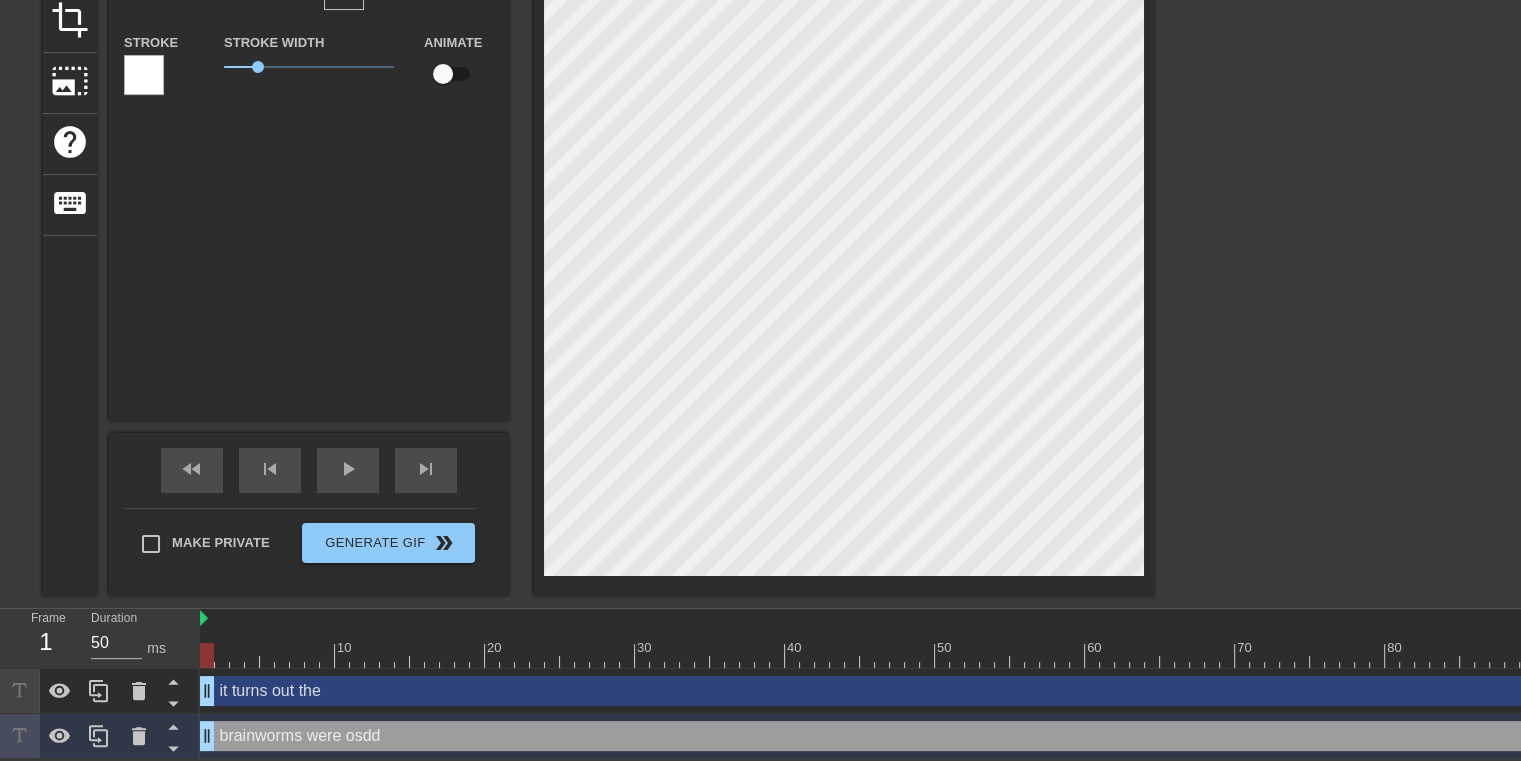 type on "brainworms were osdd" 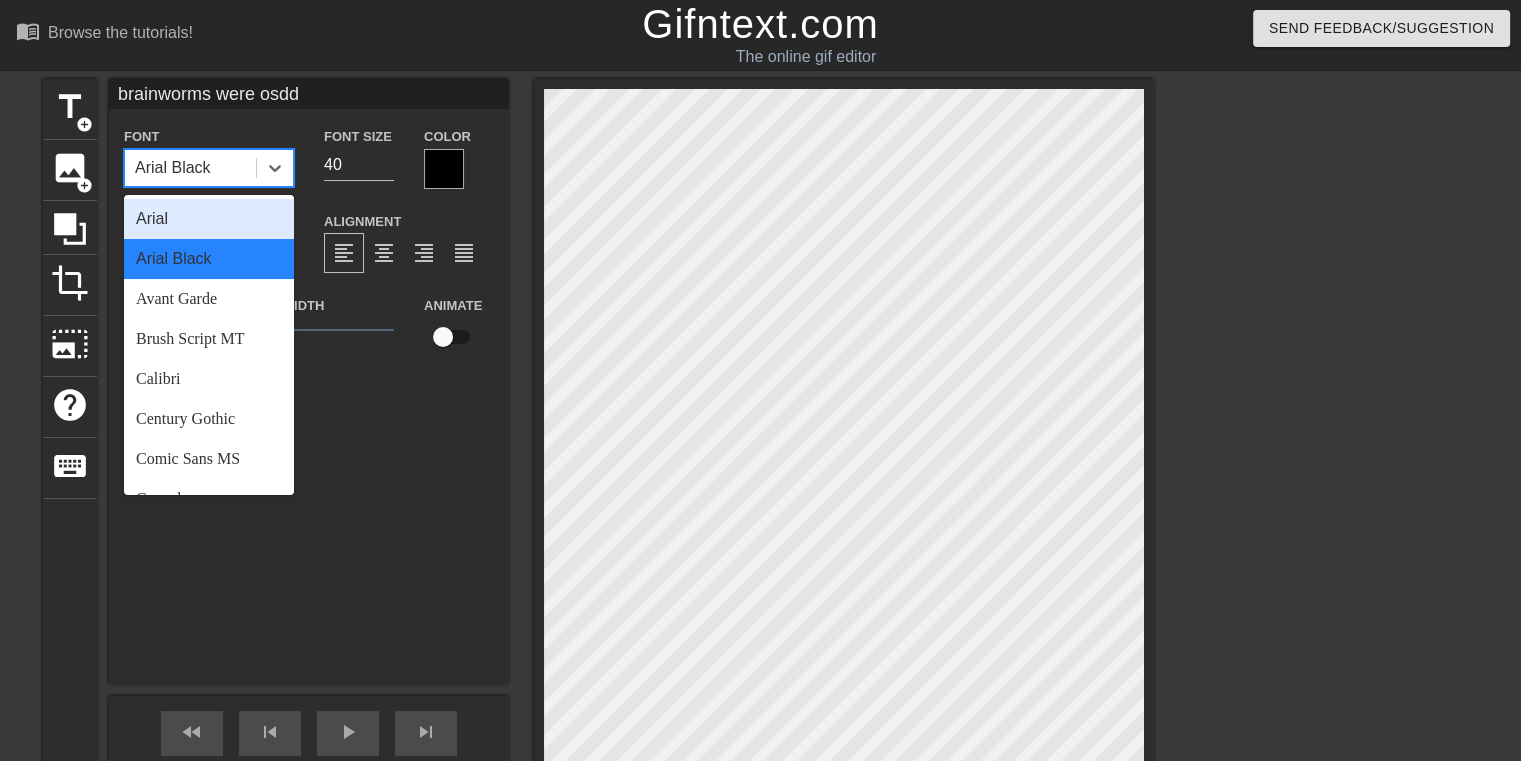 drag, startPoint x: 208, startPoint y: 181, endPoint x: 201, endPoint y: 222, distance: 41.59327 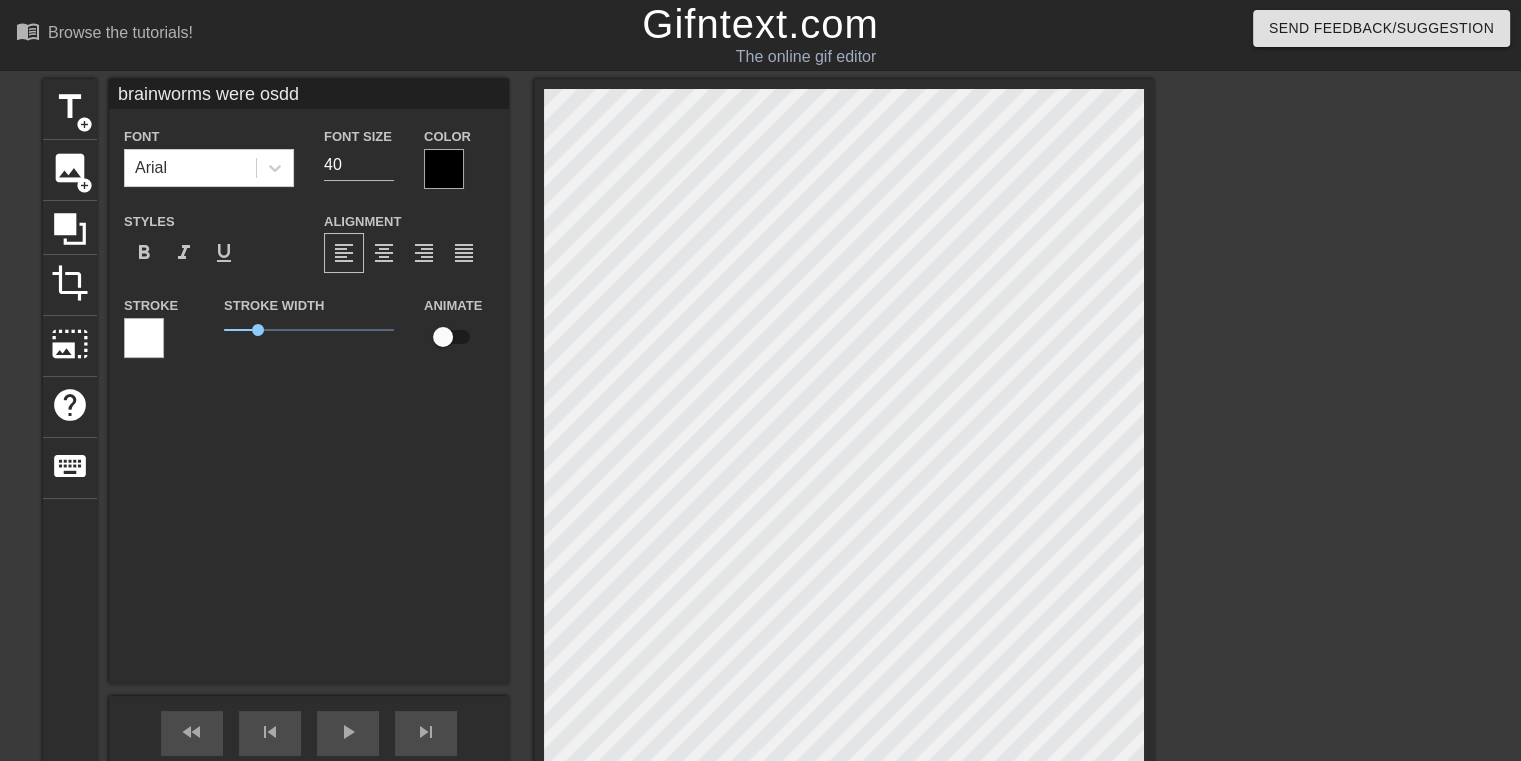 click at bounding box center (444, 169) 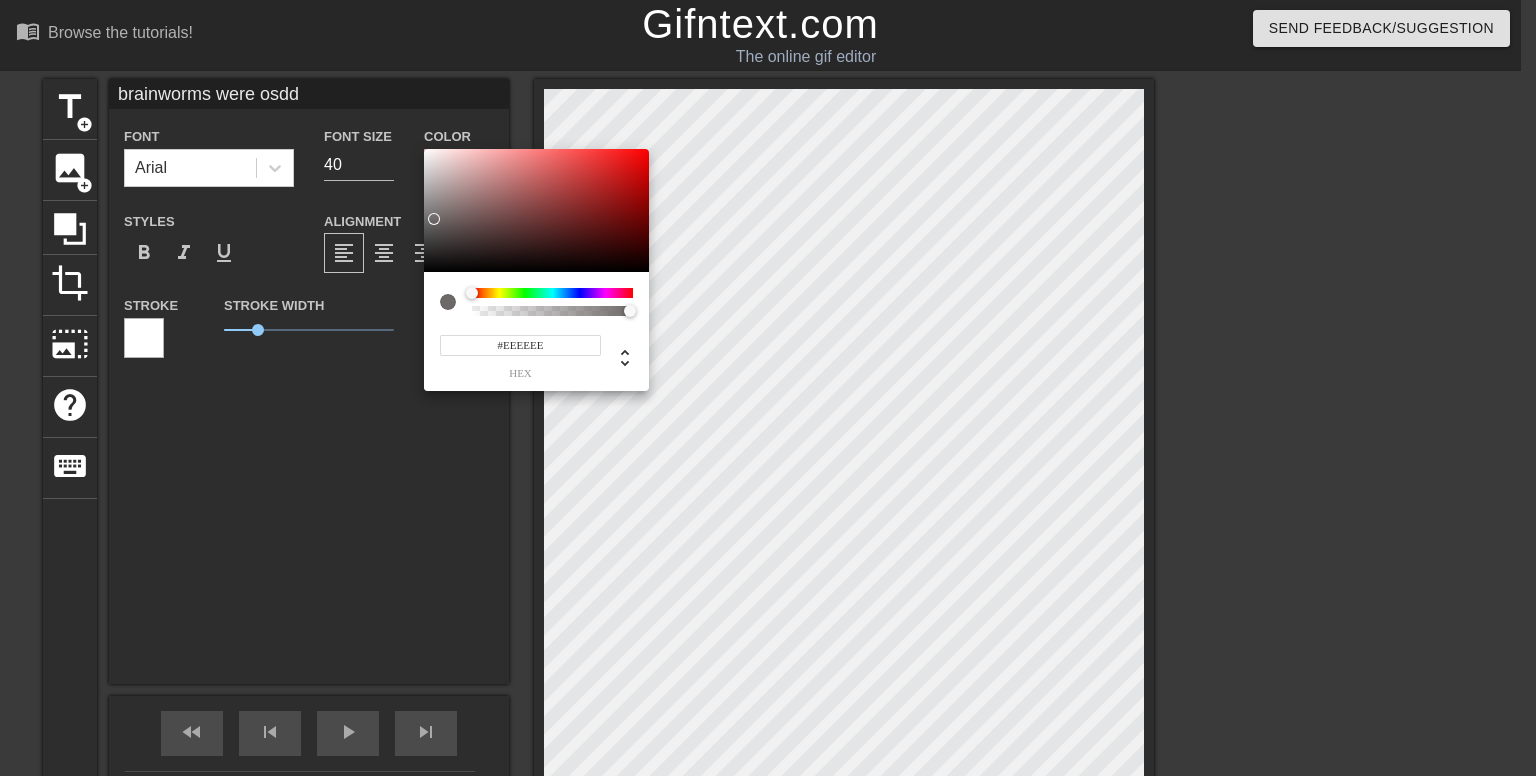 type on "#FFFFFF" 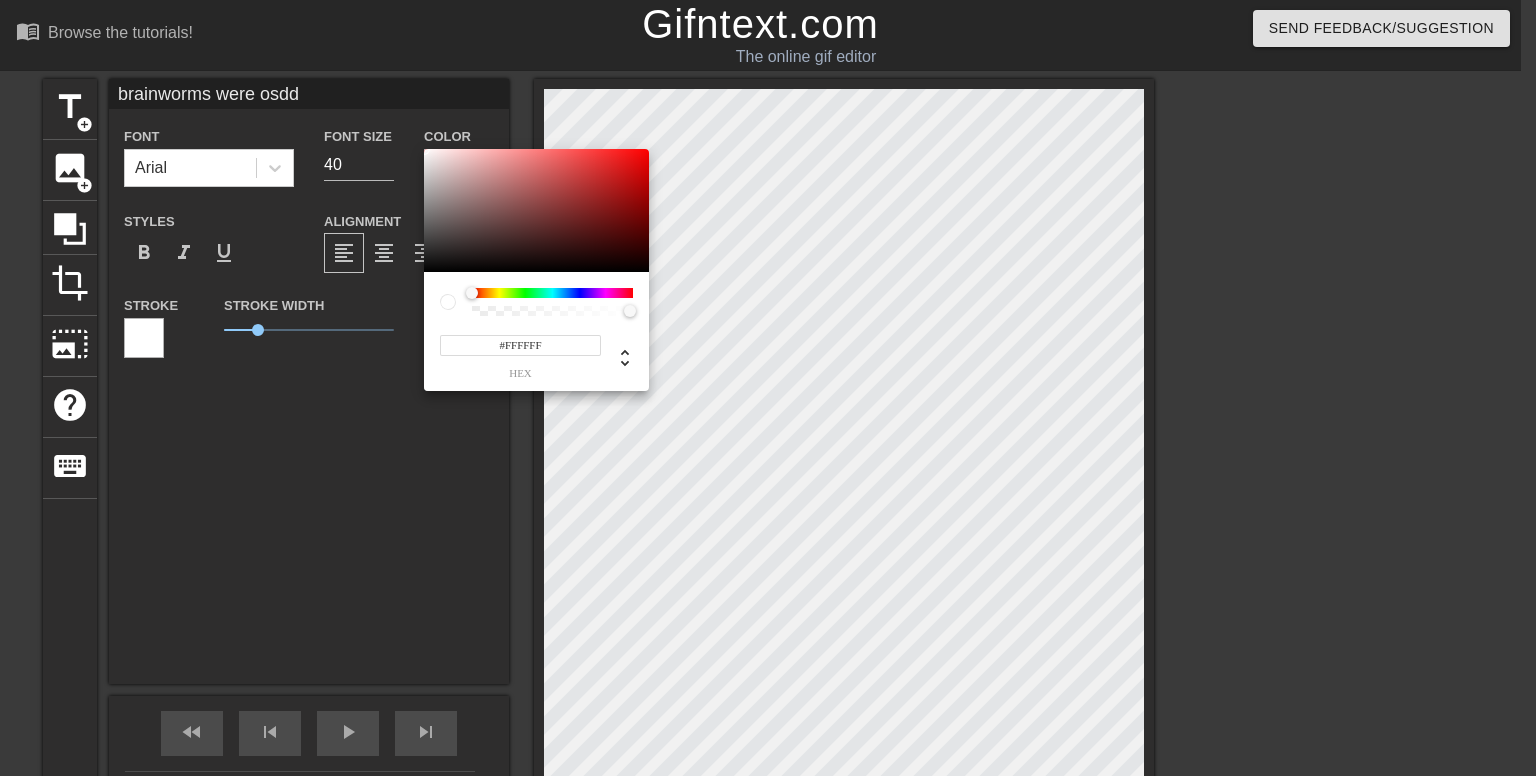 drag, startPoint x: 435, startPoint y: 219, endPoint x: 390, endPoint y: 72, distance: 153.73354 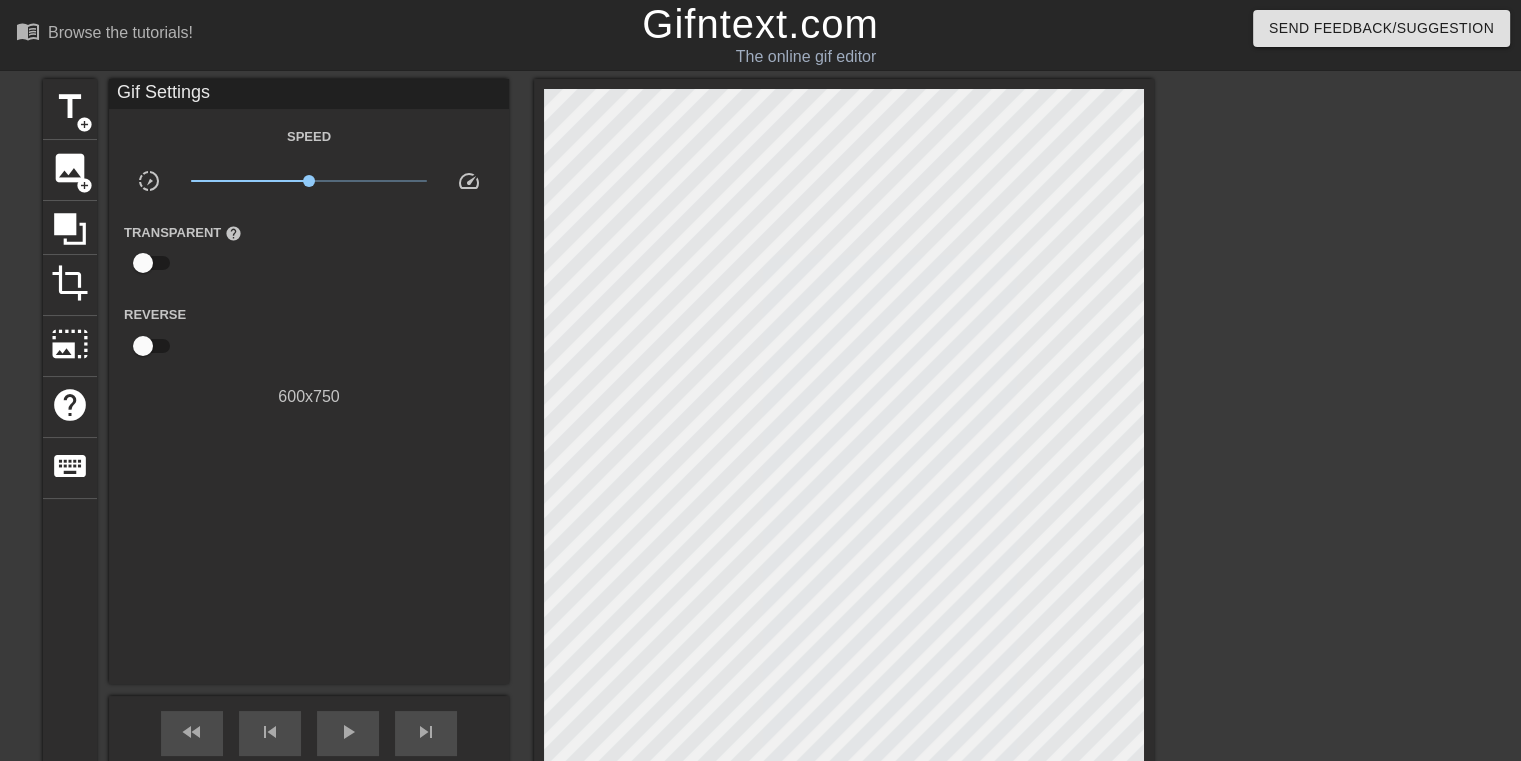 scroll, scrollTop: 264, scrollLeft: 0, axis: vertical 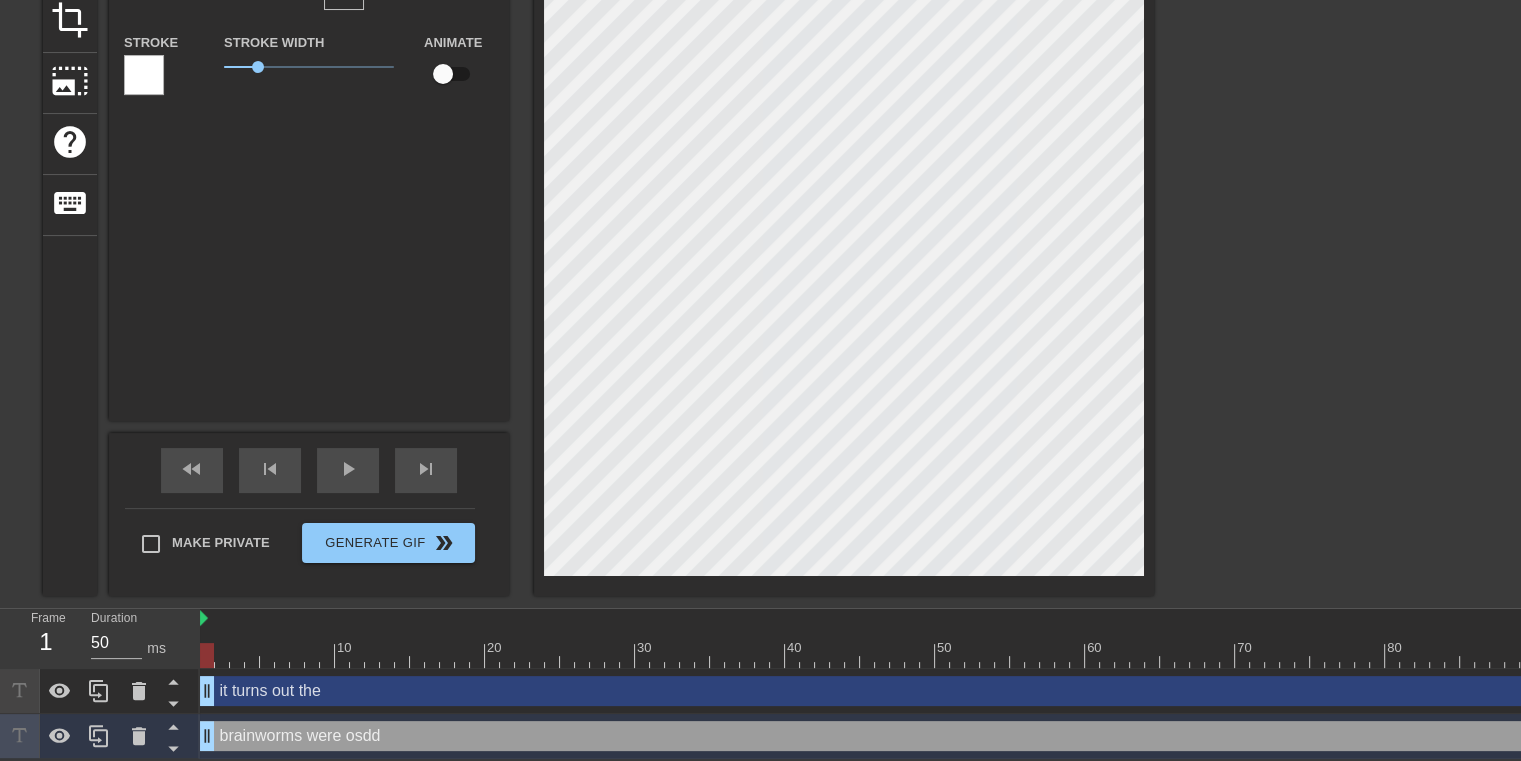 click at bounding box center [844, 206] 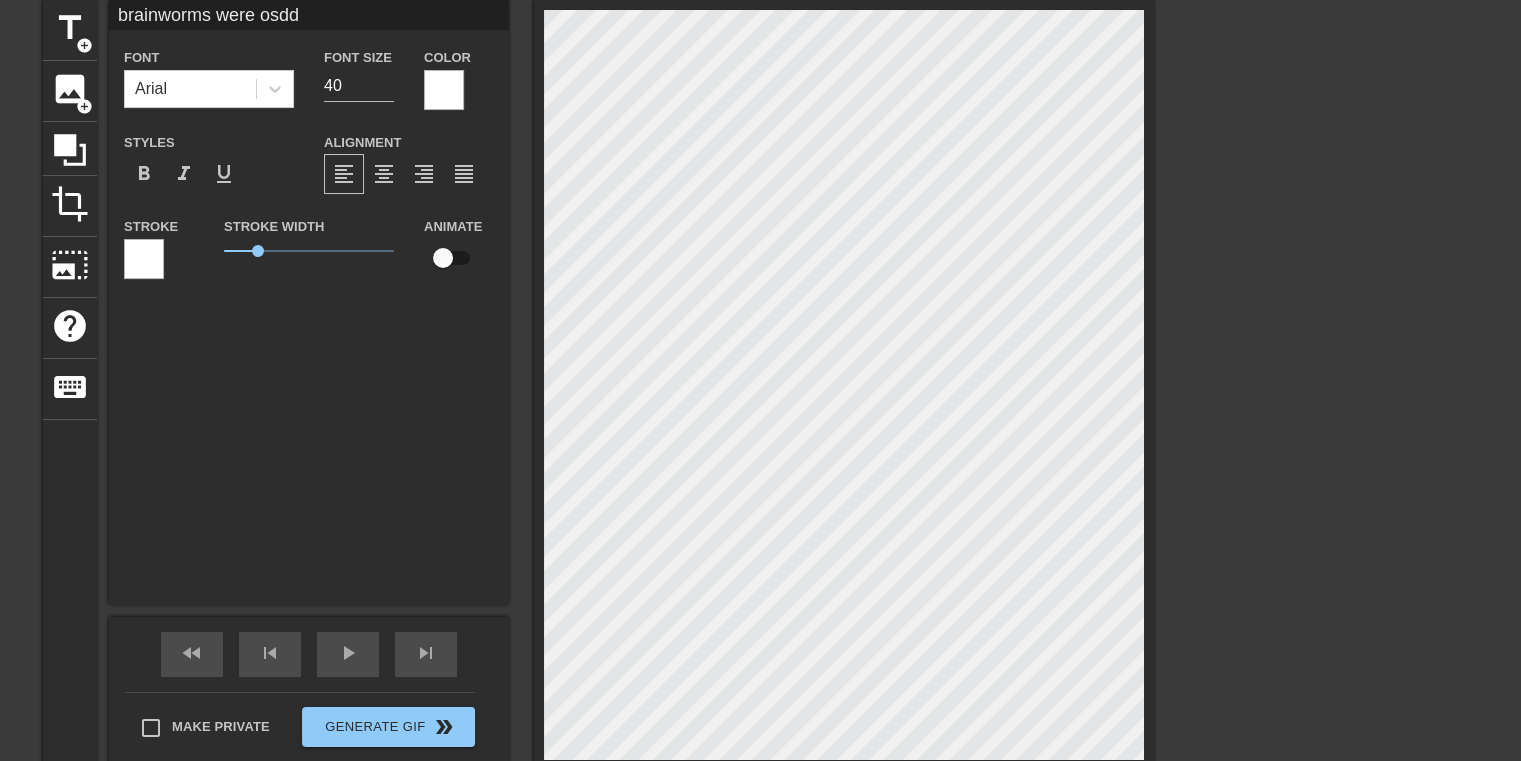 scroll, scrollTop: 77, scrollLeft: 0, axis: vertical 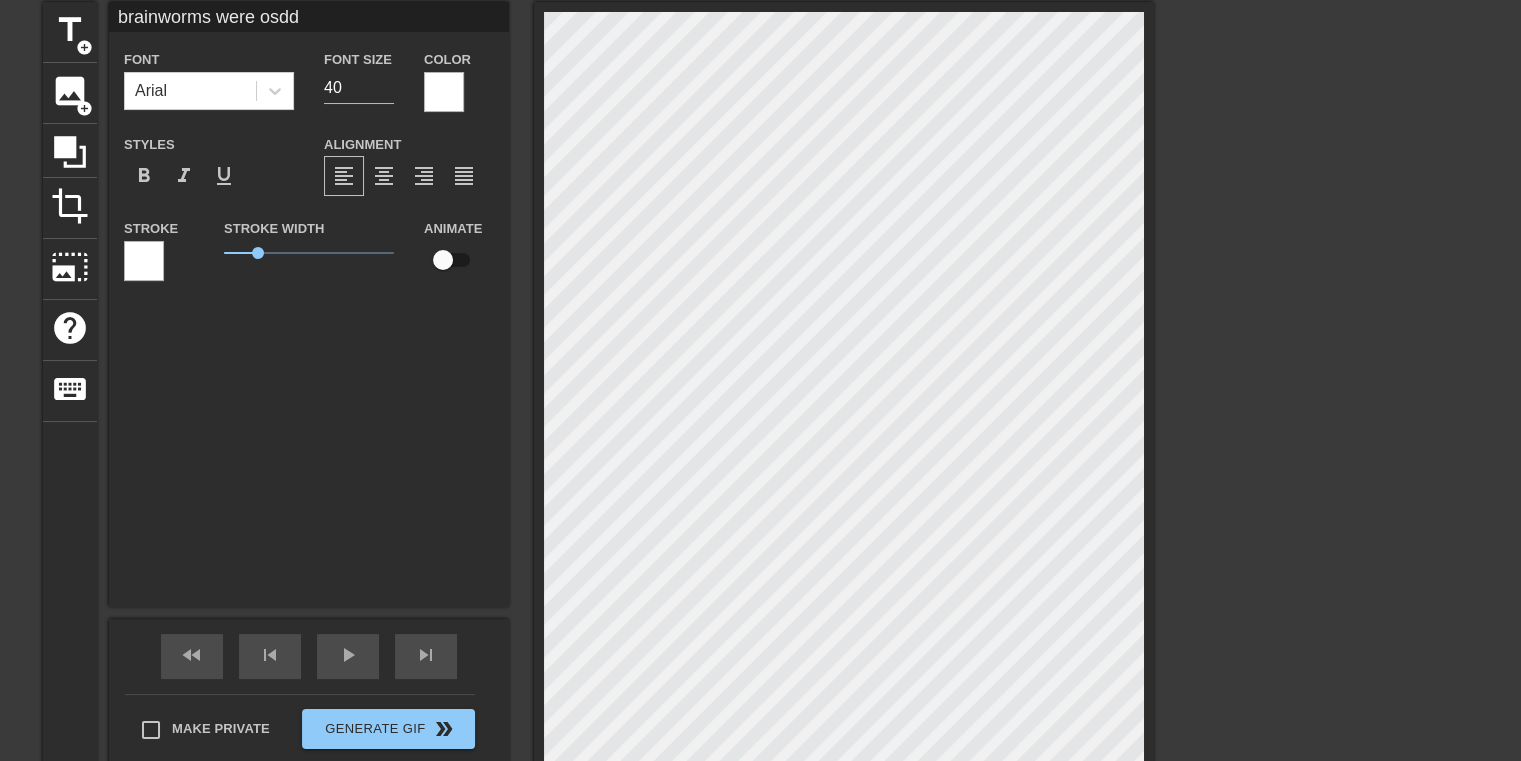 click on "brainworms were osdd Font Arial Font Size 40 Color Styles format_bold format_italic format_underline Alignment format_align_left format_align_center format_align_right format_align_justify Stroke Stroke Width 1 Animate" at bounding box center (309, 304) 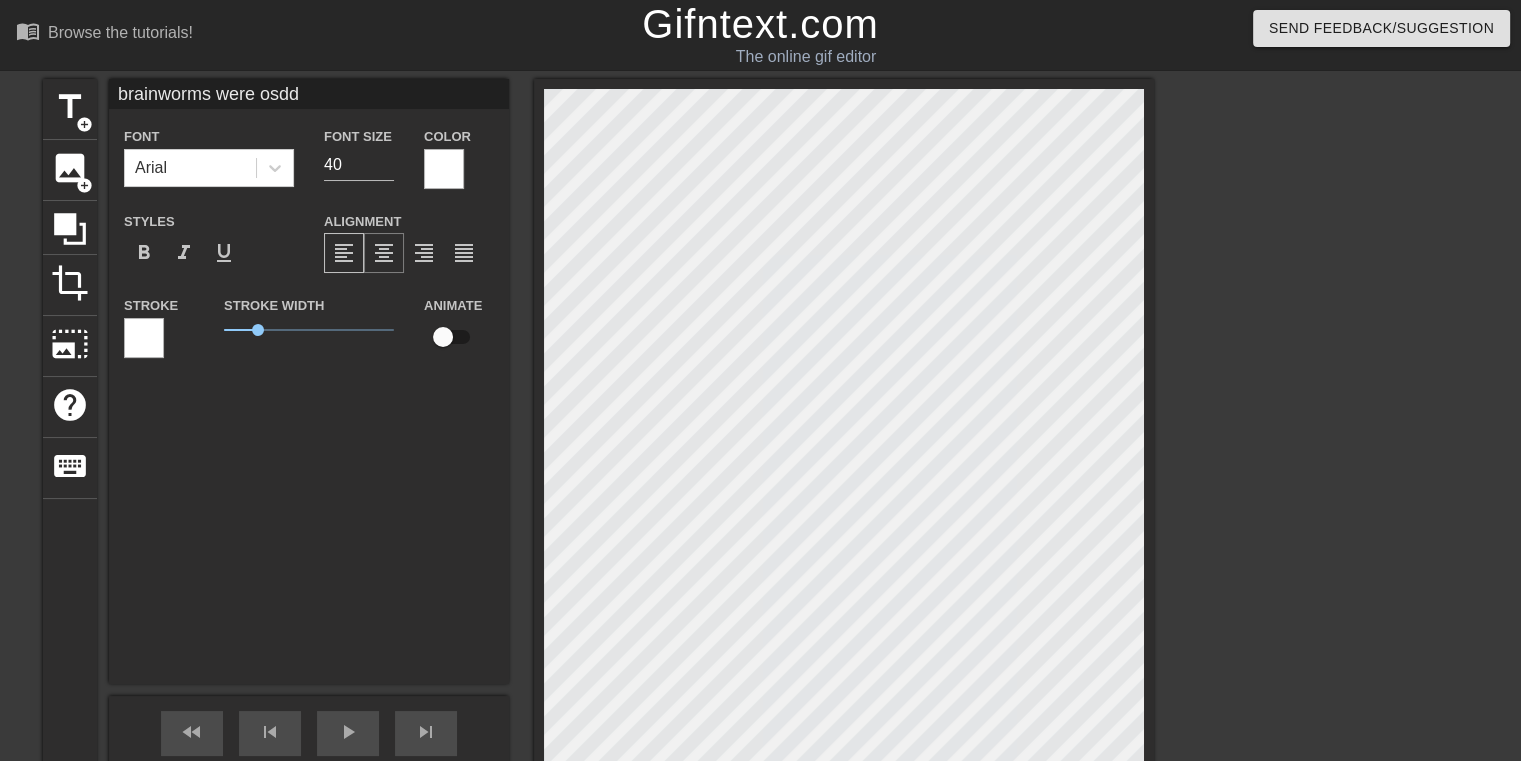 click on "format_align_center" at bounding box center [384, 253] 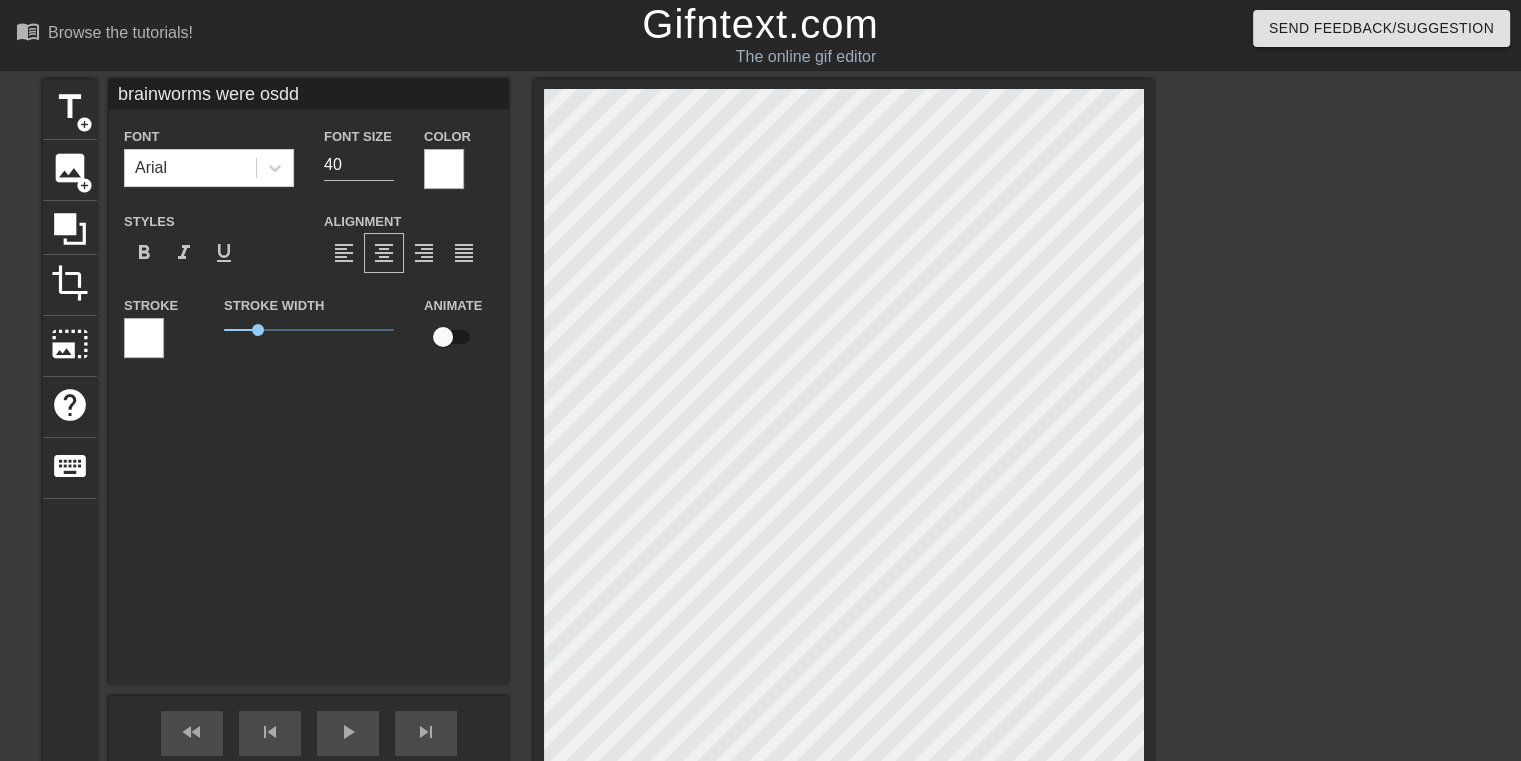 type on "it turns out the" 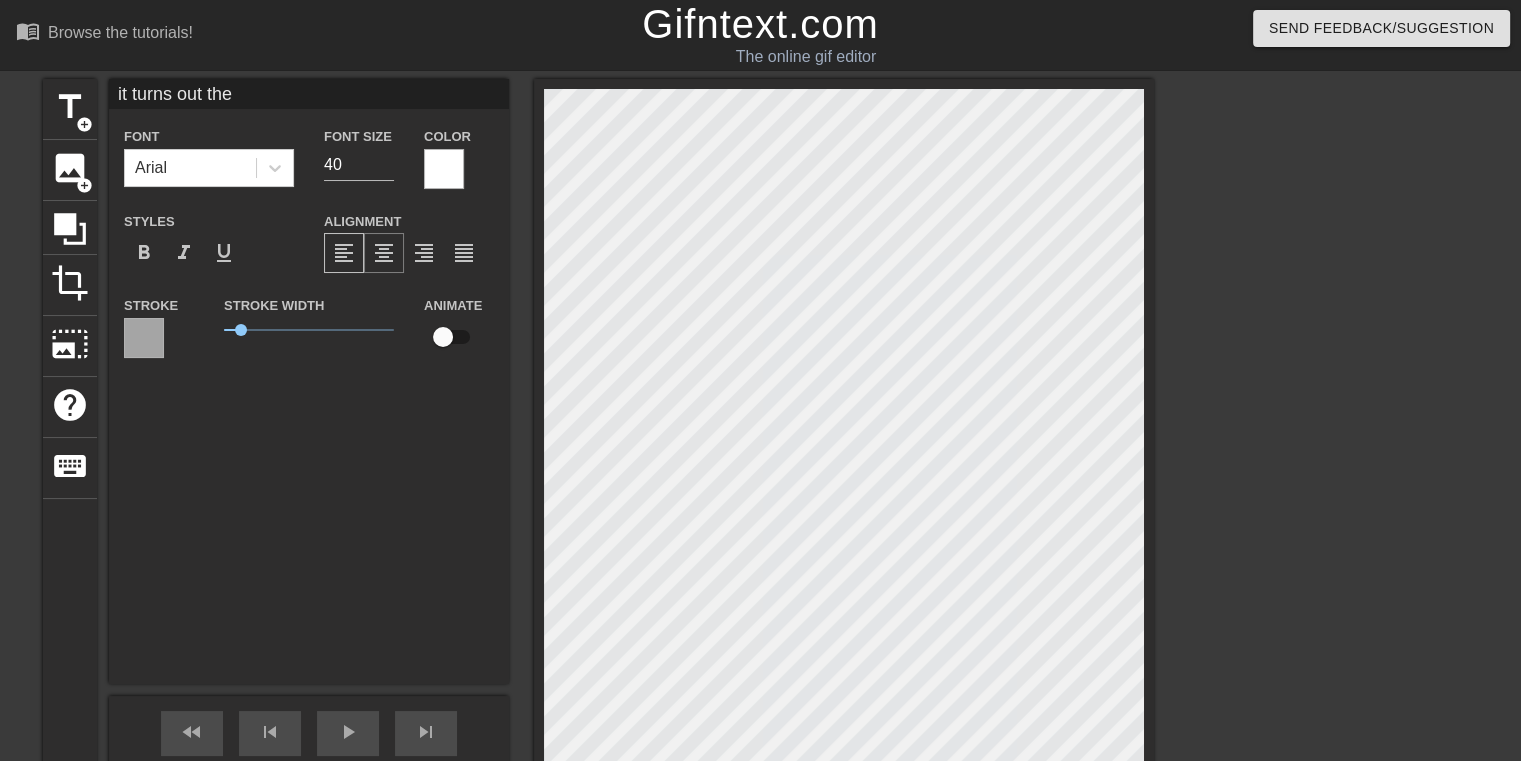 click on "format_align_center" at bounding box center (384, 253) 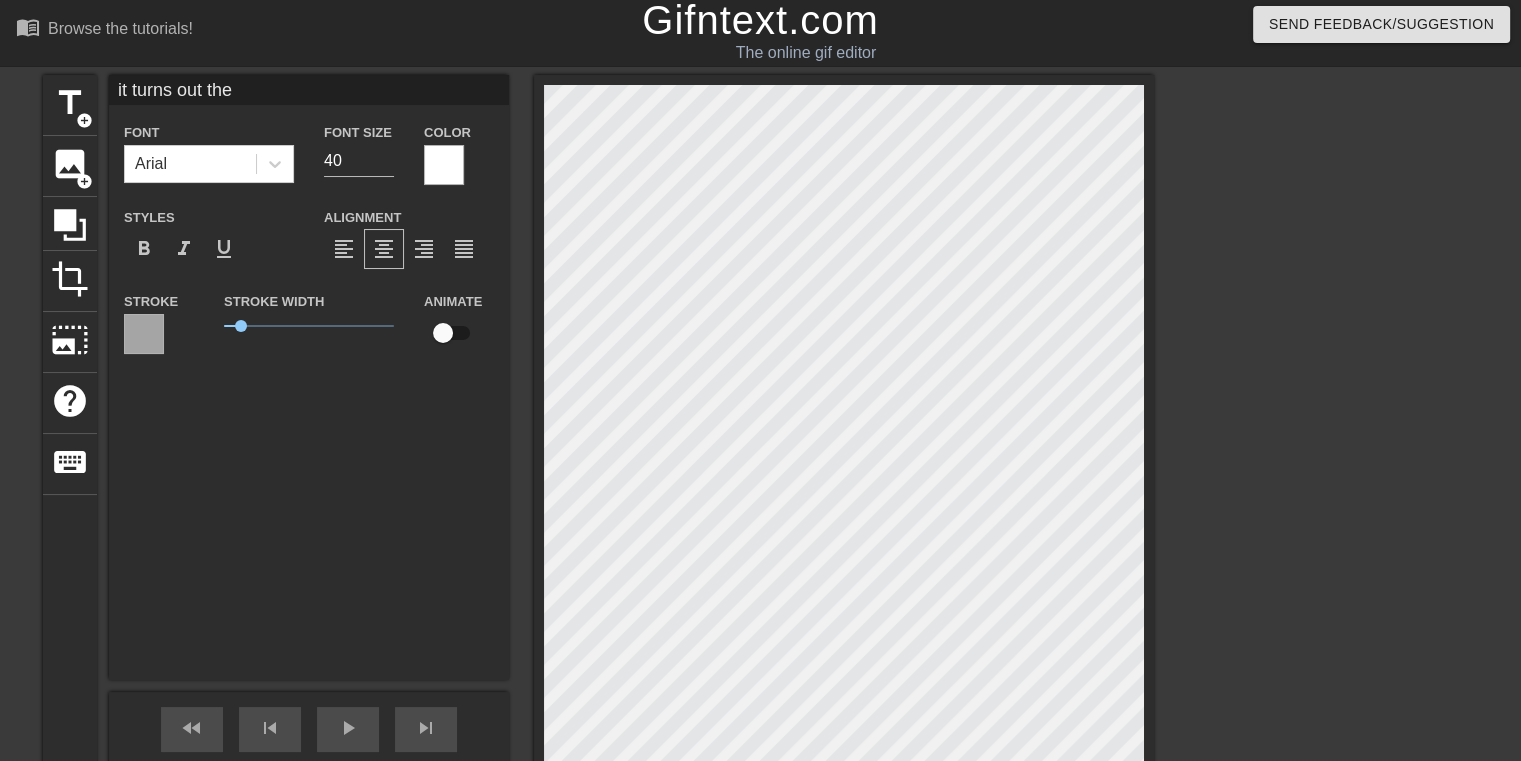 scroll, scrollTop: 0, scrollLeft: 0, axis: both 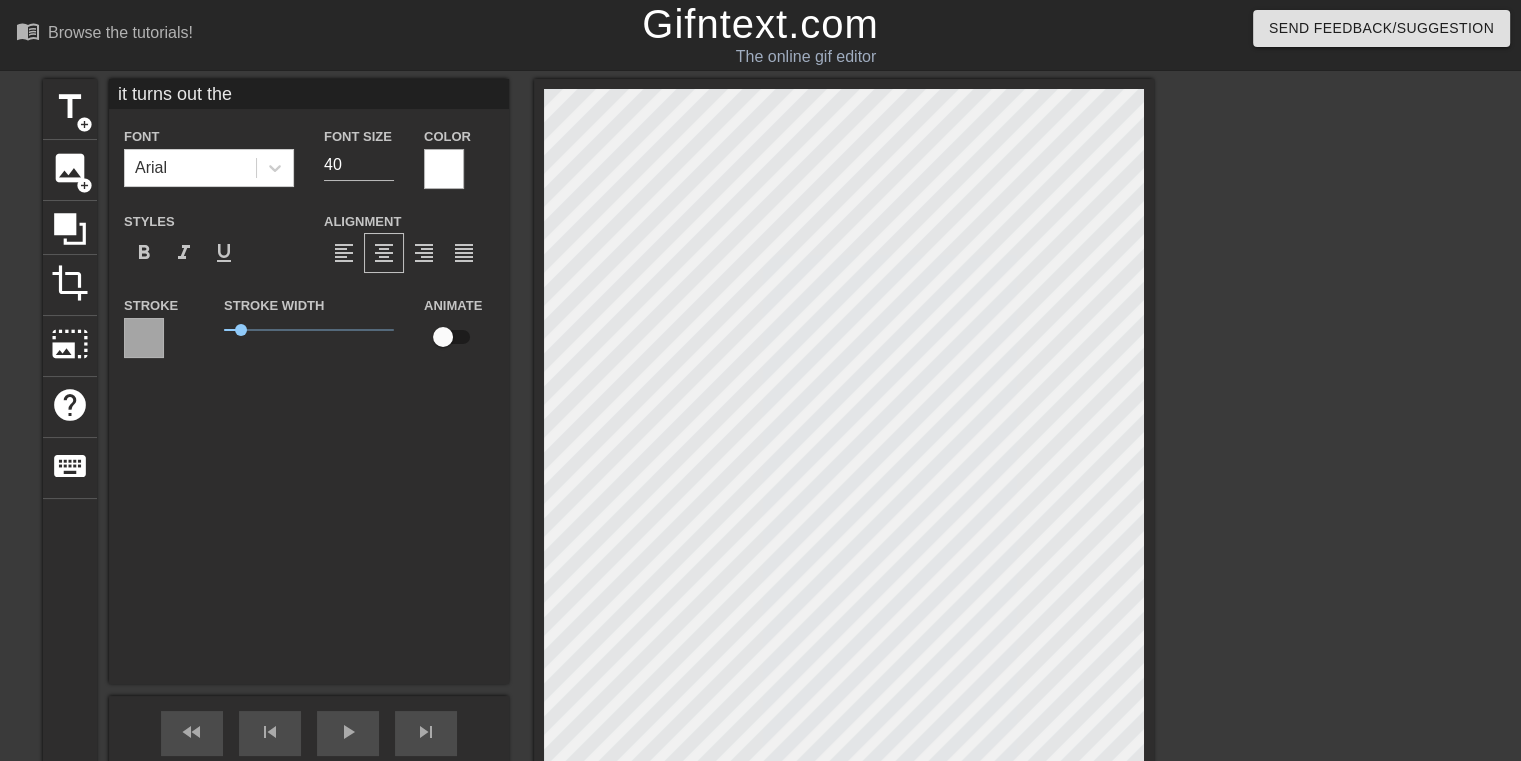click at bounding box center [144, 338] 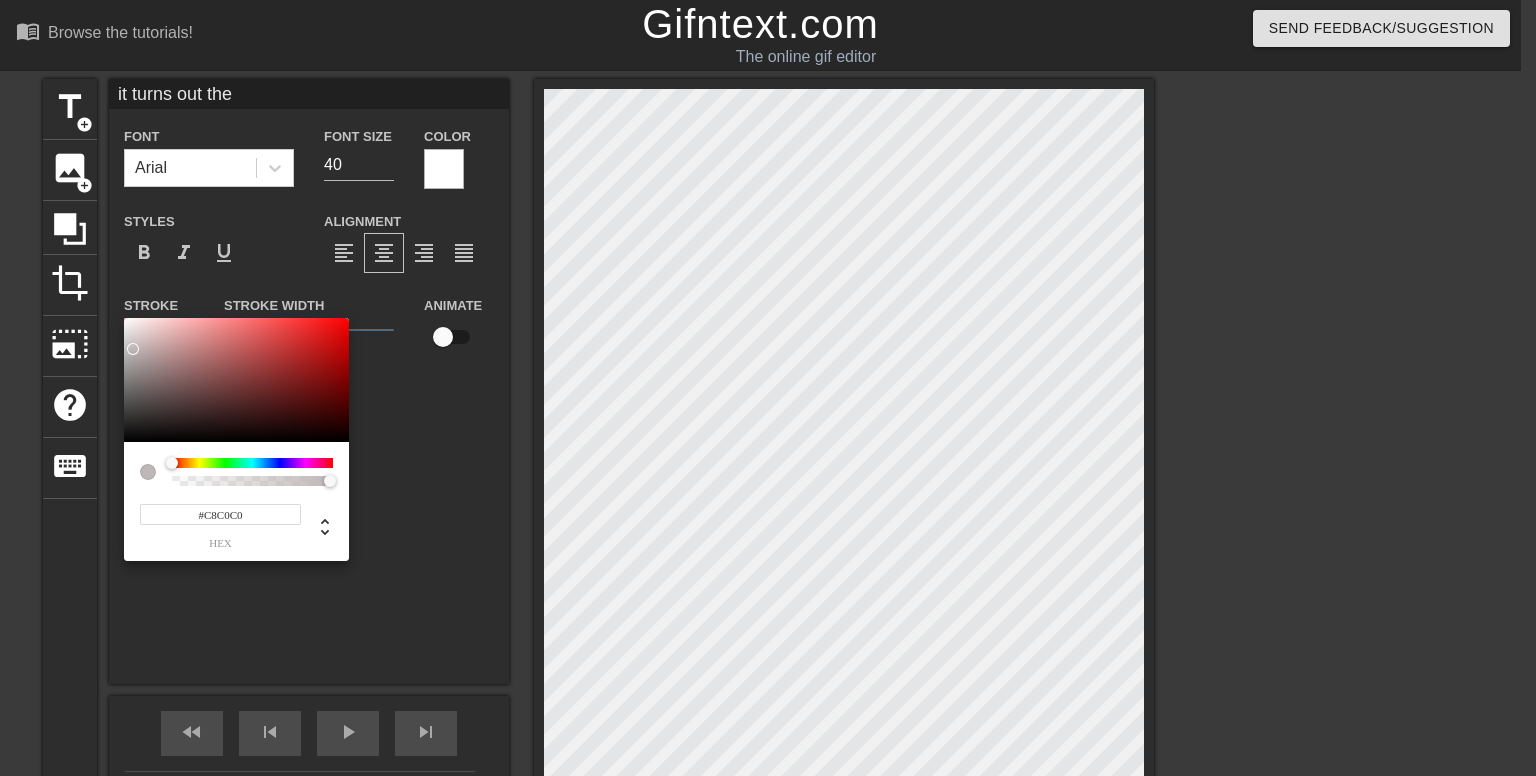 type on "#FFFFFF" 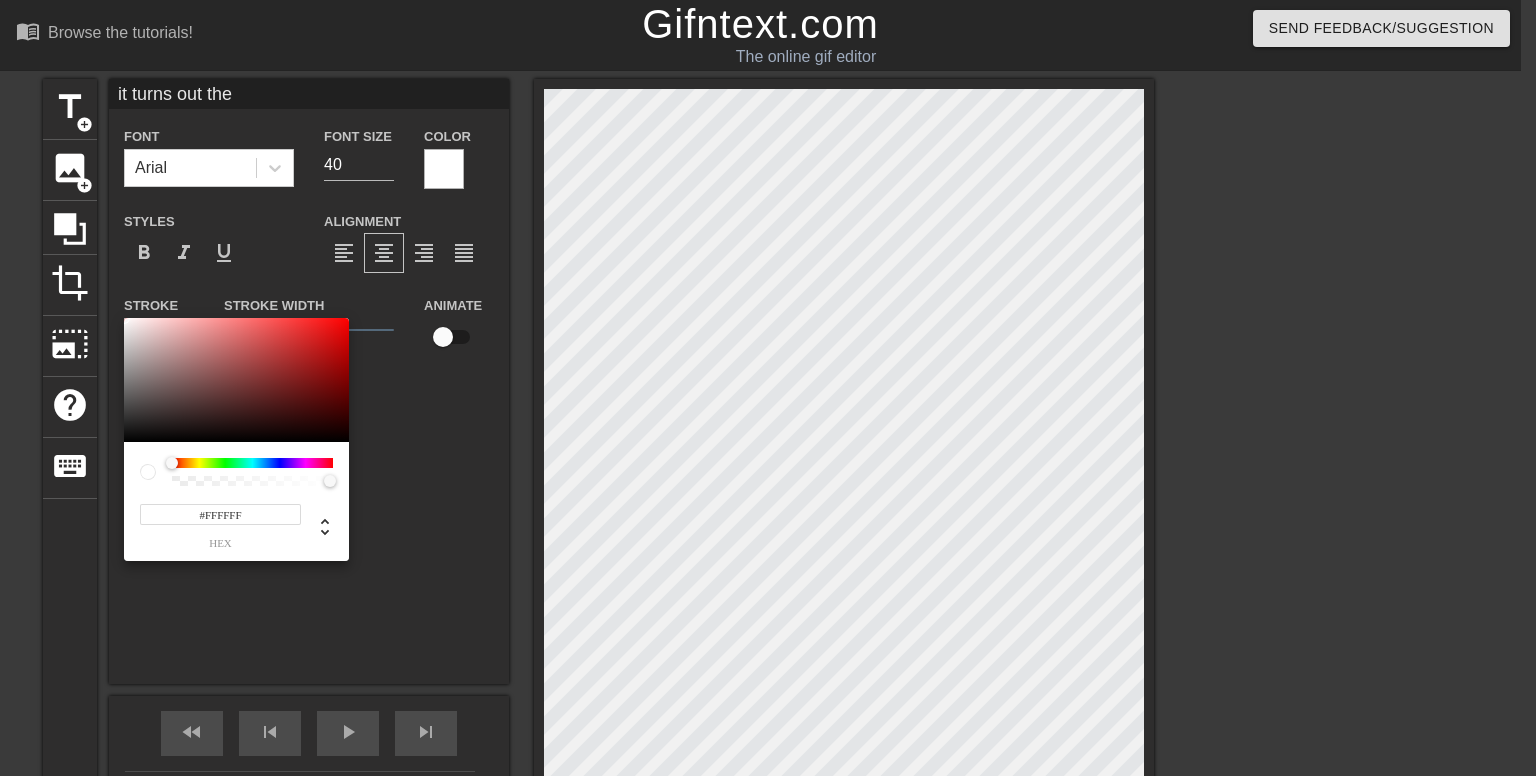 drag, startPoint x: 134, startPoint y: 349, endPoint x: 89, endPoint y: 254, distance: 105.11898 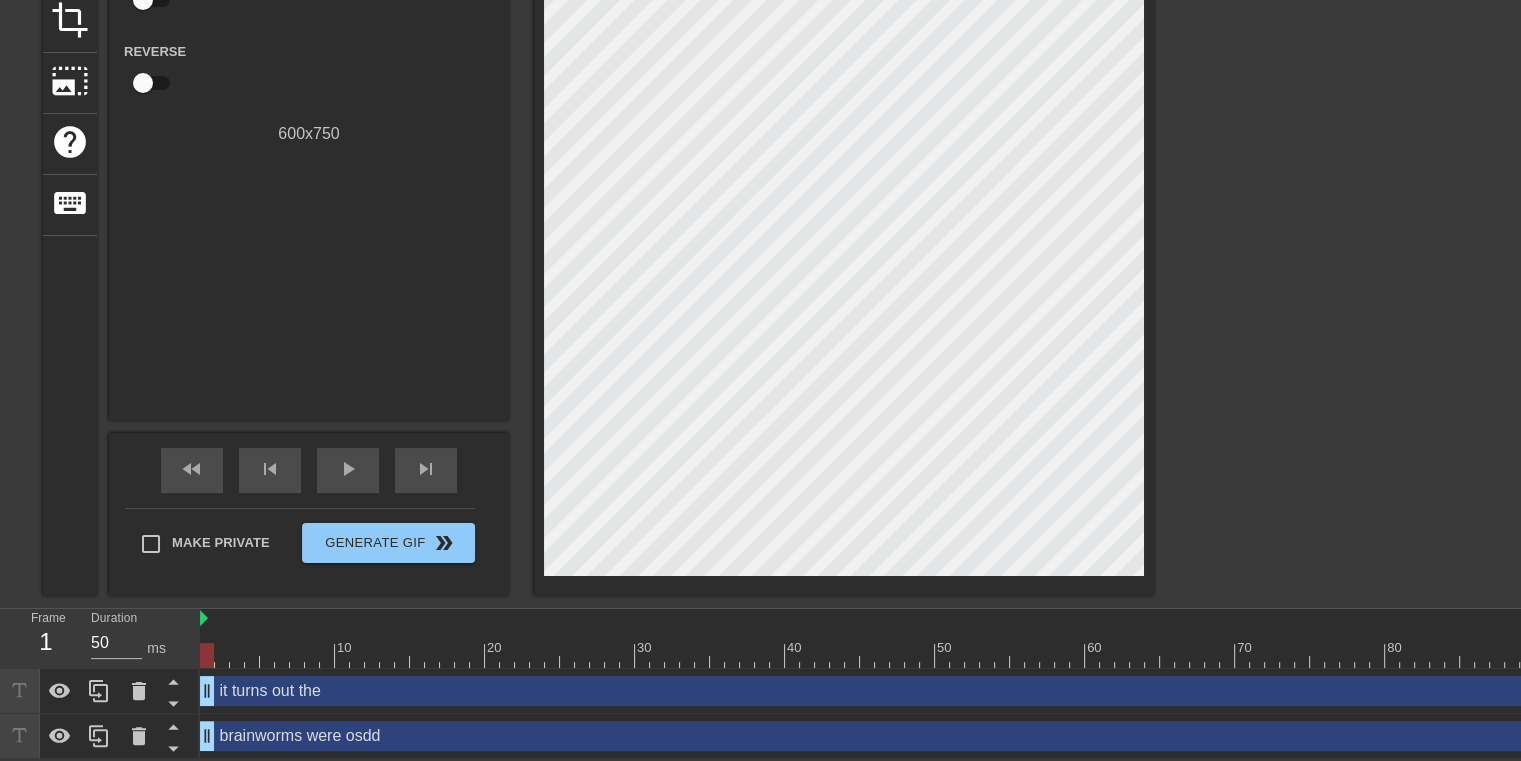 scroll, scrollTop: 0, scrollLeft: 0, axis: both 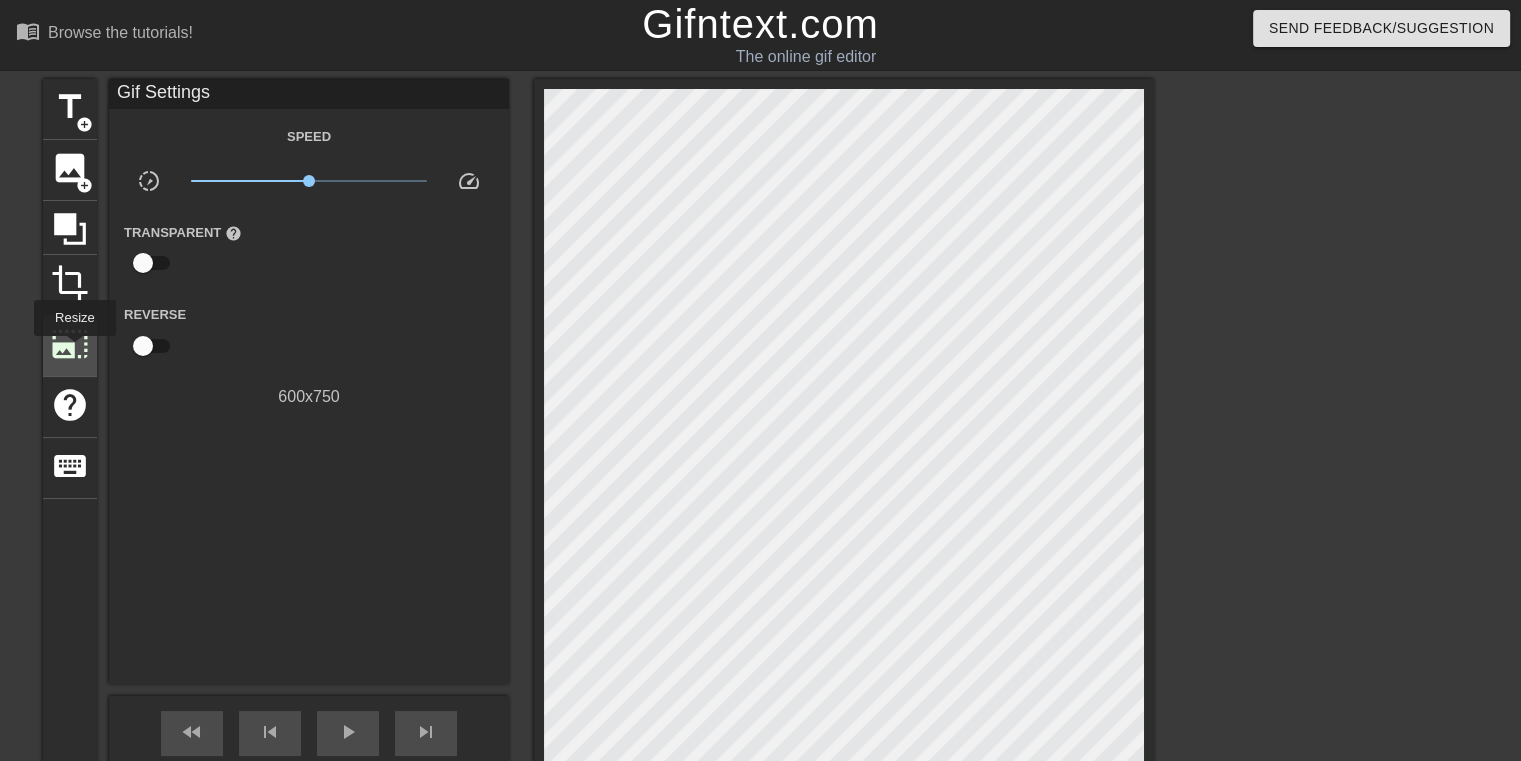 click on "photo_size_select_large" at bounding box center (70, 344) 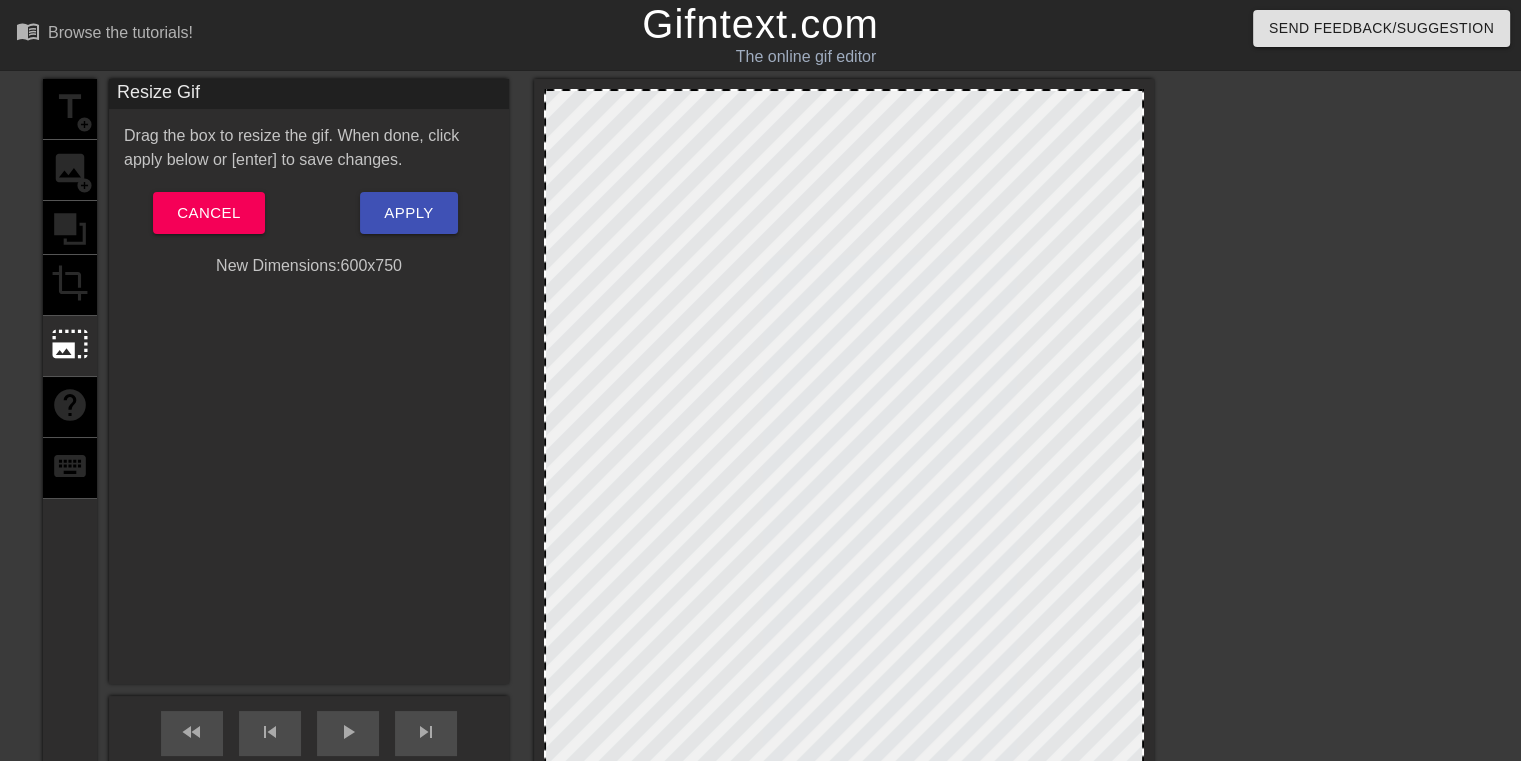 click on "title add_circle image add_circle crop photo_size_select_large help keyboard" at bounding box center (70, 469) 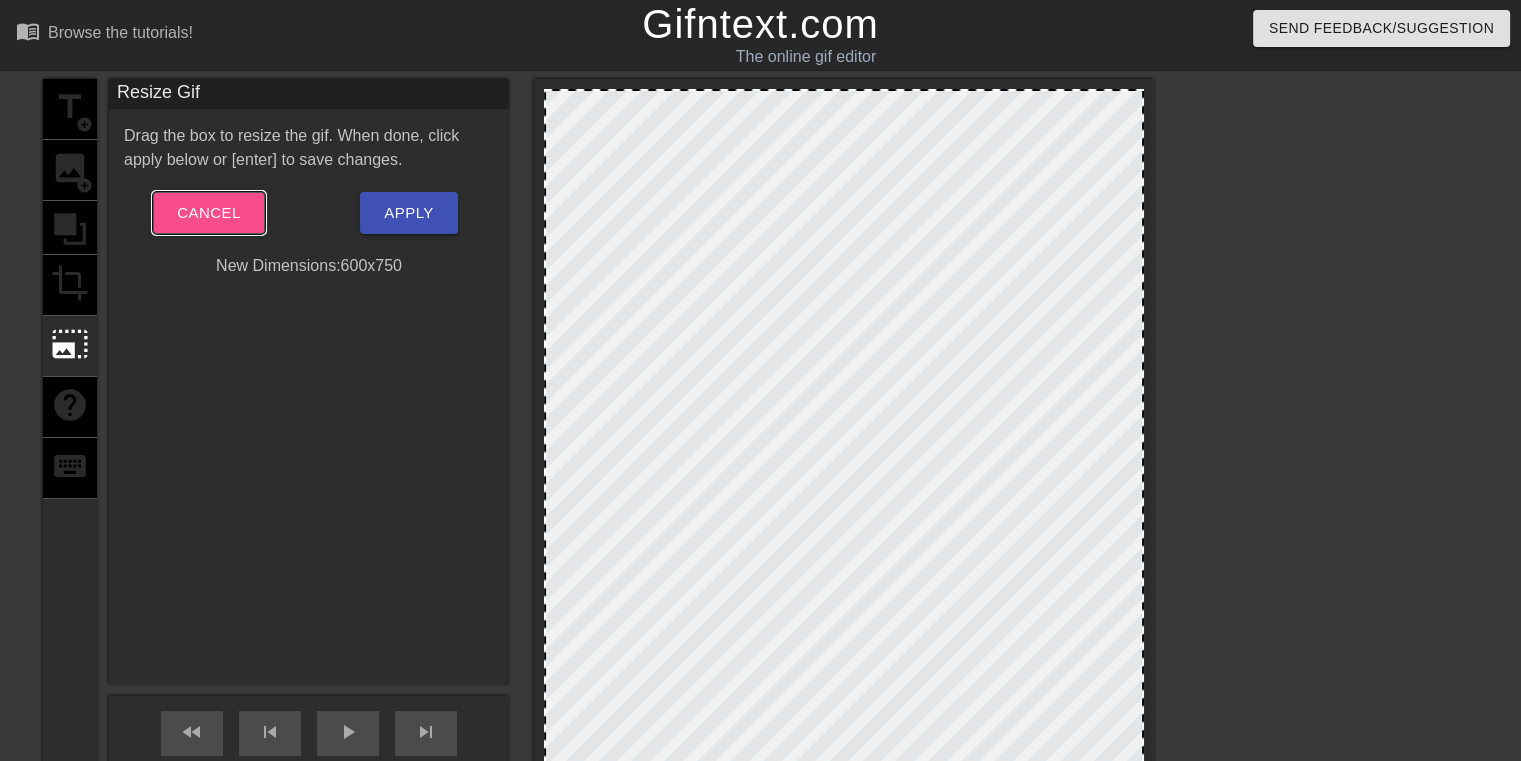 click on "Cancel" at bounding box center (208, 213) 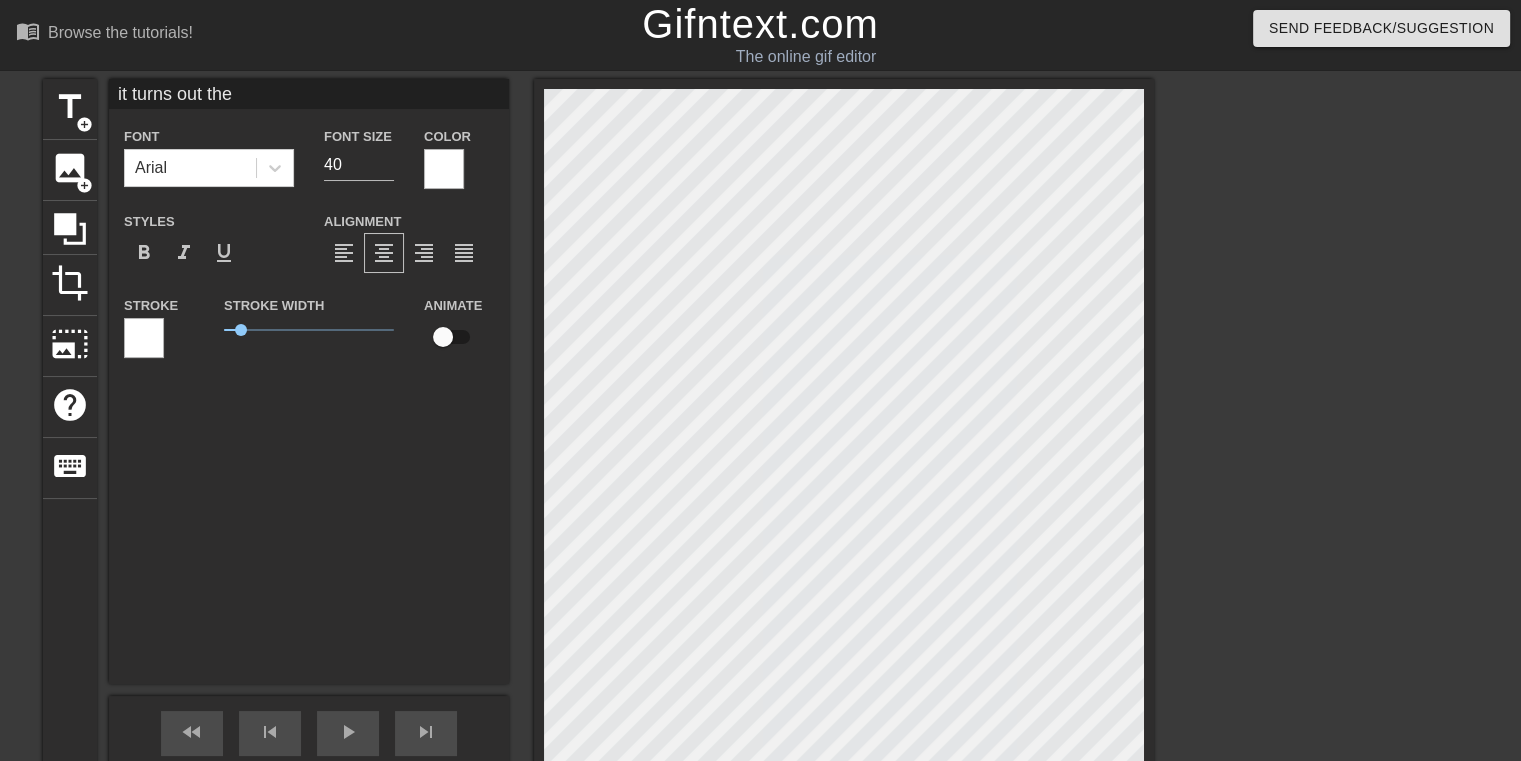 drag, startPoint x: 502, startPoint y: 197, endPoint x: 388, endPoint y: 462, distance: 288.4805 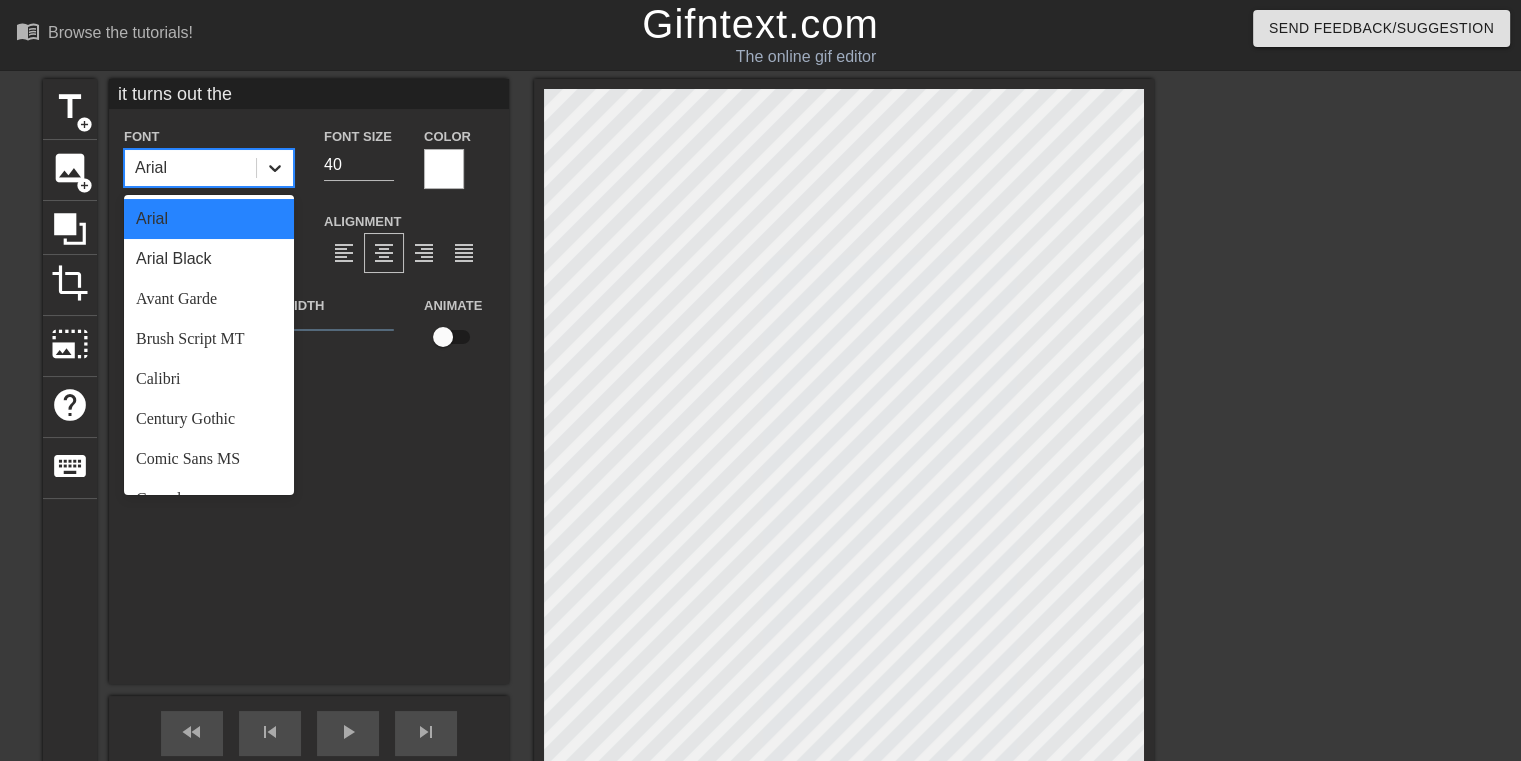 click 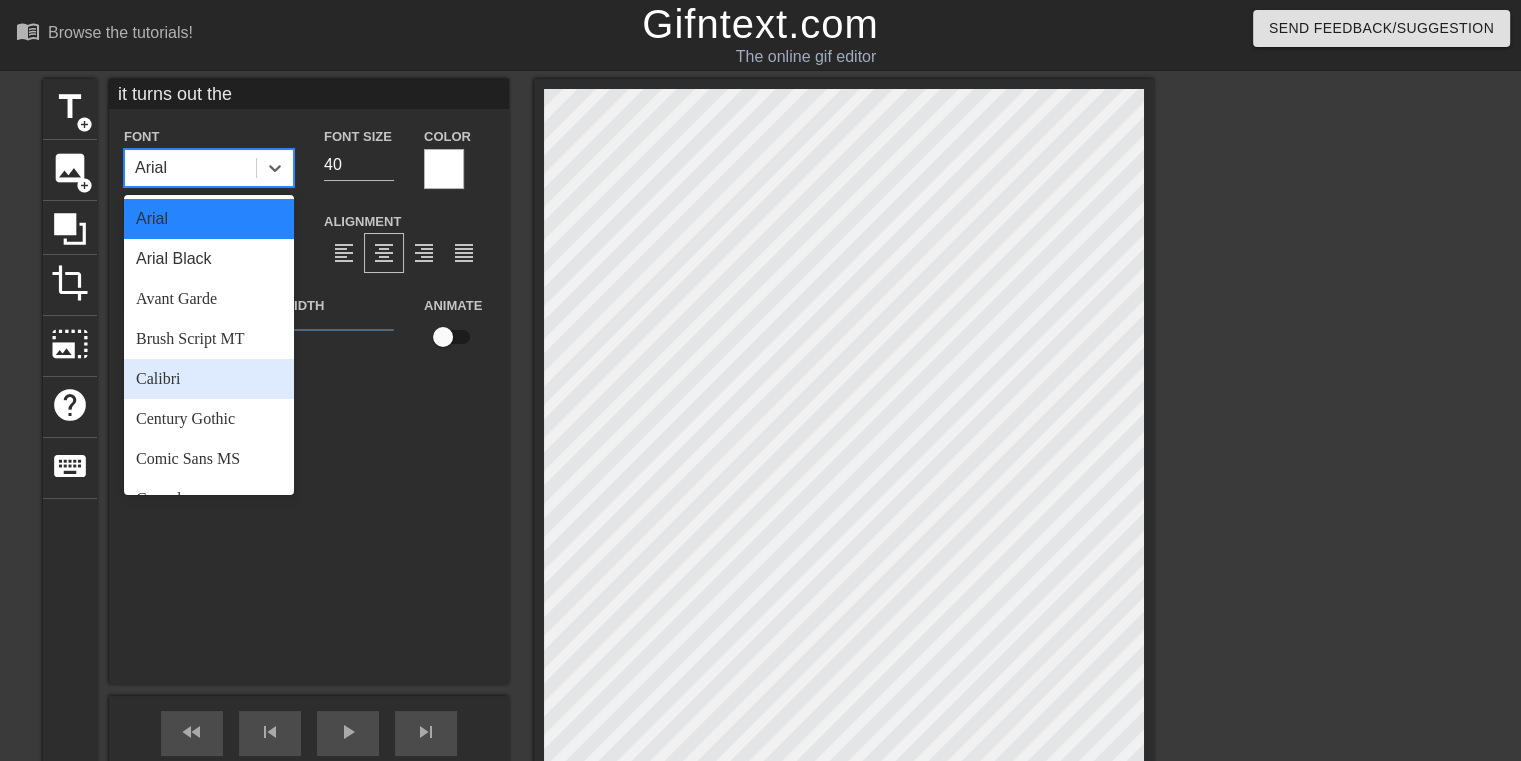 click on "Calibri" at bounding box center (209, 379) 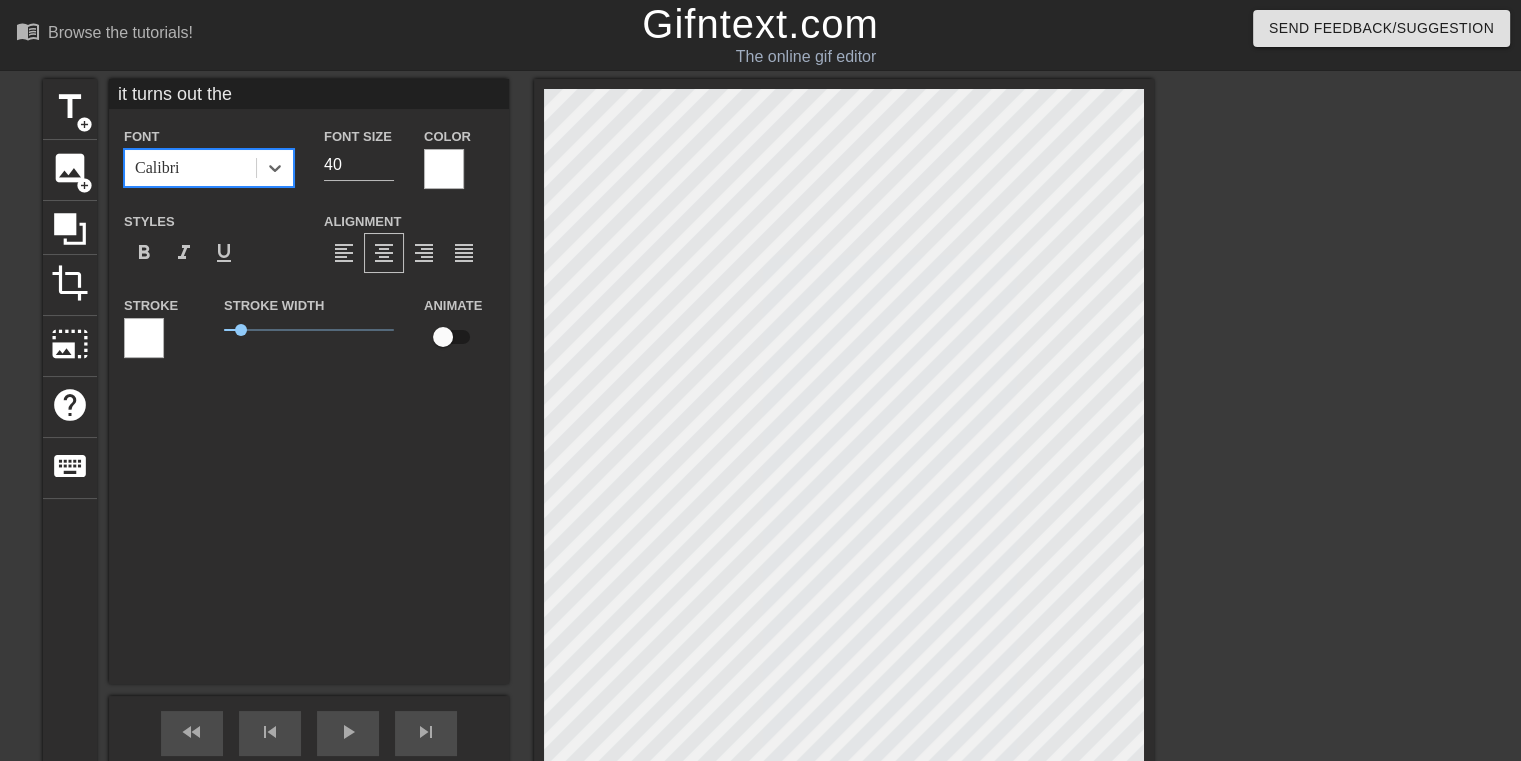 scroll, scrollTop: 264, scrollLeft: 0, axis: vertical 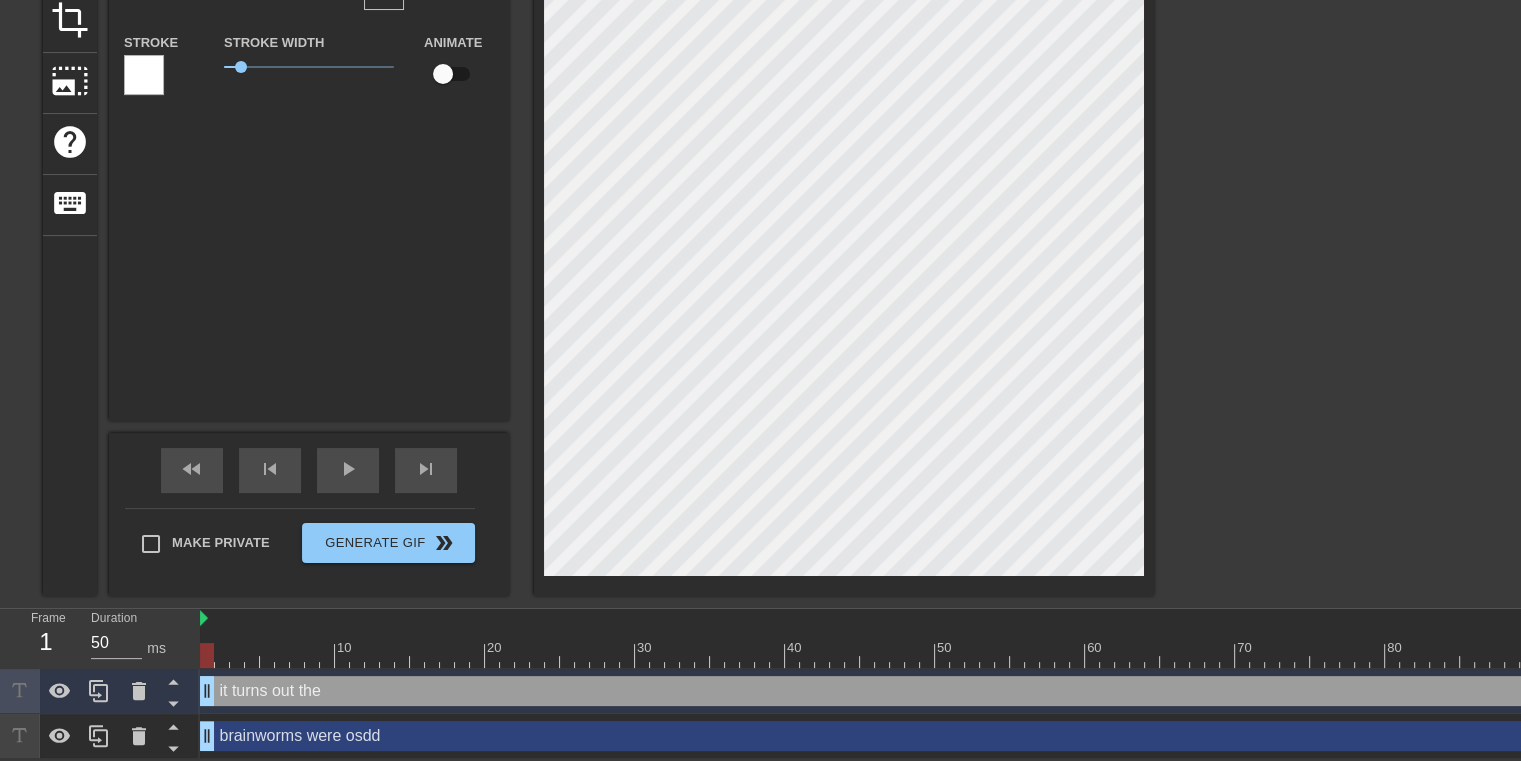type on "brainworms were osdd" 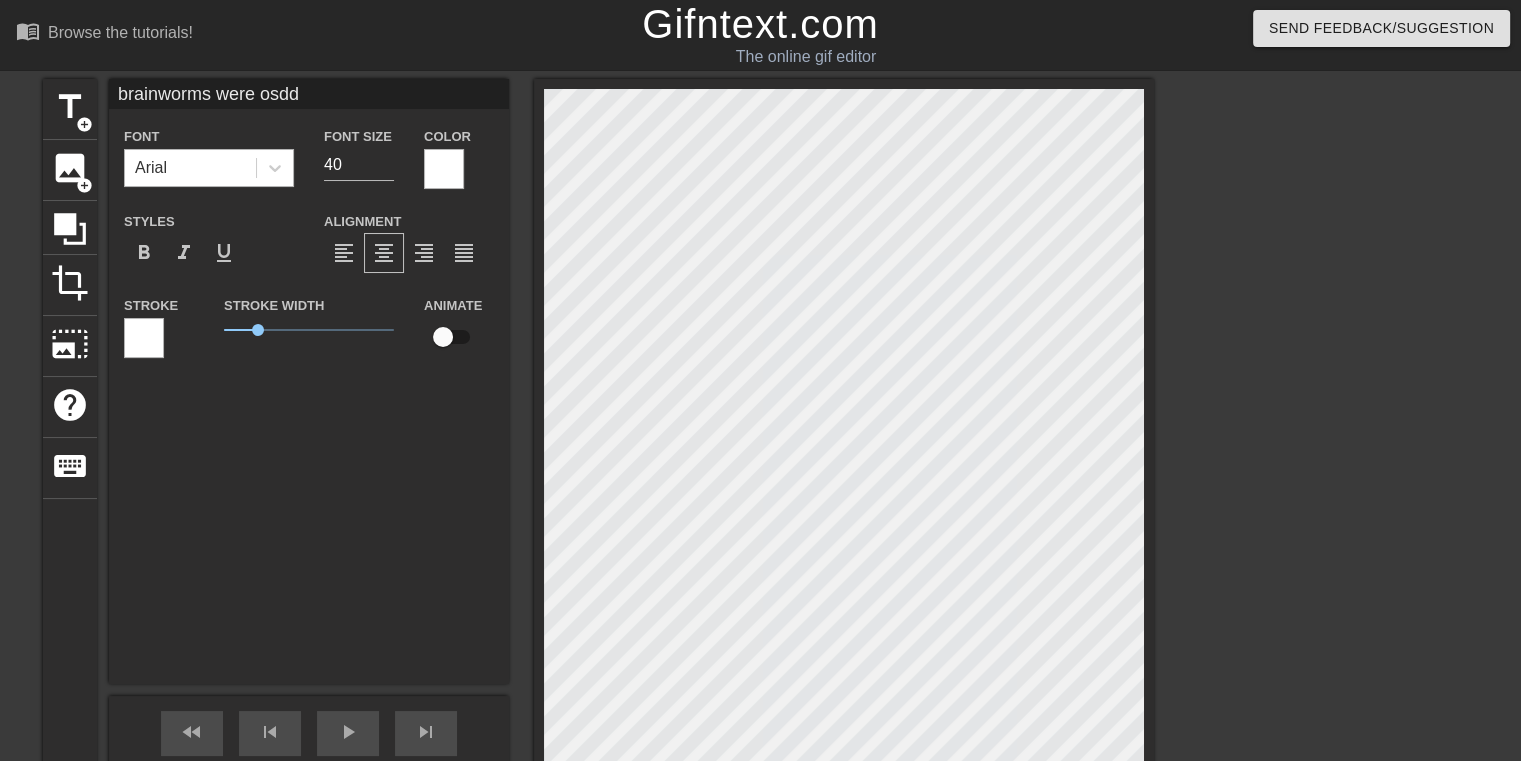 scroll, scrollTop: 0, scrollLeft: 0, axis: both 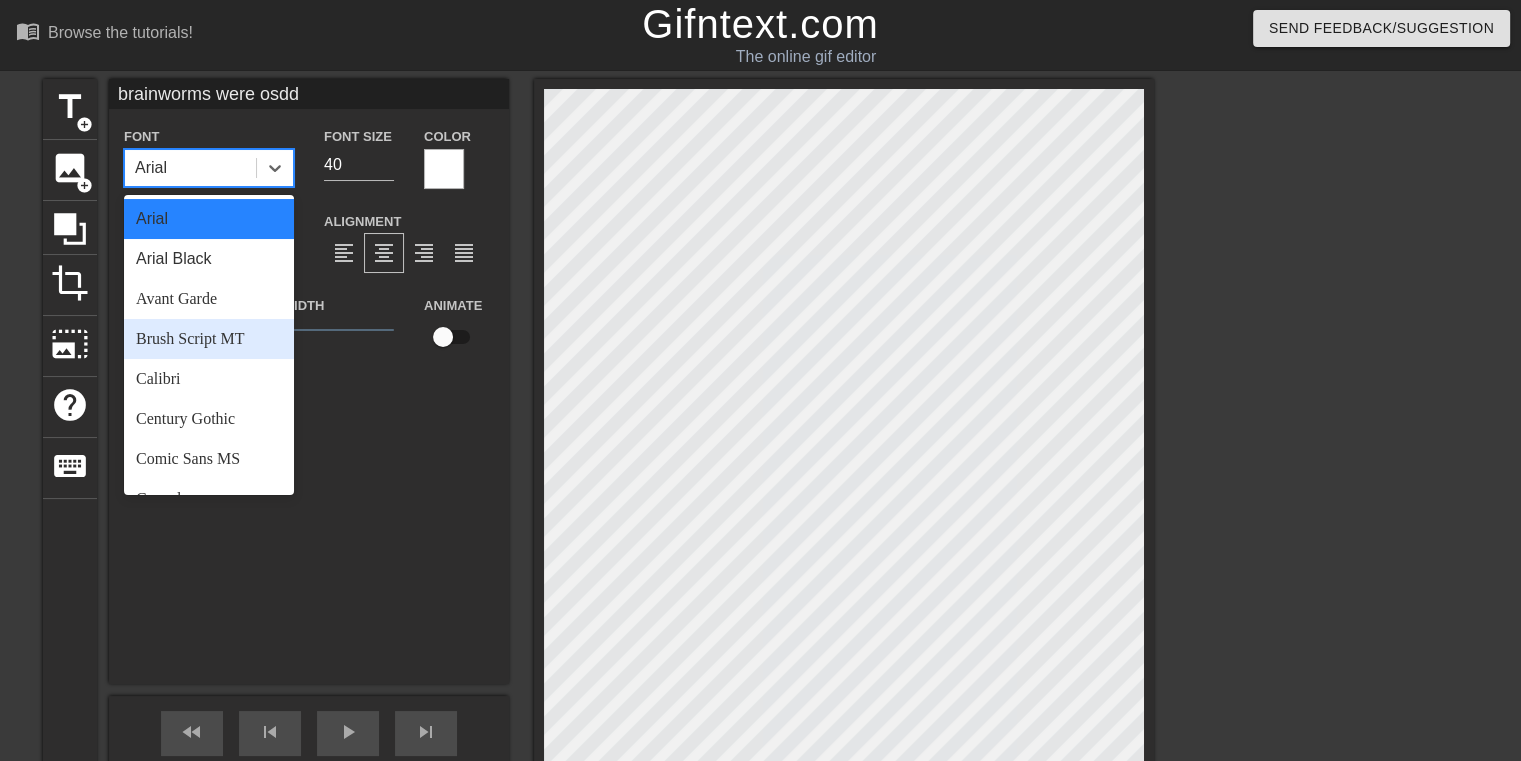 drag, startPoint x: 240, startPoint y: 161, endPoint x: 200, endPoint y: 375, distance: 217.70622 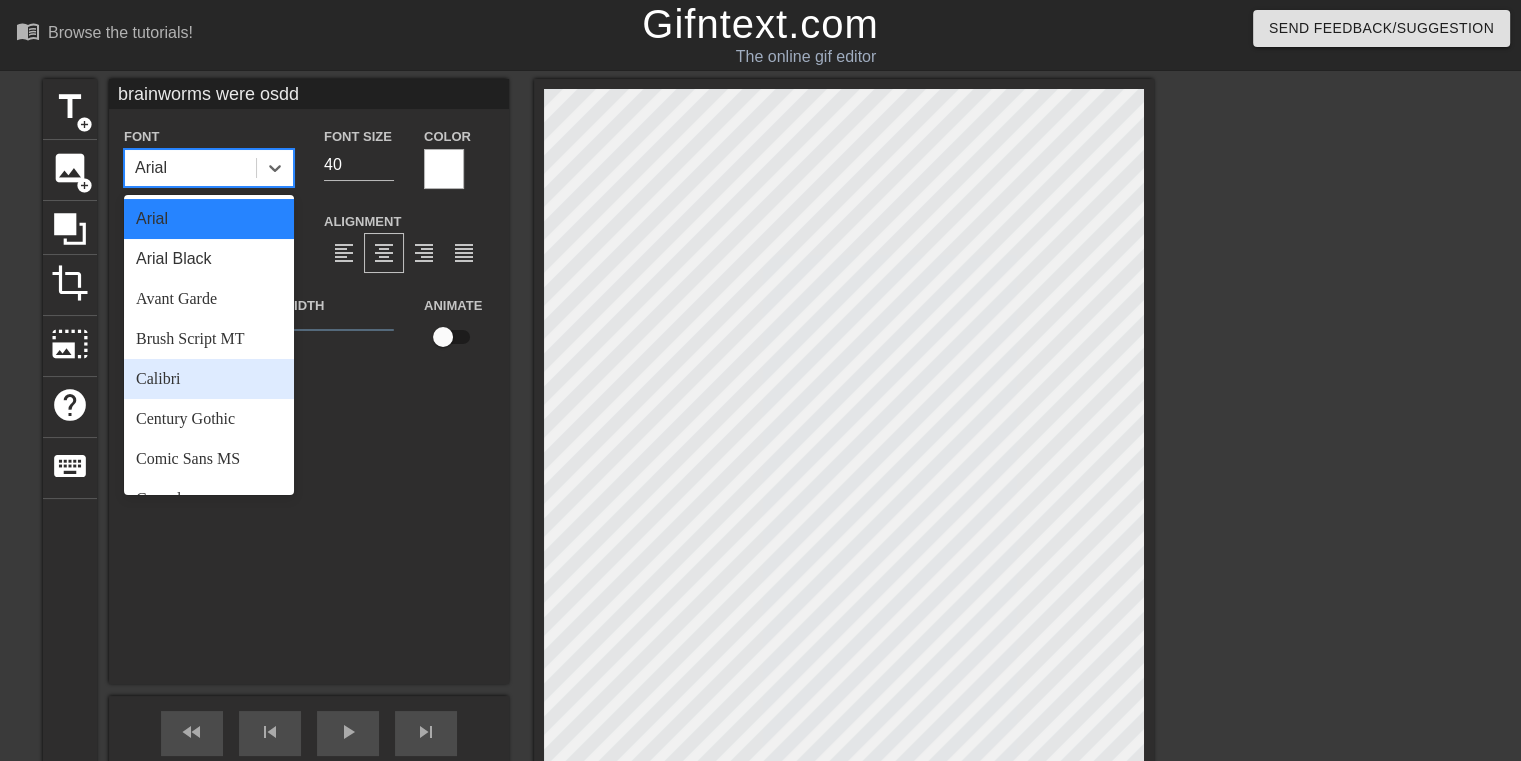 click on "Calibri" at bounding box center [209, 379] 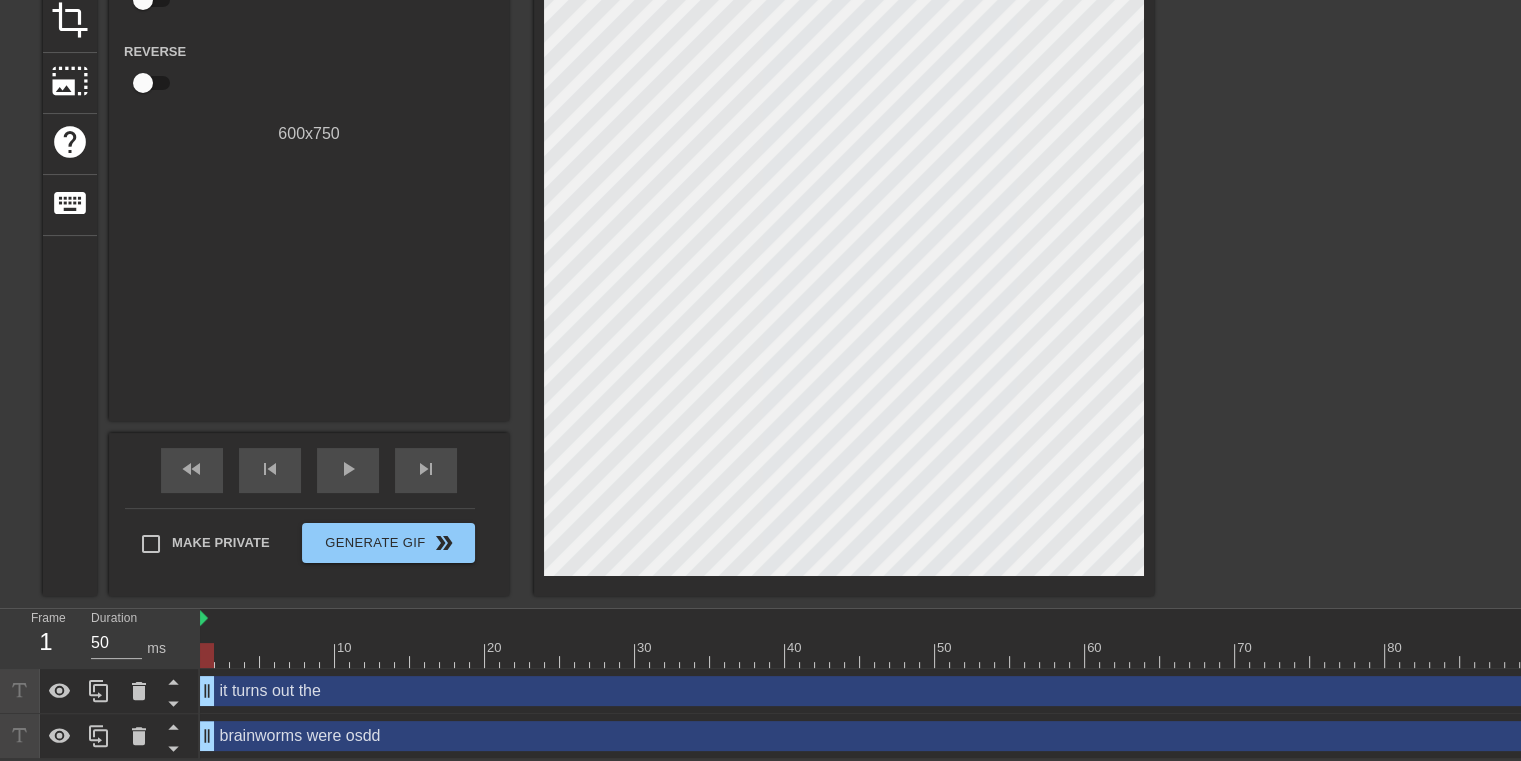 click at bounding box center [1328, 116] 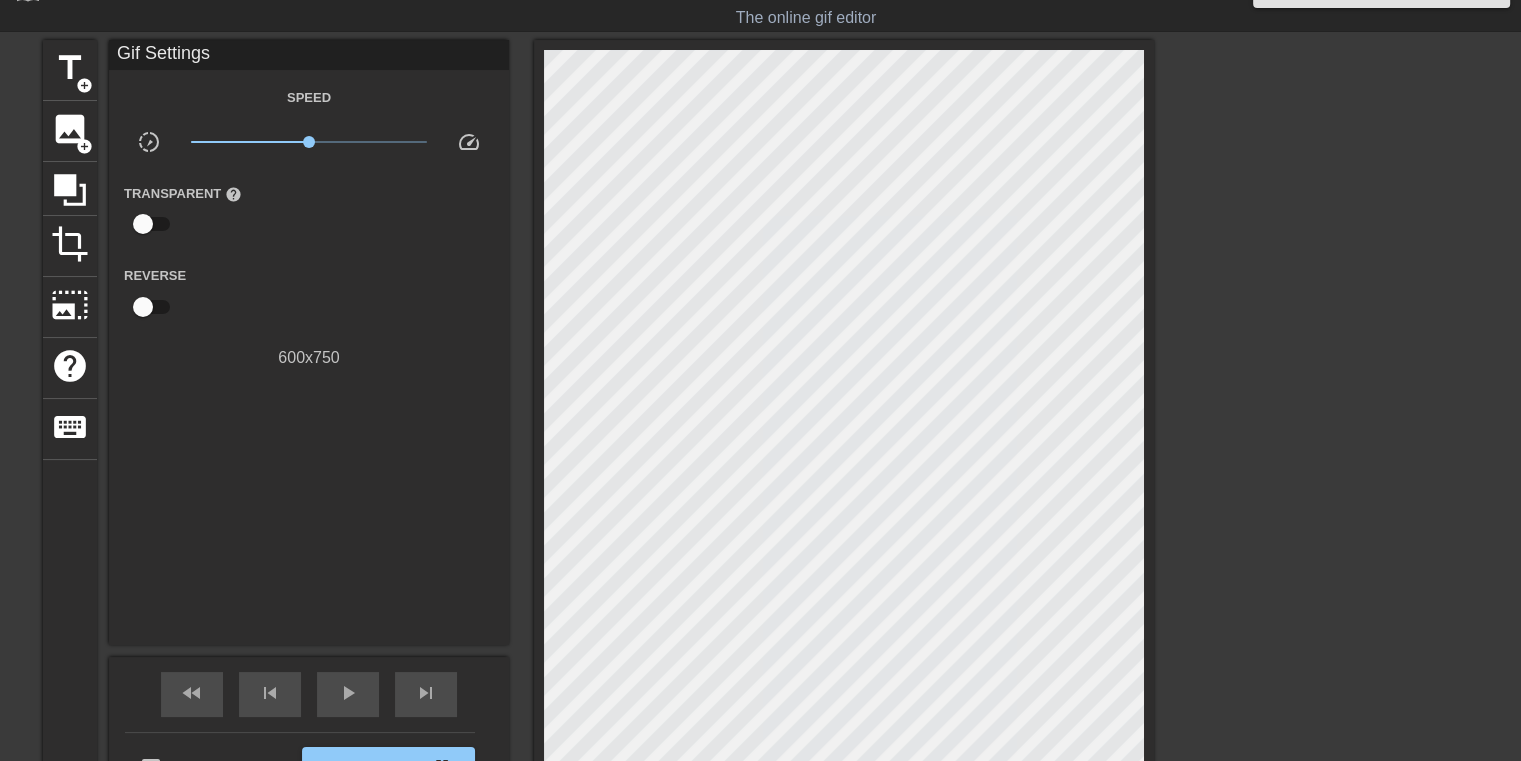 scroll, scrollTop: 8, scrollLeft: 0, axis: vertical 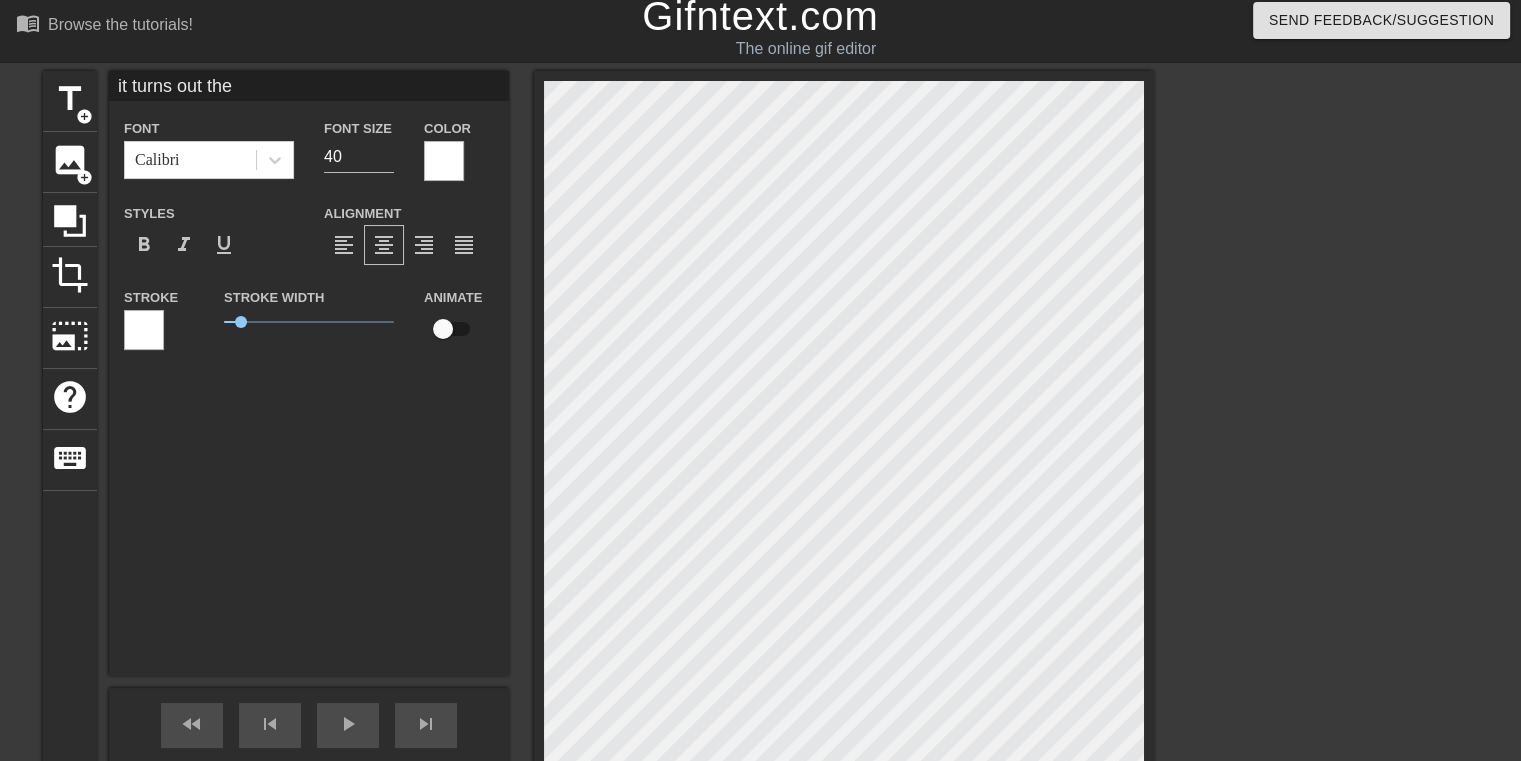 type on "it  turns out the" 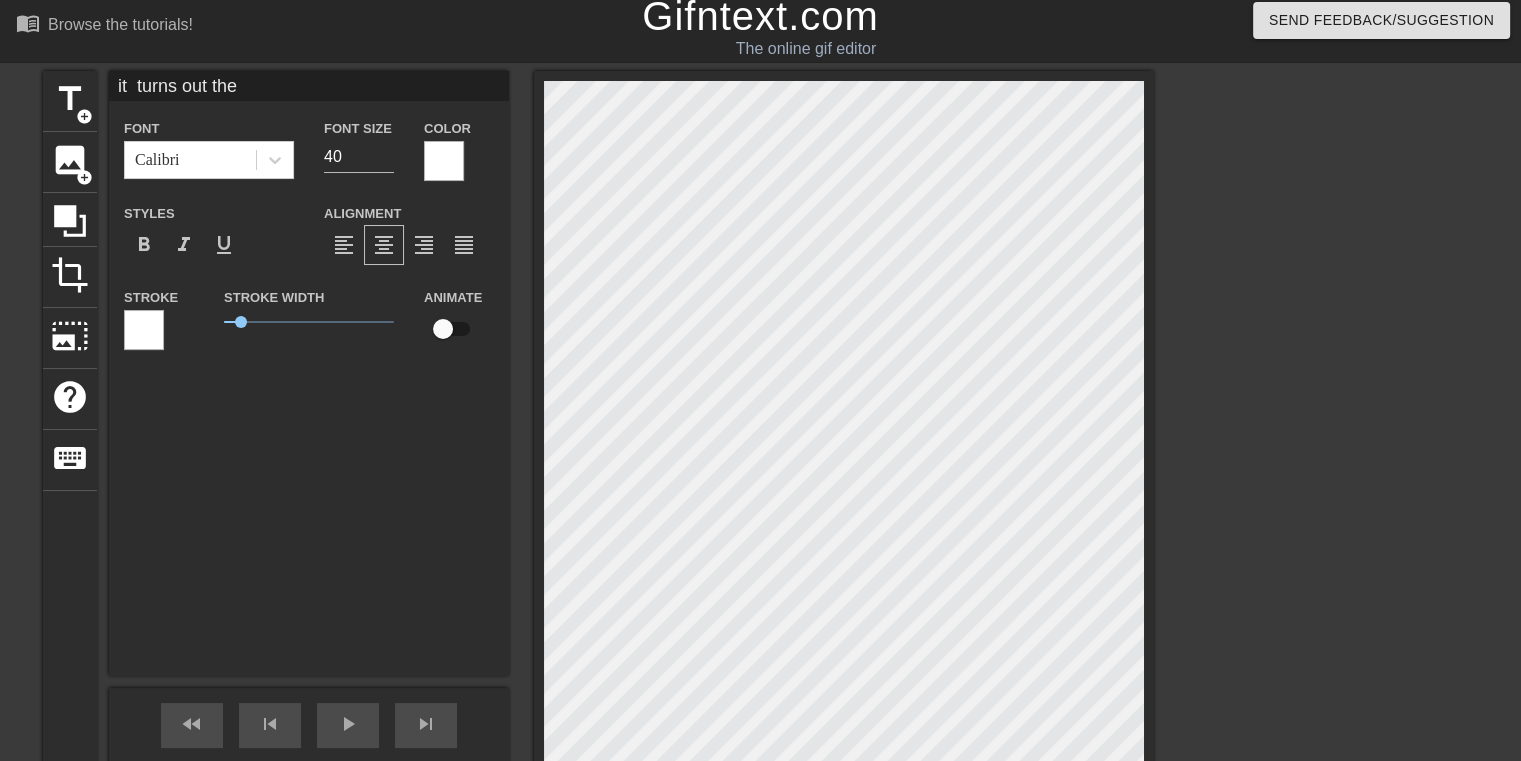 type on "it  turns  out the" 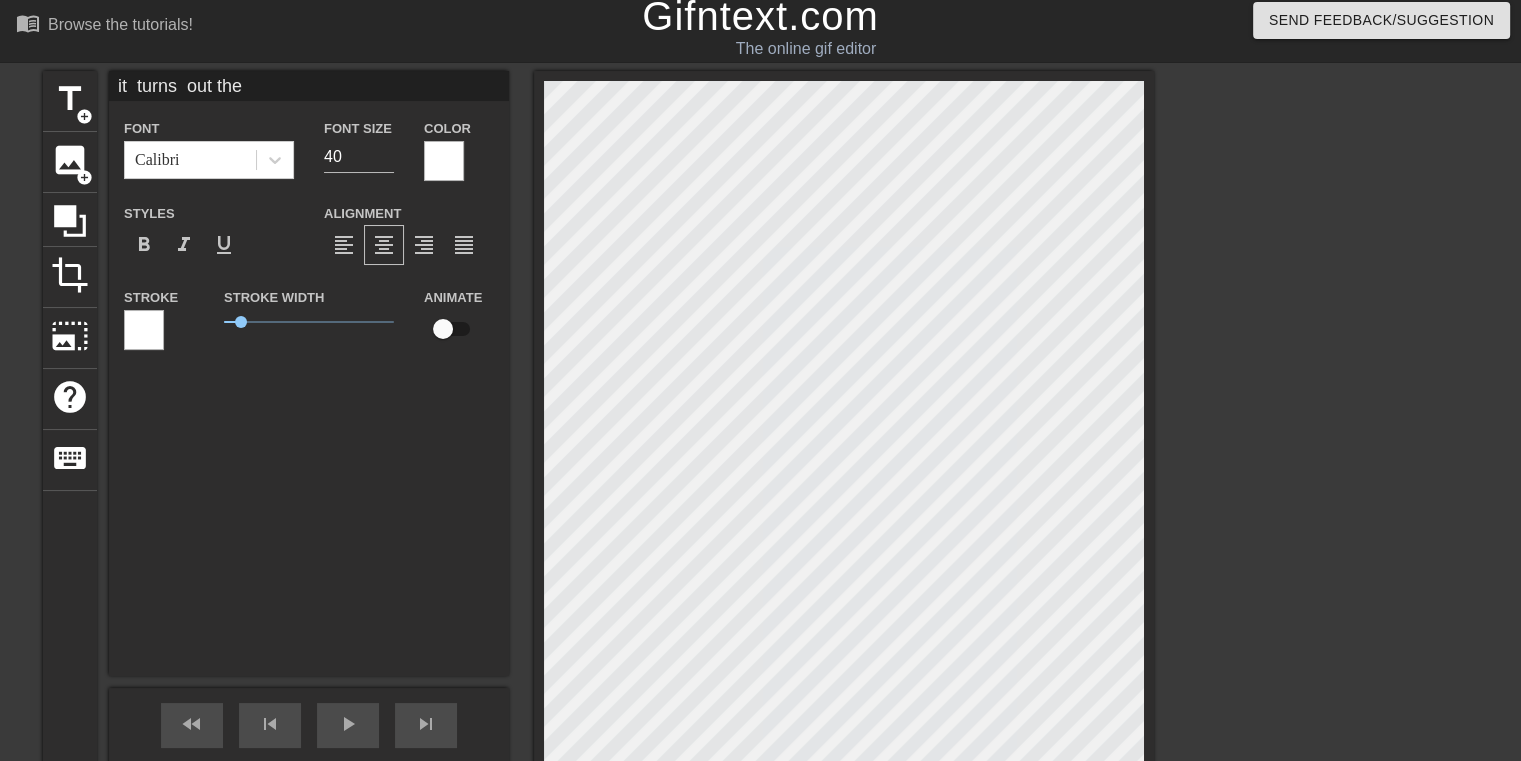 scroll, scrollTop: 2, scrollLeft: 4, axis: both 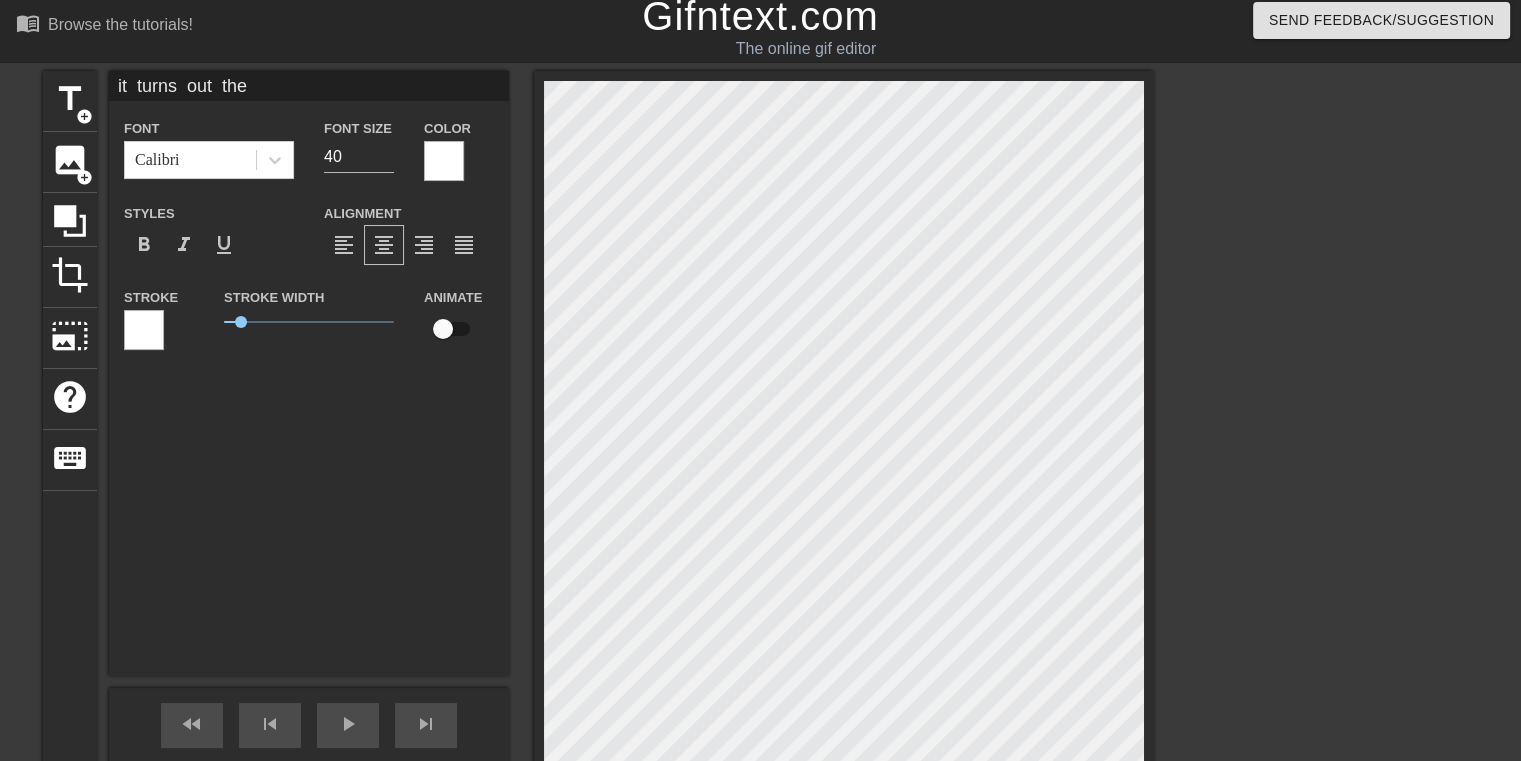 type on "it  turns  out  t he" 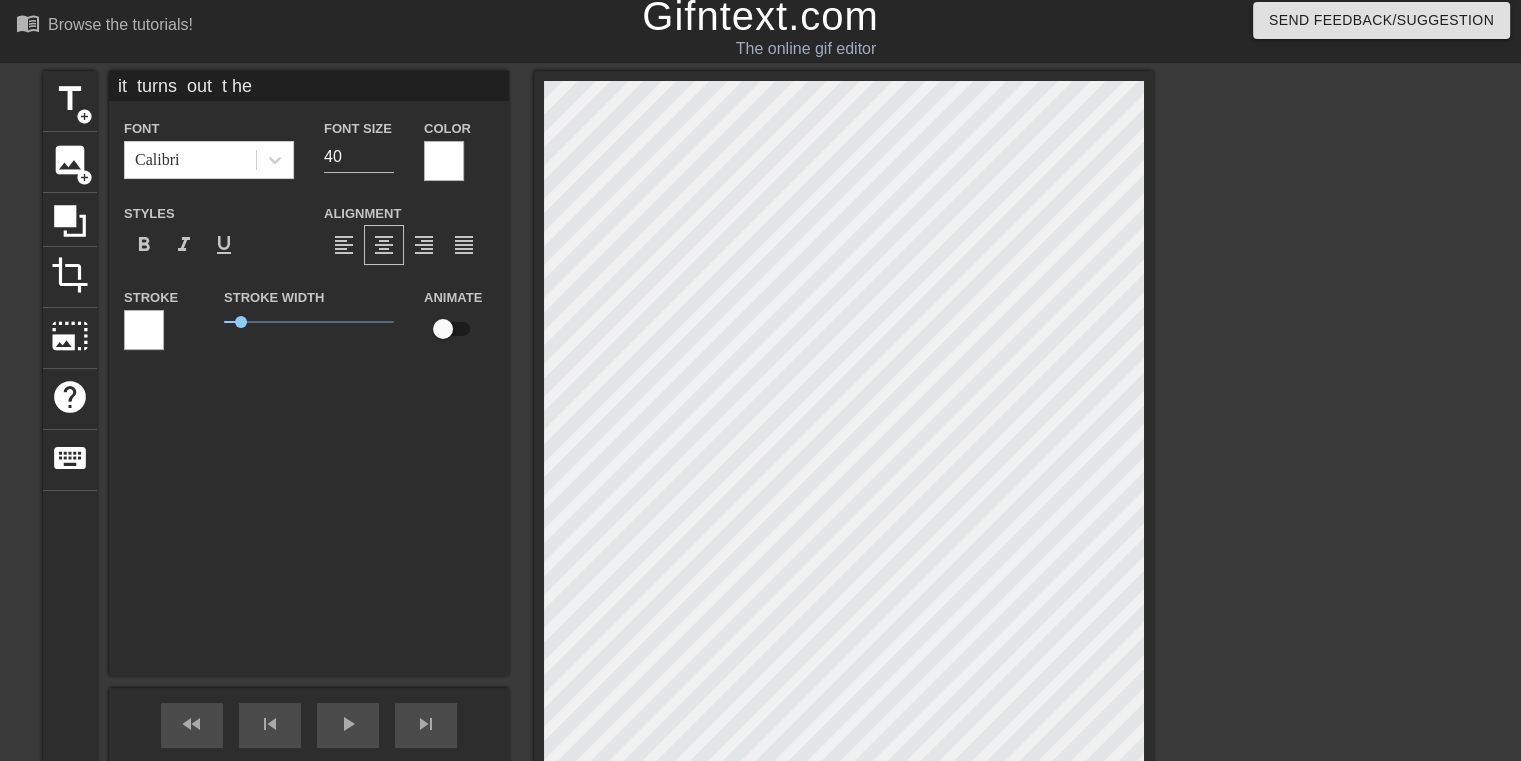 scroll, scrollTop: 2, scrollLeft: 8, axis: both 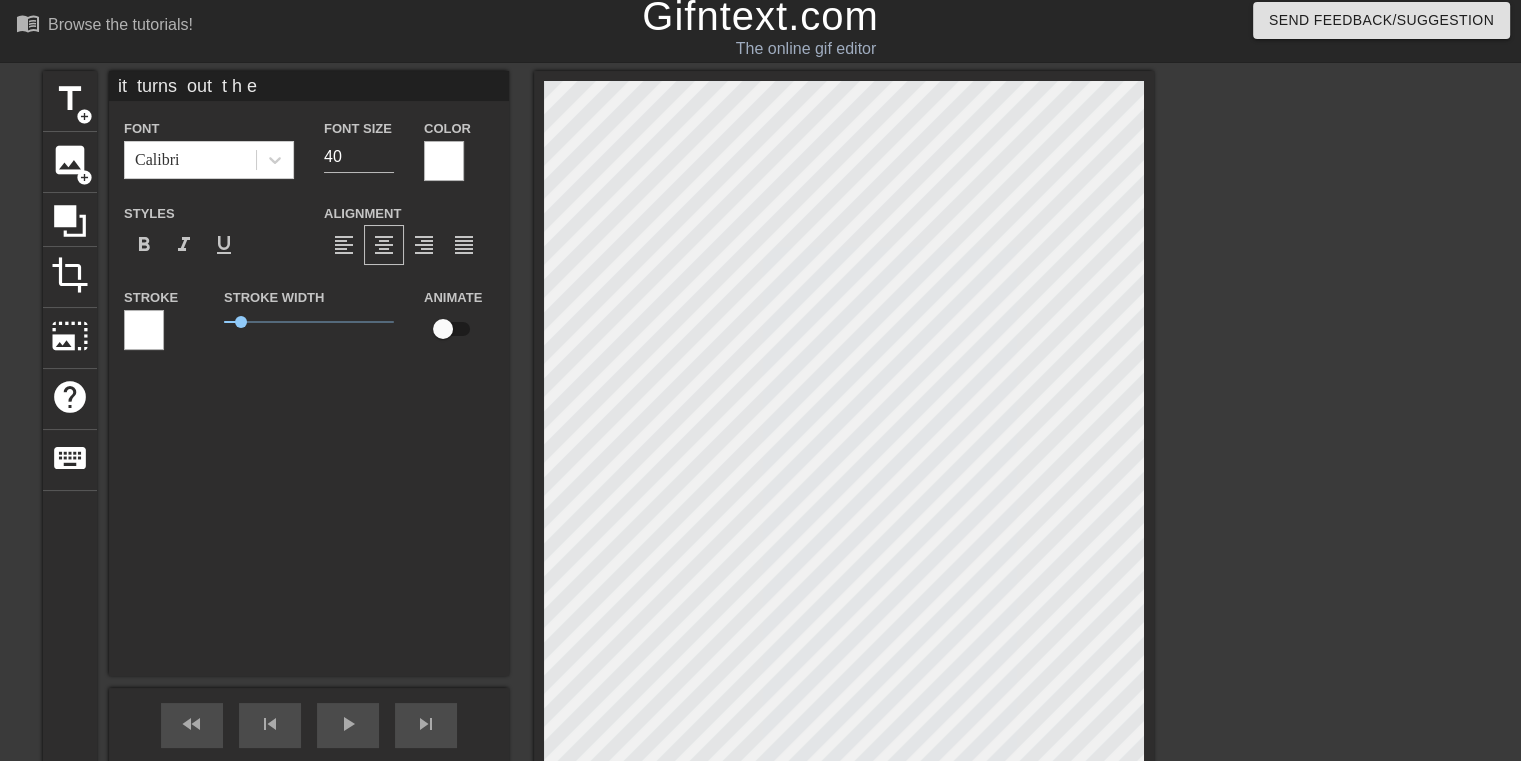 type on "it  turns  out  t he" 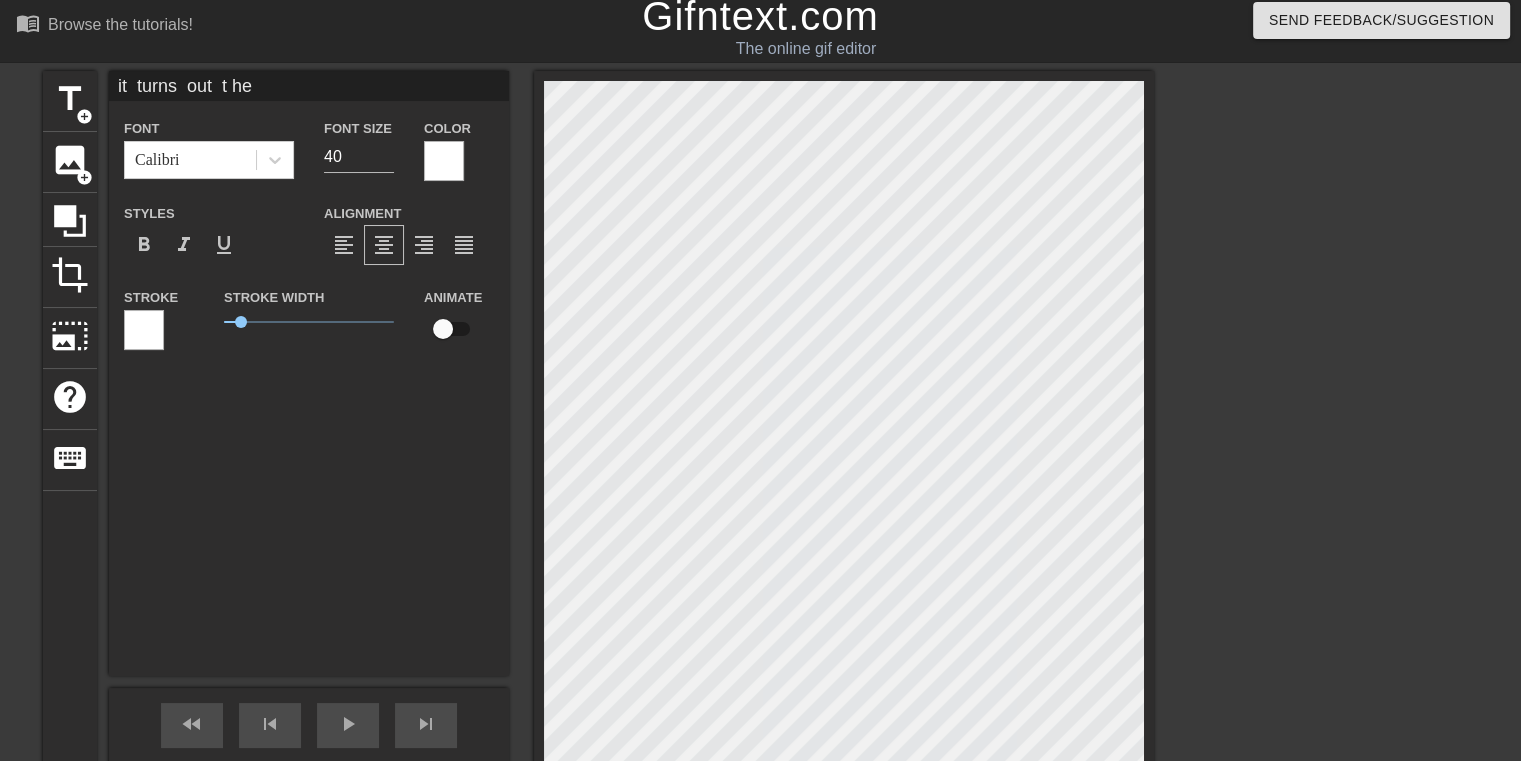 type on "it  turns  out  the" 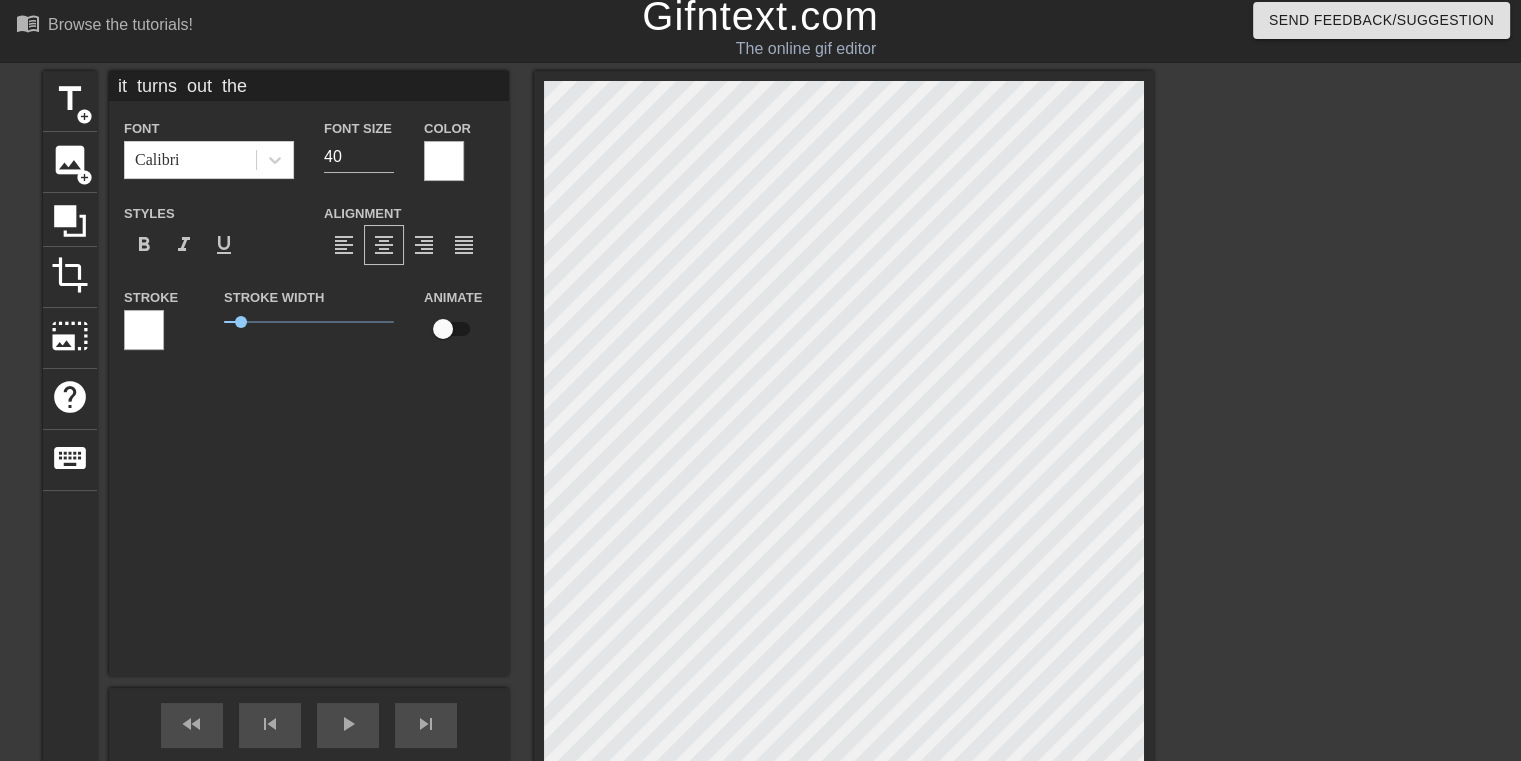 type on "it  turns  out the" 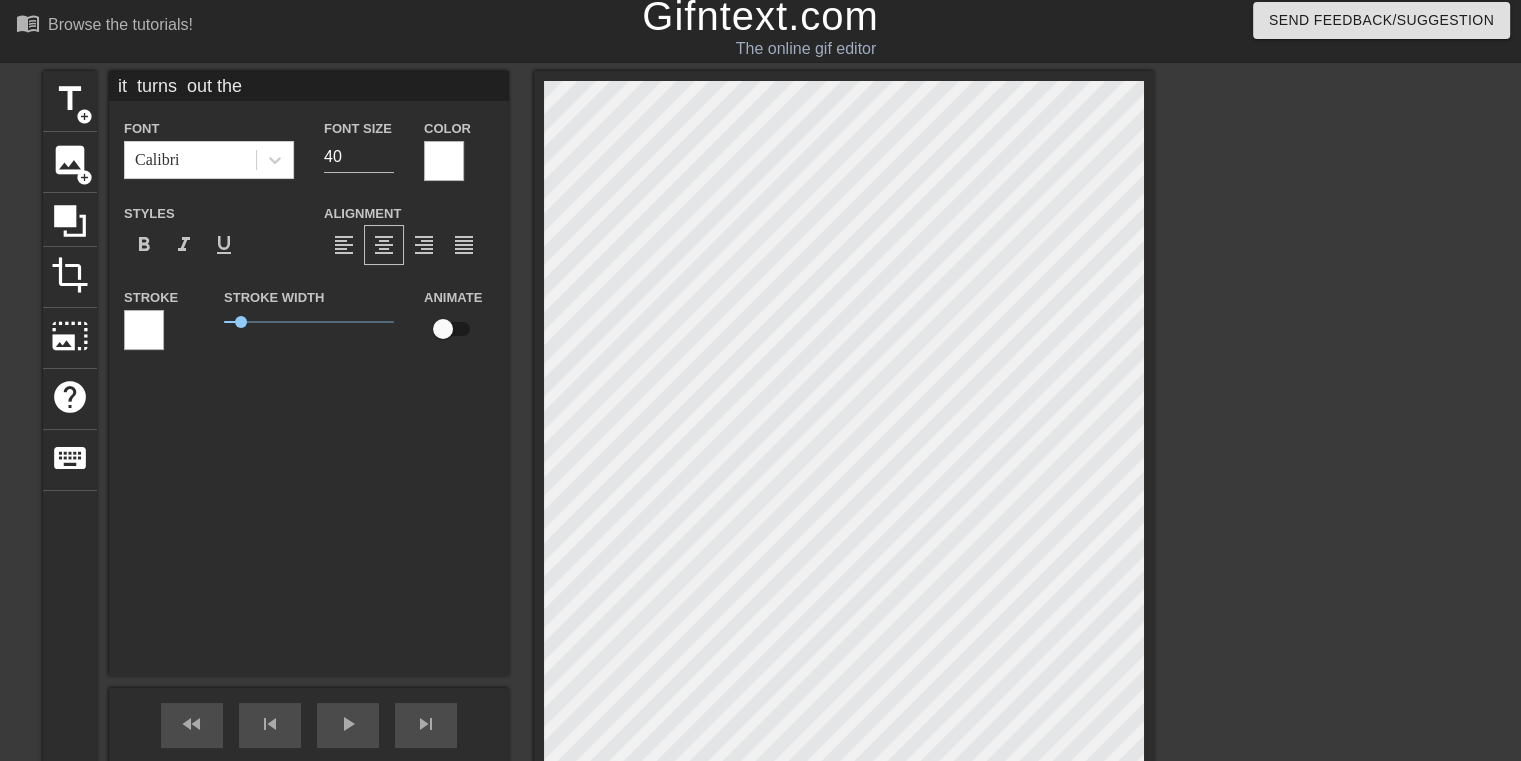 type on "it  turns out the" 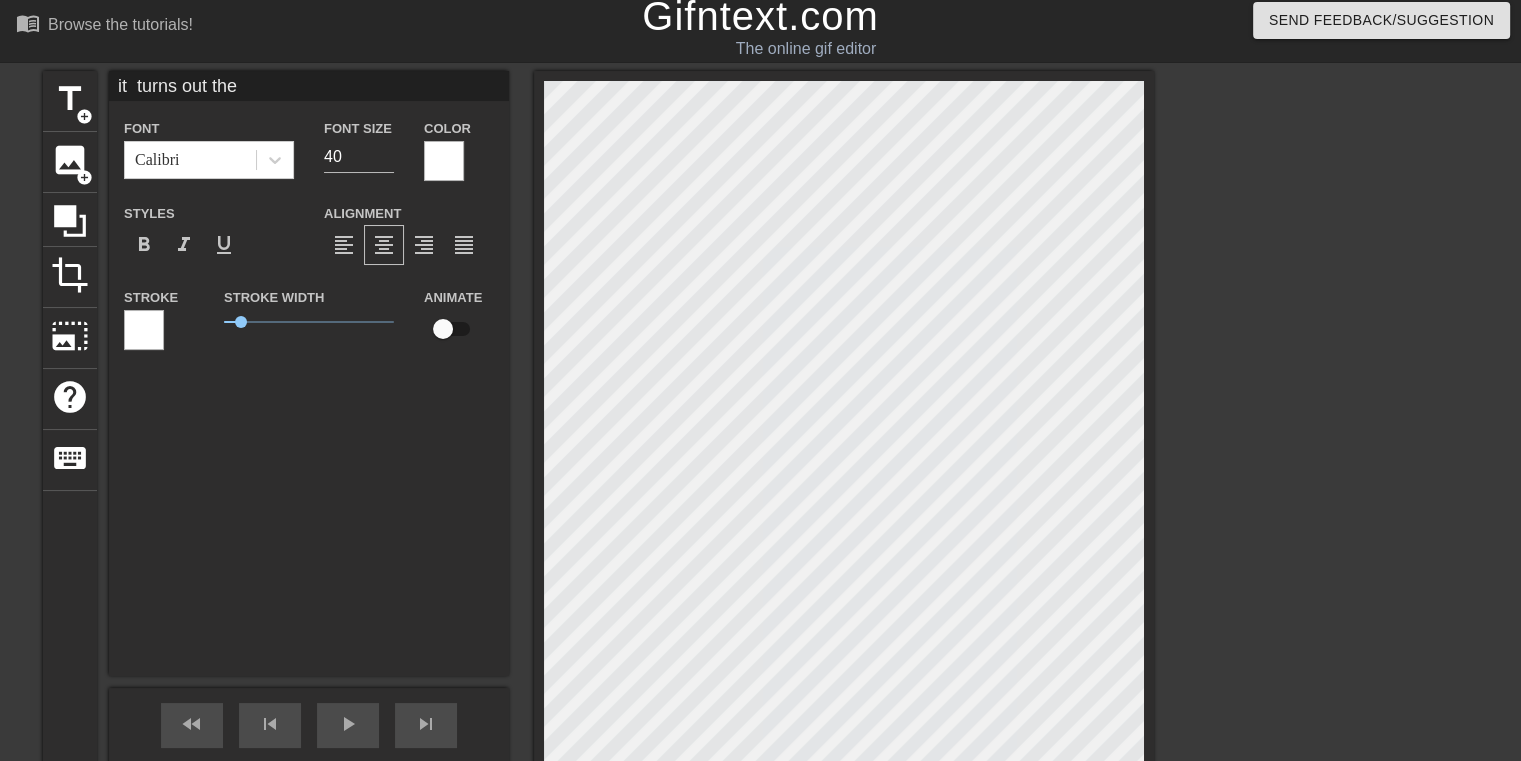 type on "it turns out the" 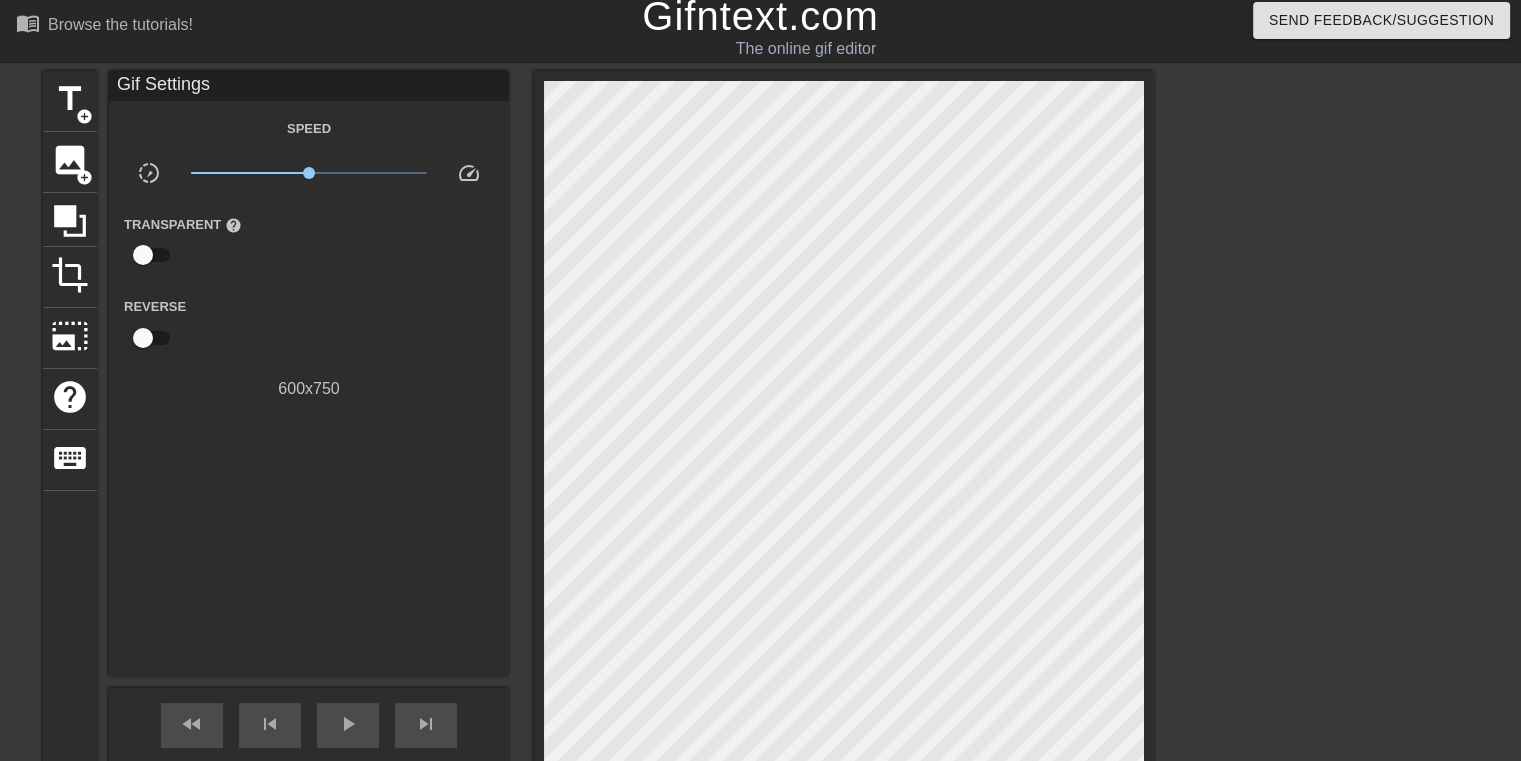 click at bounding box center [1328, 371] 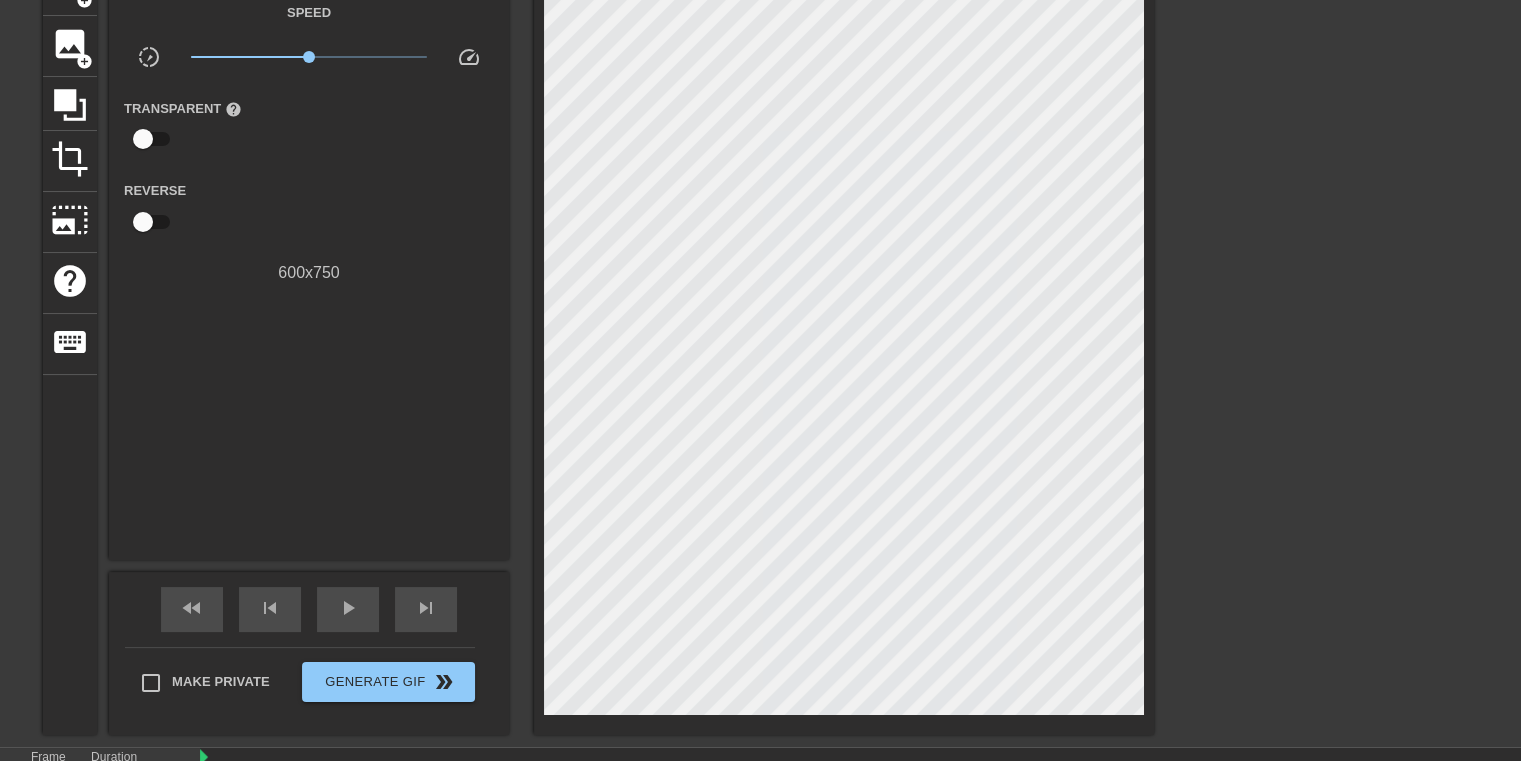 scroll, scrollTop: 264, scrollLeft: 0, axis: vertical 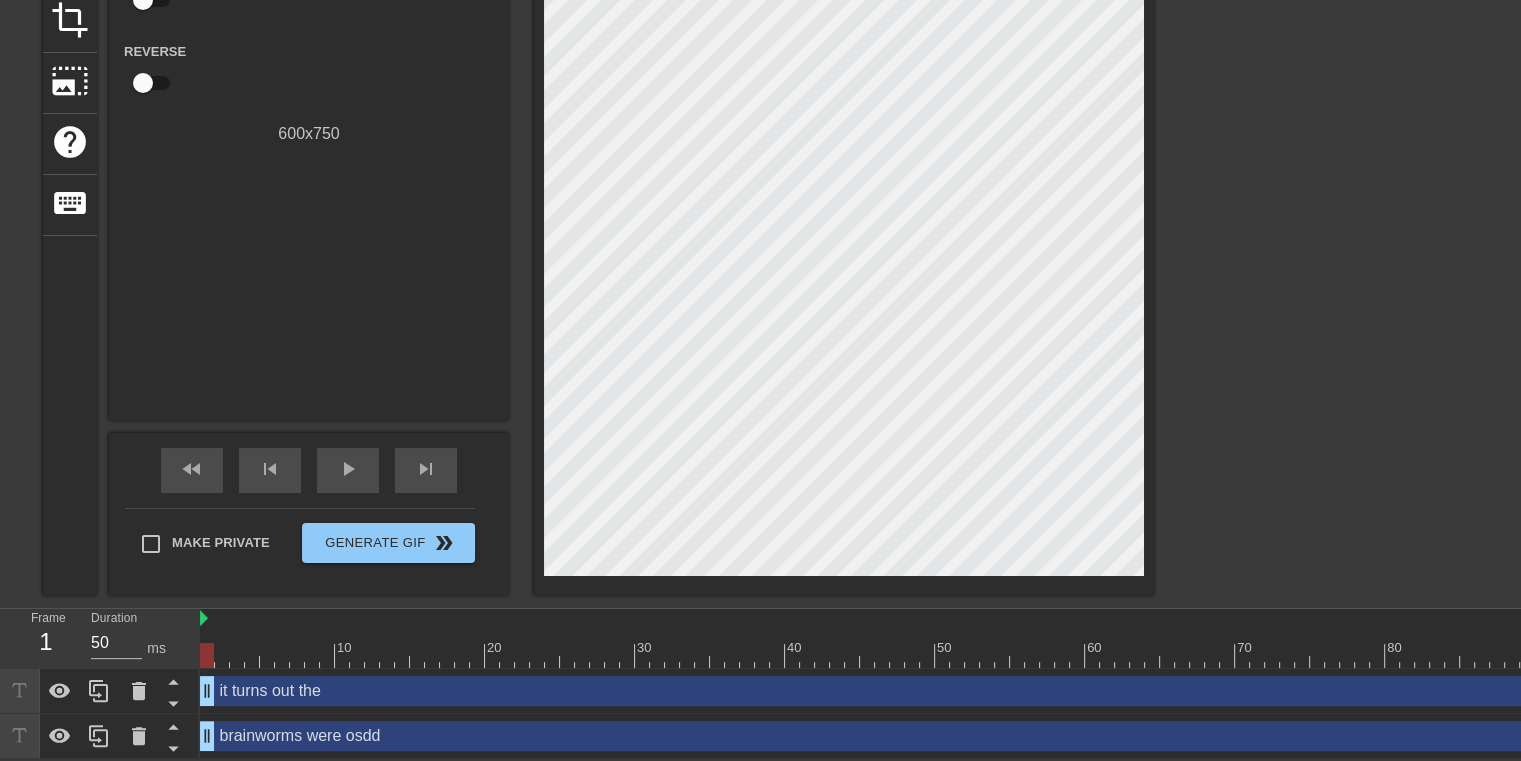 click on "it turns out the drag_handle drag_handle" at bounding box center (1100, 691) 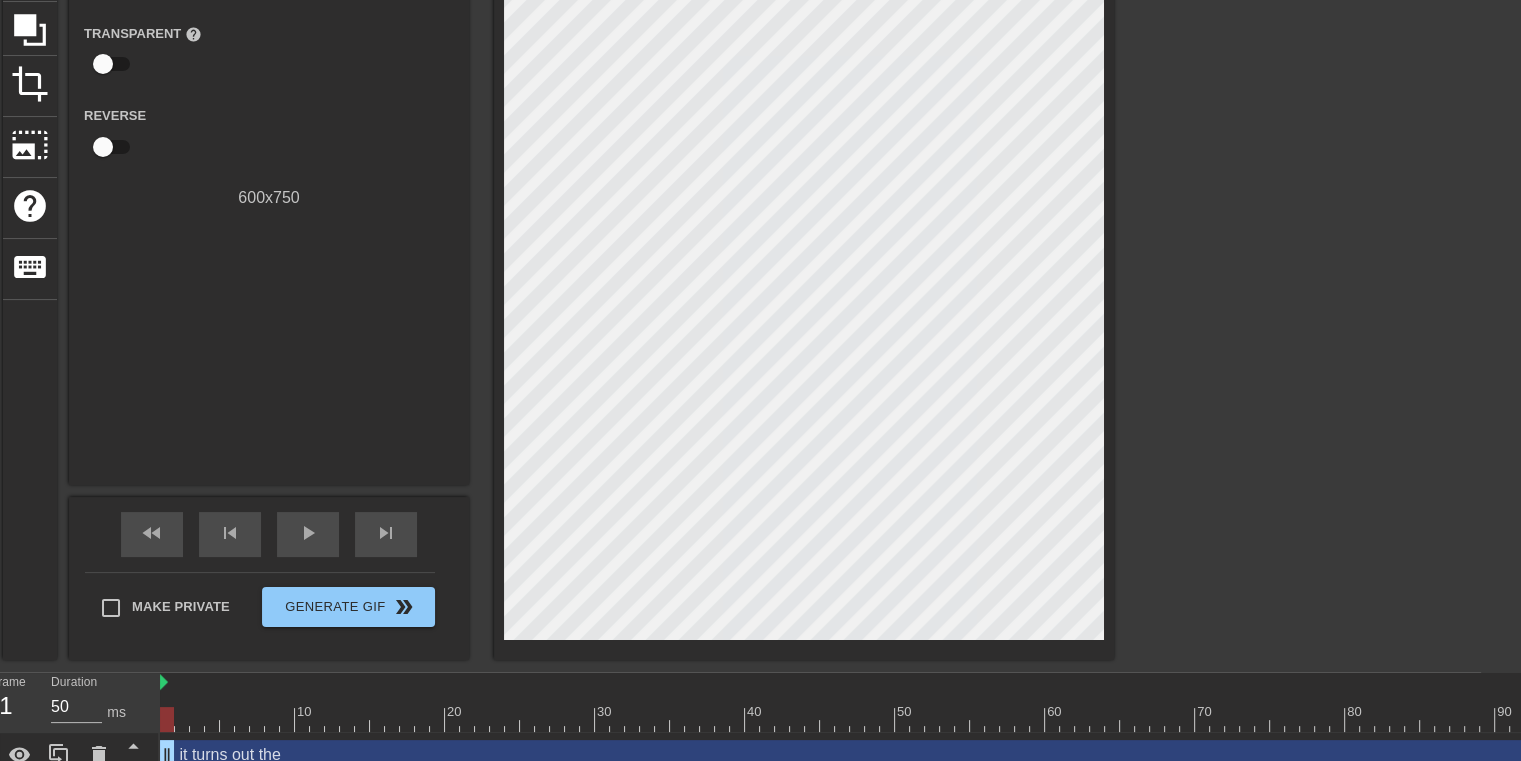 scroll, scrollTop: 199, scrollLeft: 35, axis: both 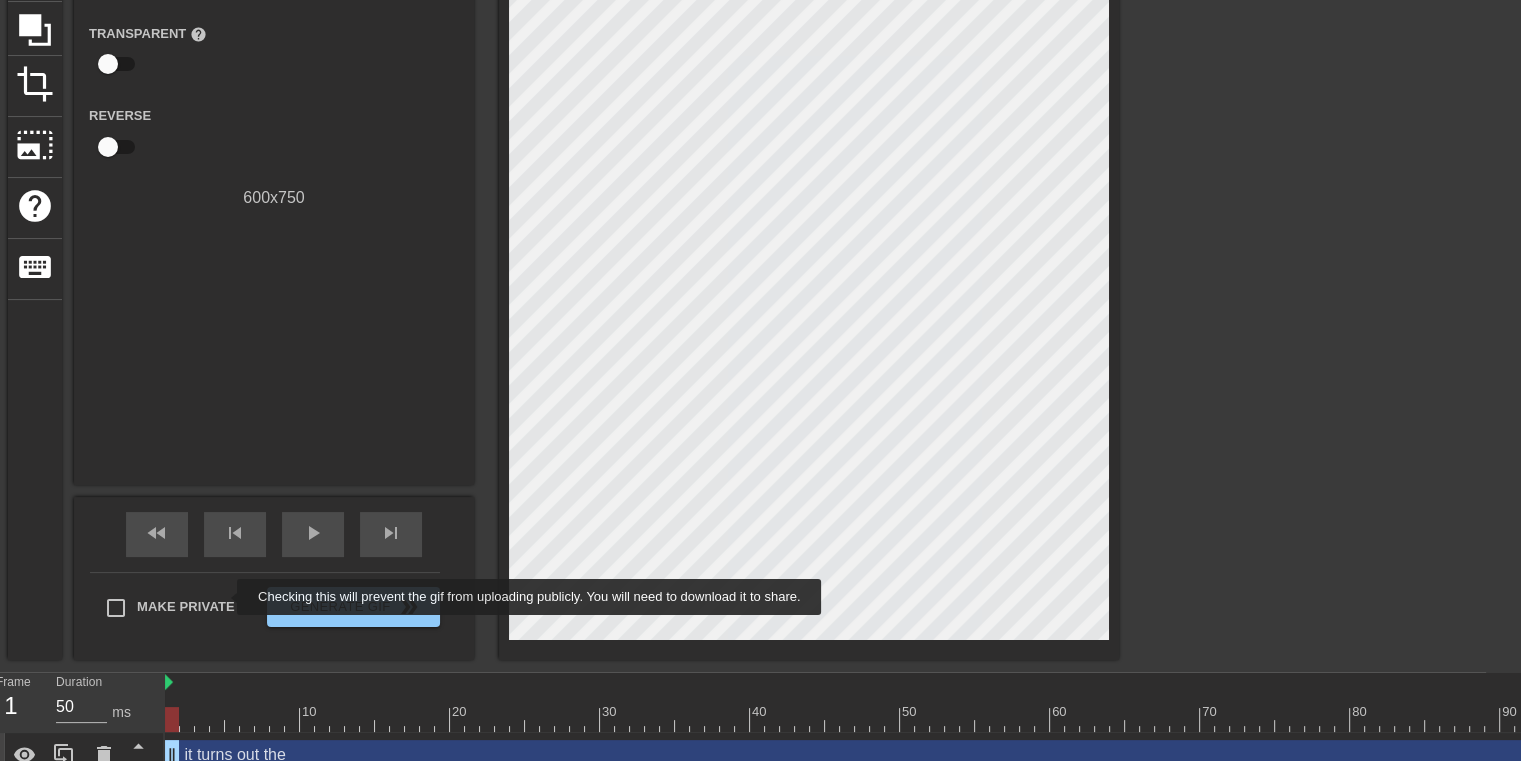 click on "Make Private" at bounding box center (186, 607) 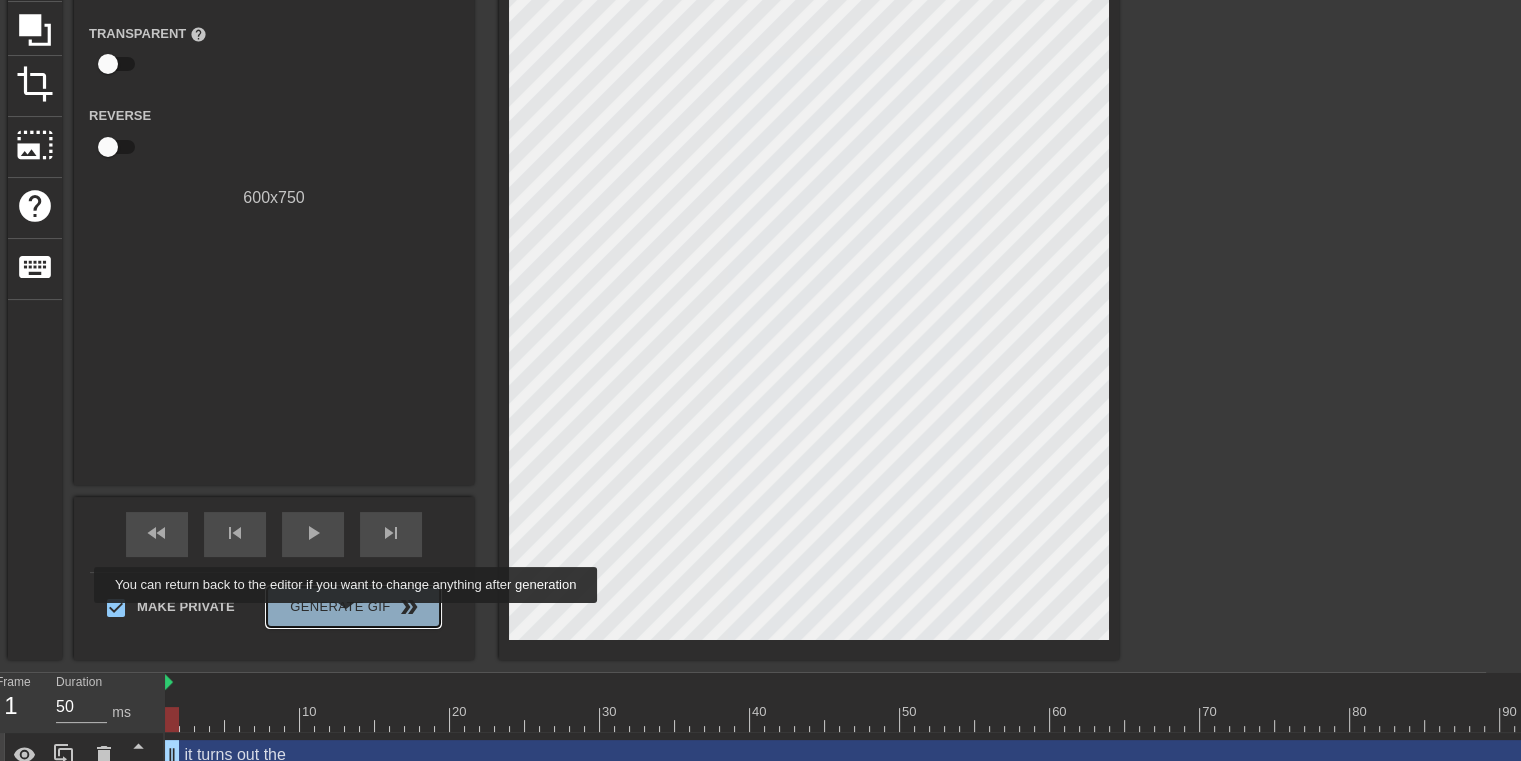 click on "Generate Gif double_arrow" at bounding box center [353, 607] 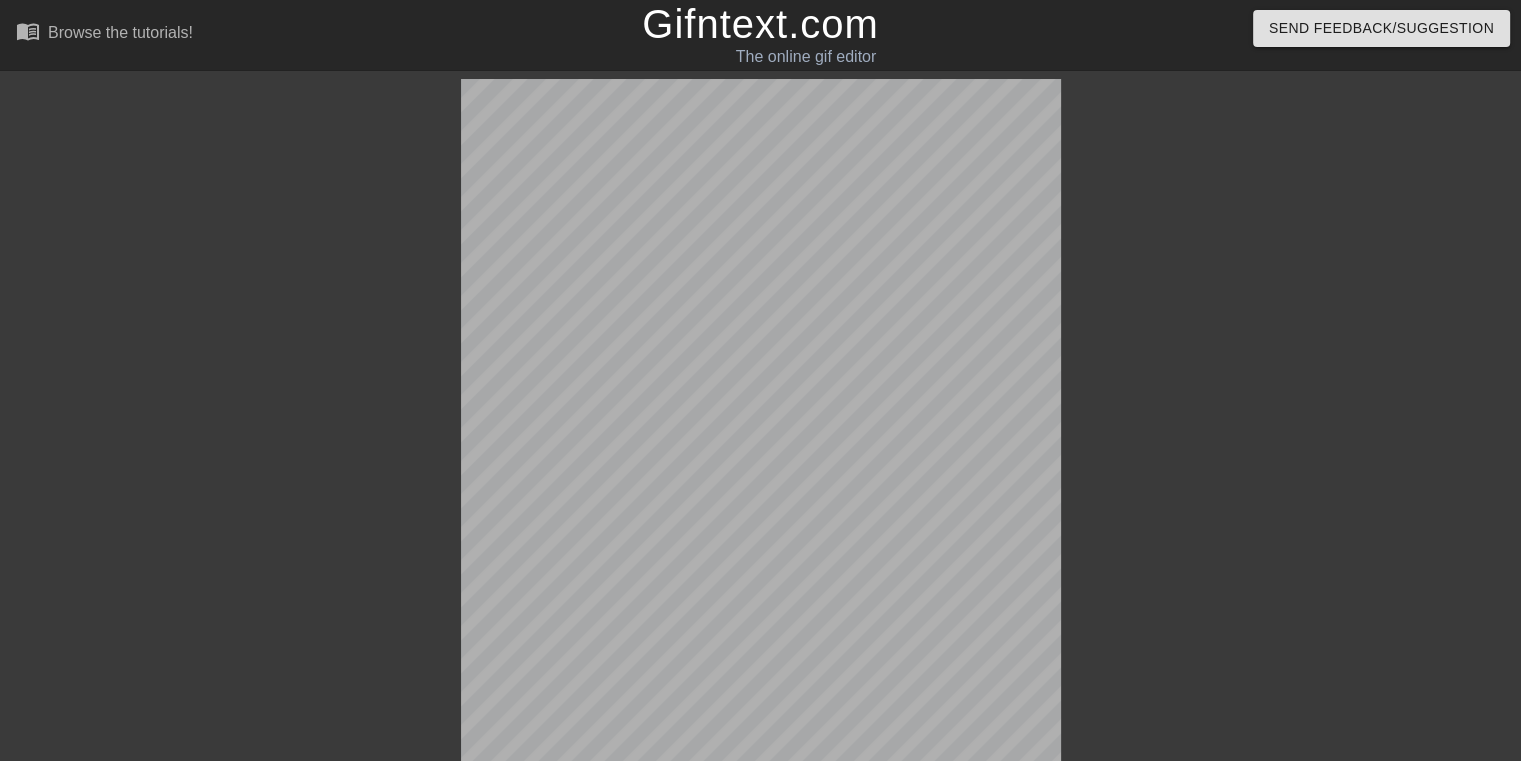 scroll, scrollTop: 210, scrollLeft: 0, axis: vertical 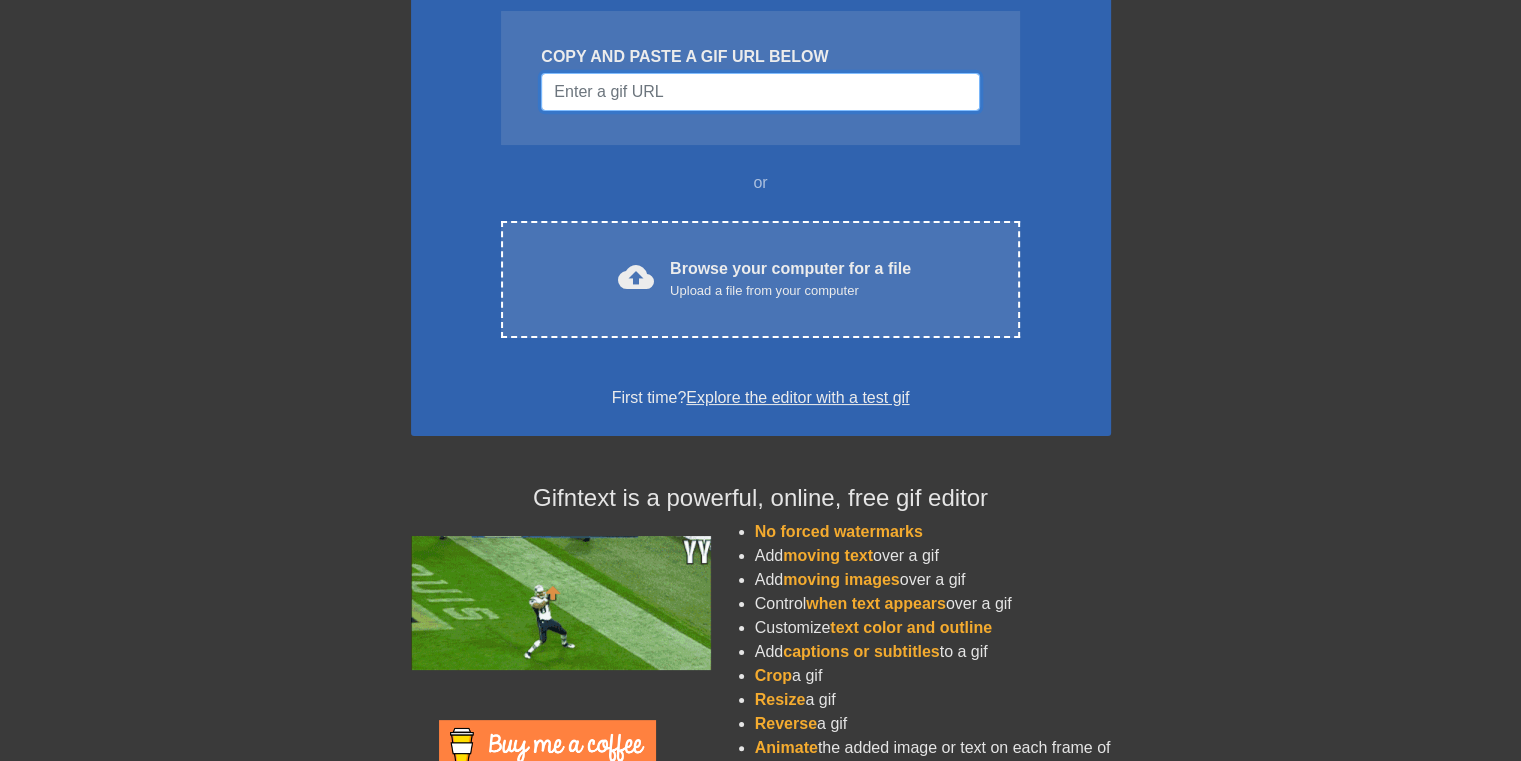 click at bounding box center [760, 92] 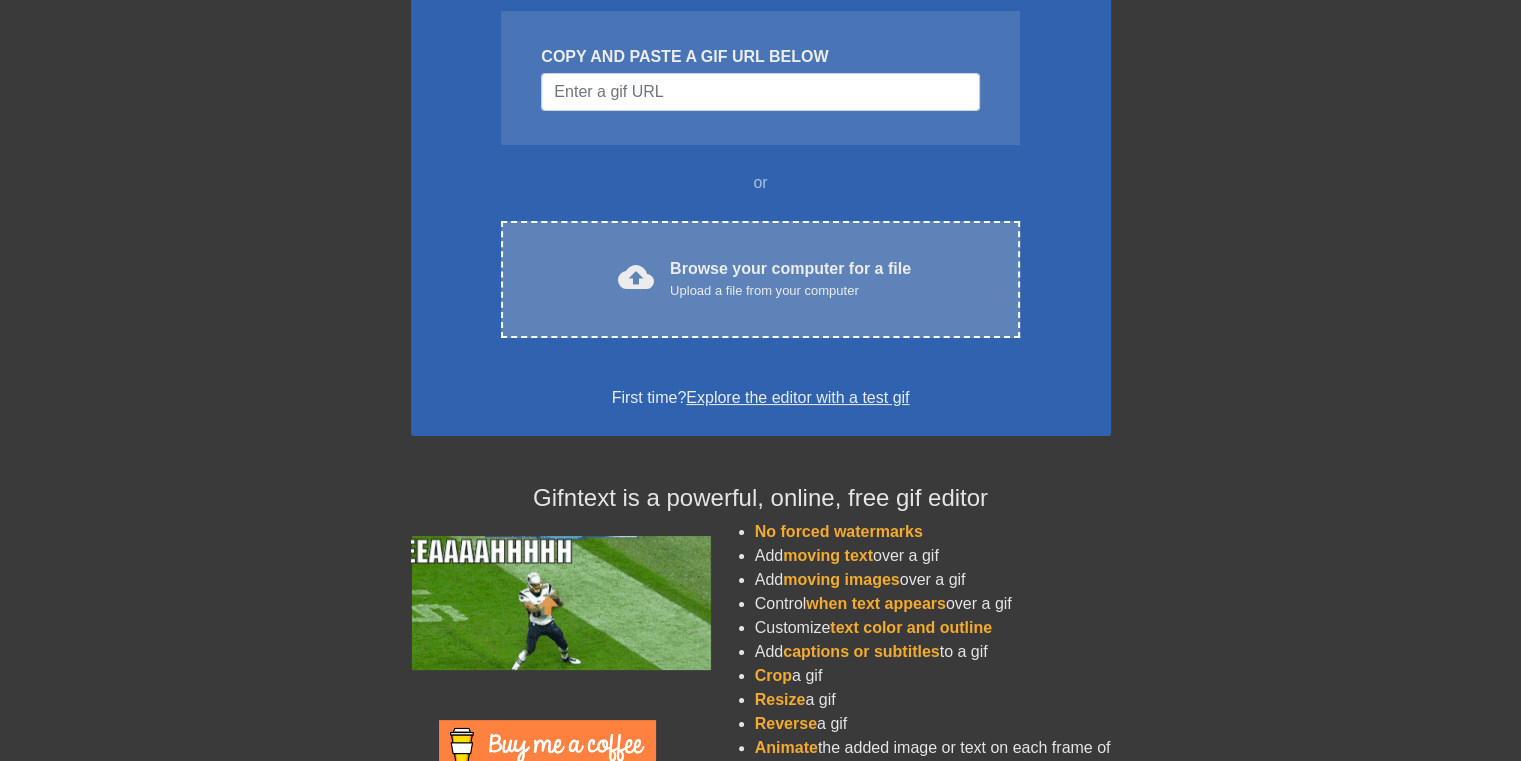 click on "Upload a file from your computer" at bounding box center (790, 291) 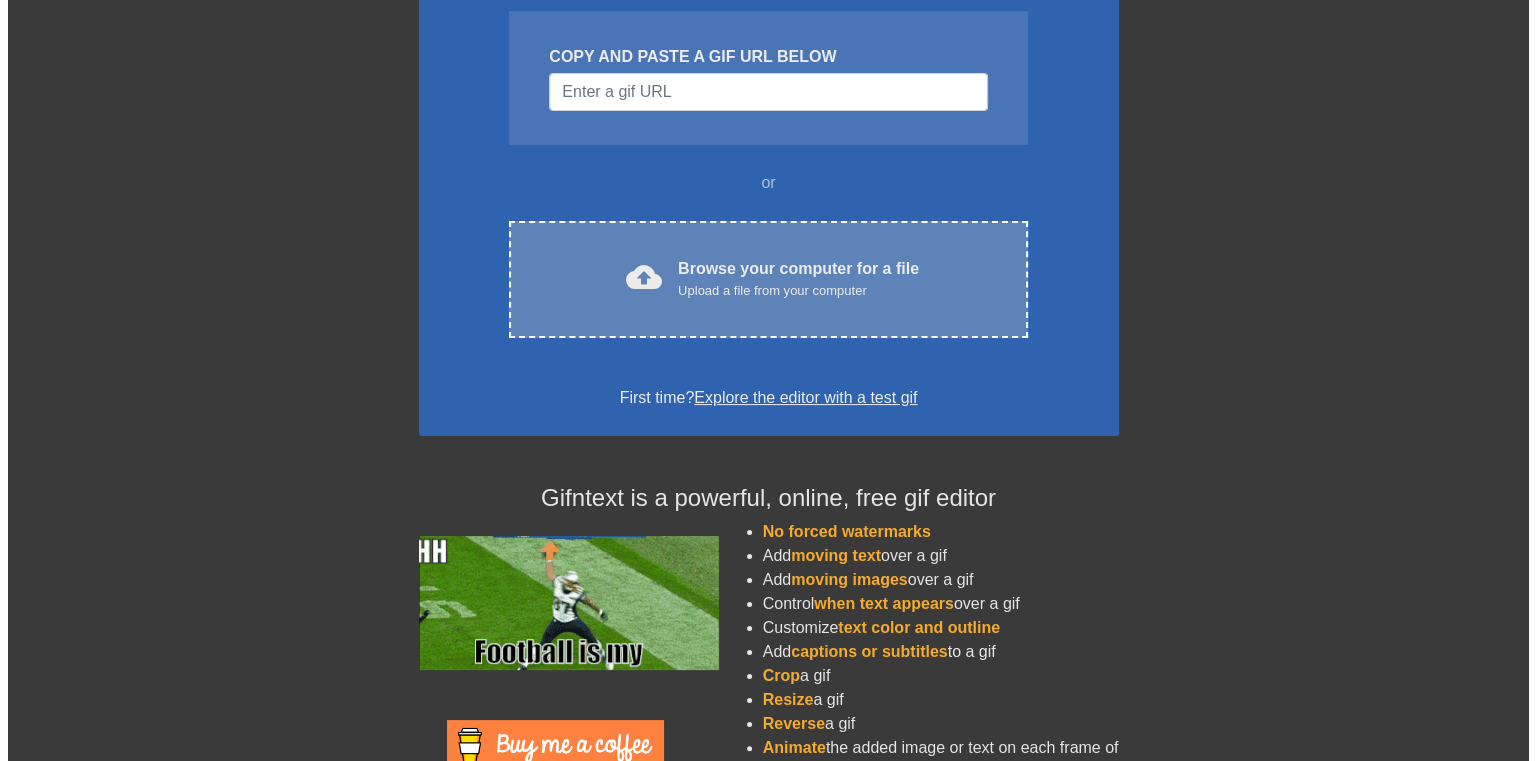 scroll, scrollTop: 0, scrollLeft: 0, axis: both 